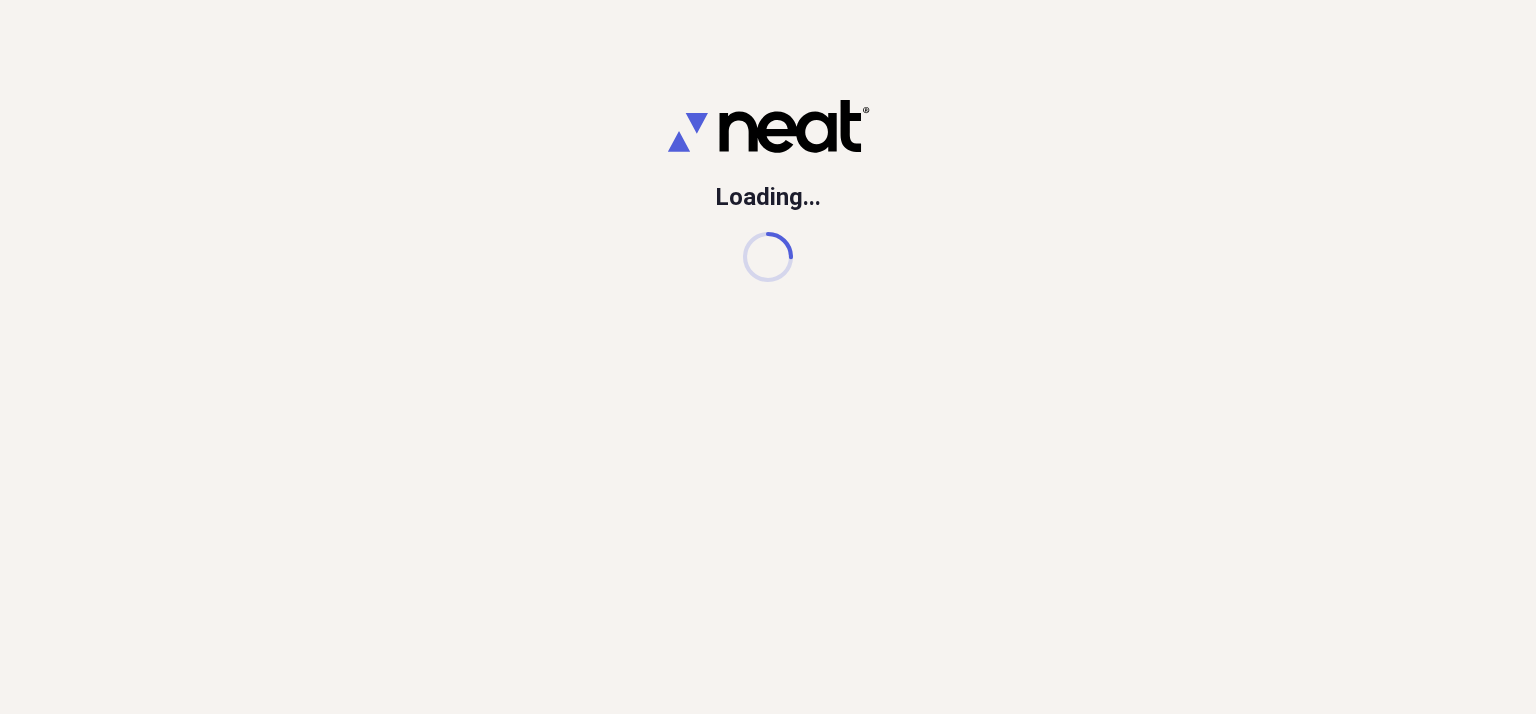 scroll, scrollTop: 0, scrollLeft: 0, axis: both 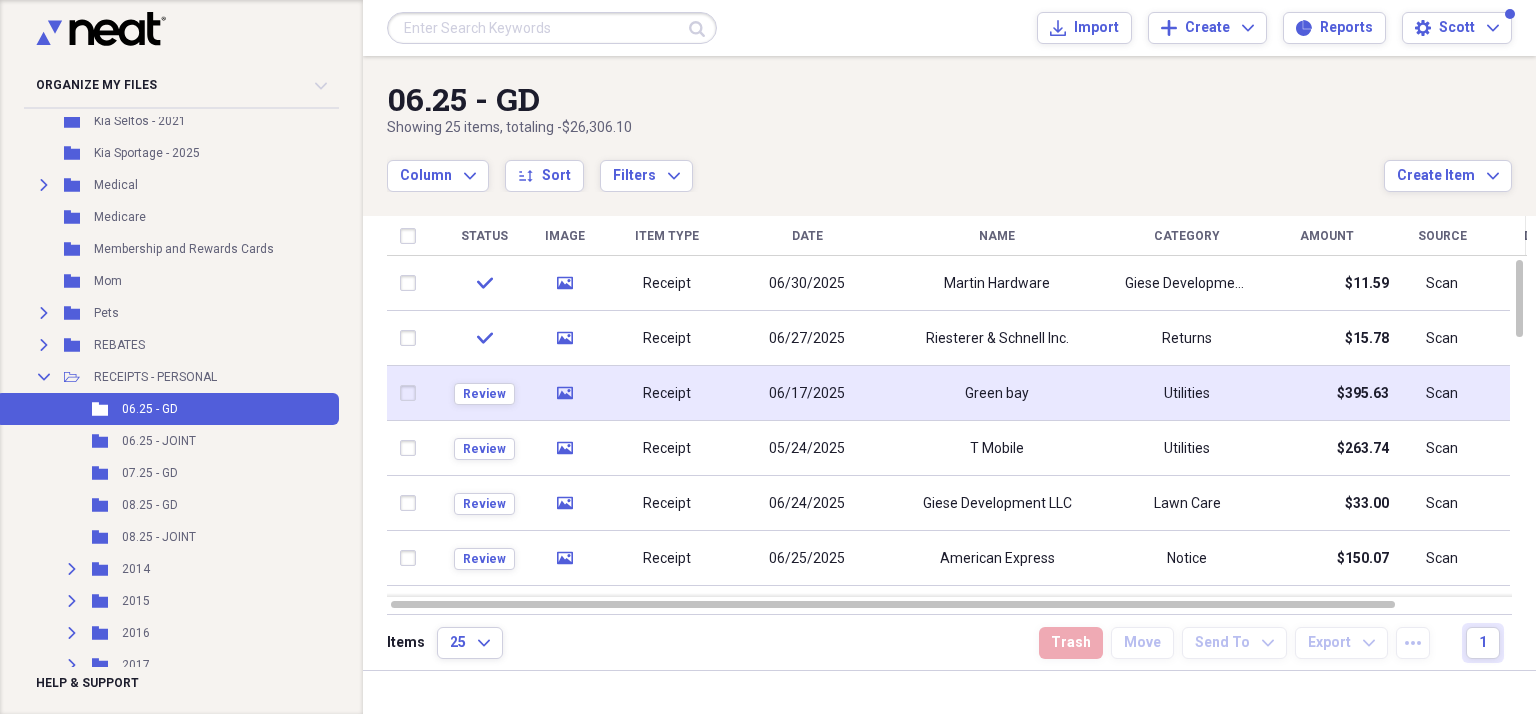 click 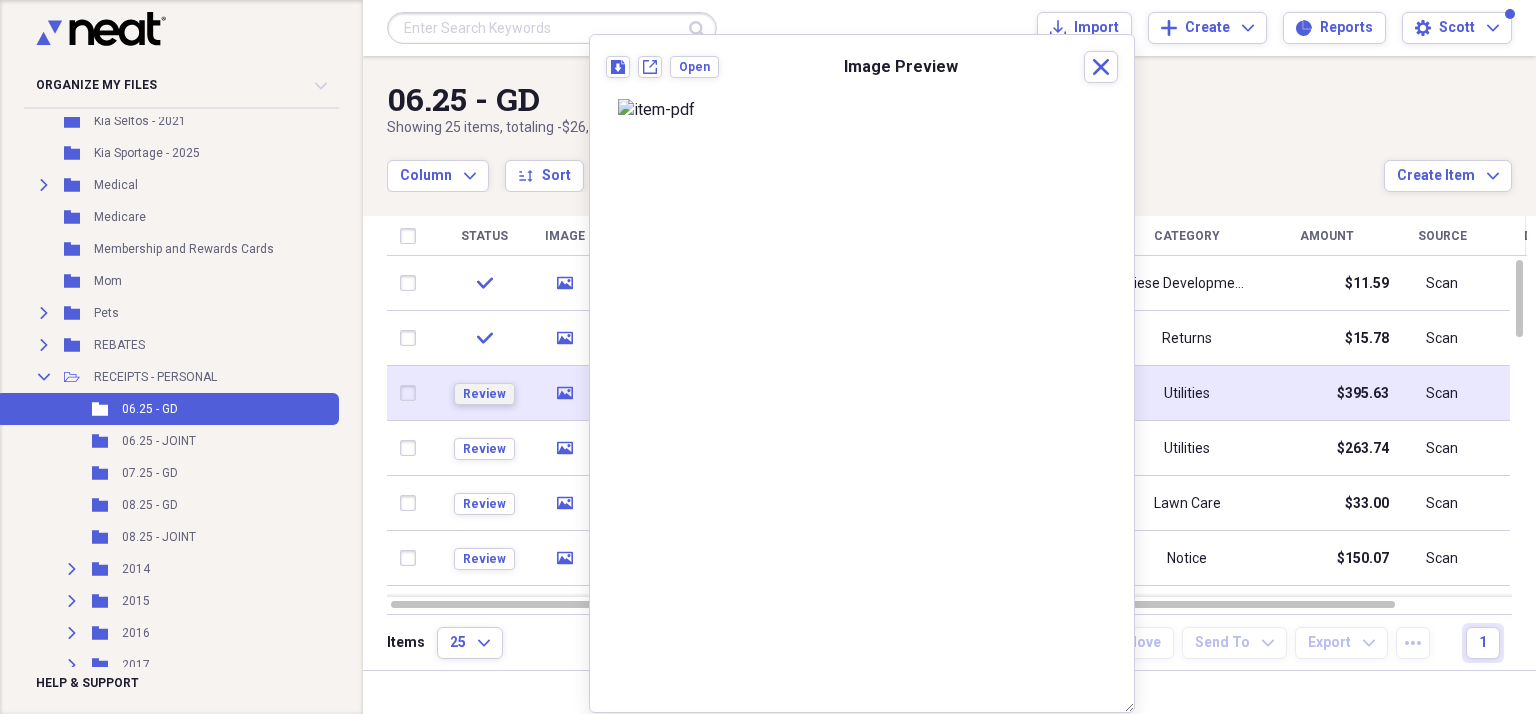 click on "Review" at bounding box center (484, 394) 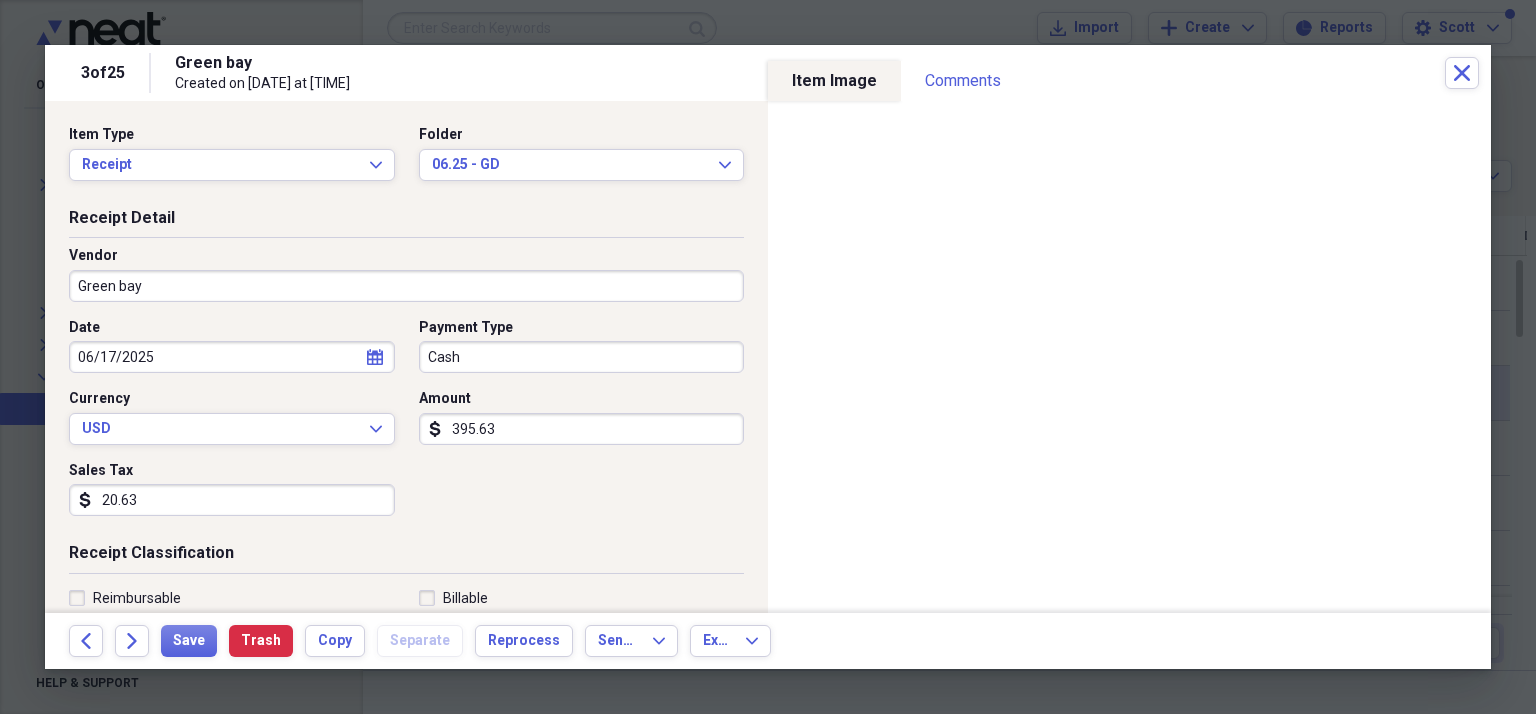 click on "Green bay" at bounding box center [406, 286] 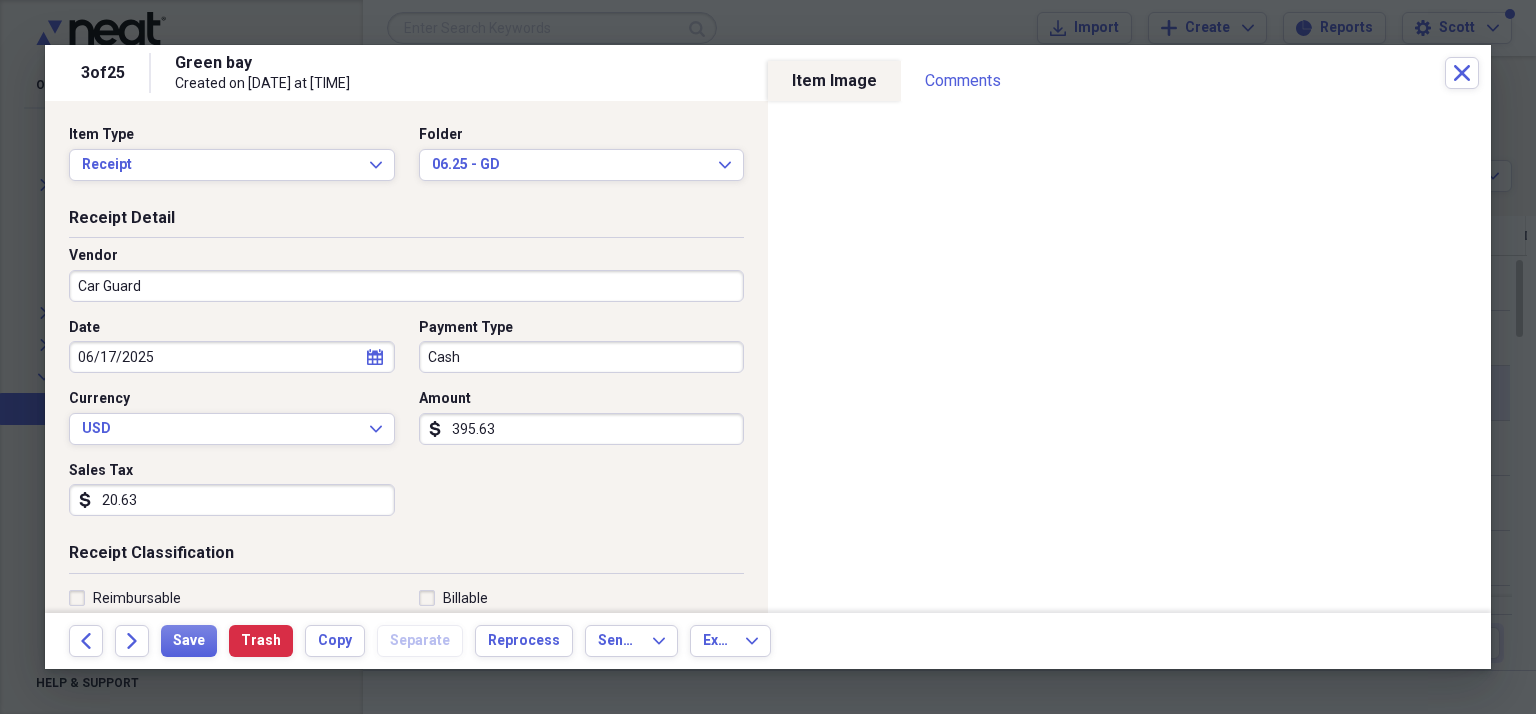 type on "Car Guard" 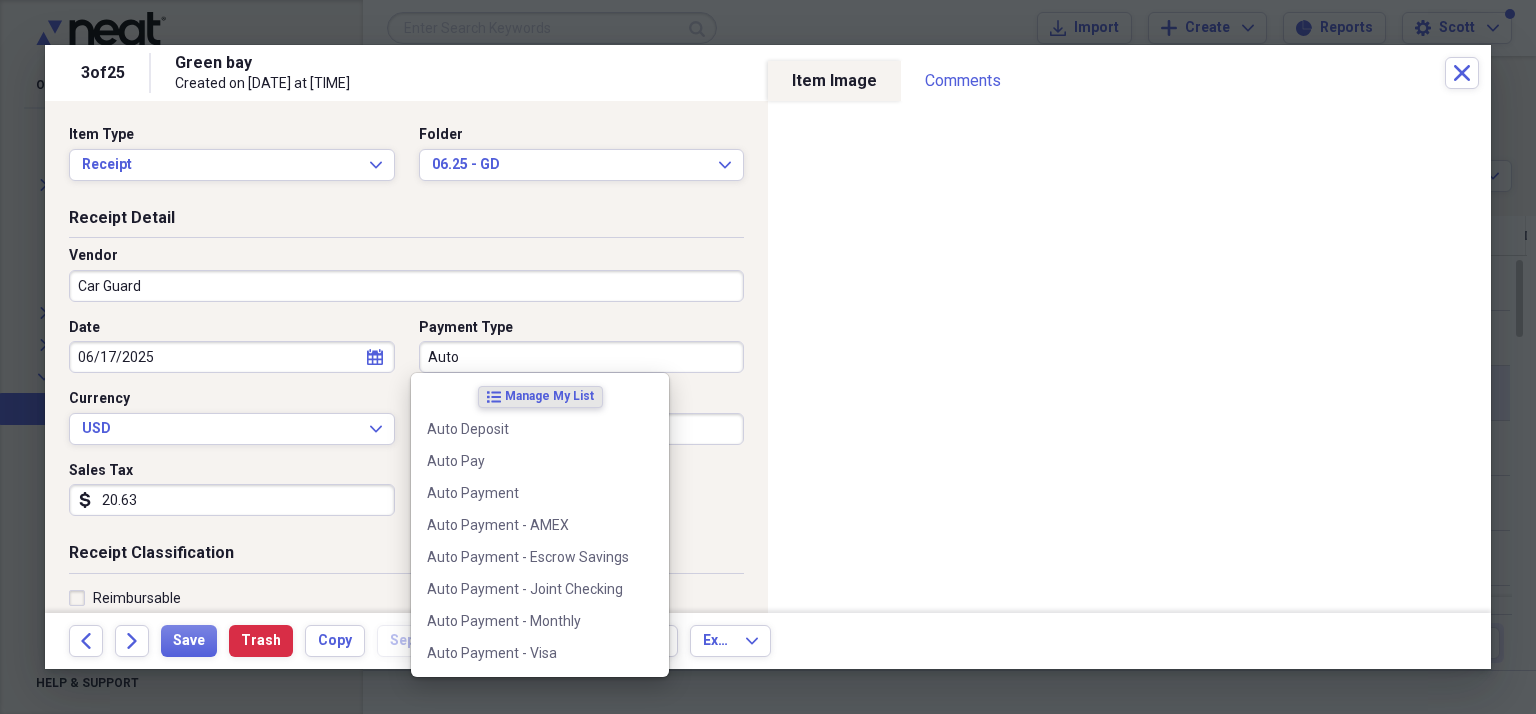 type on "Auto" 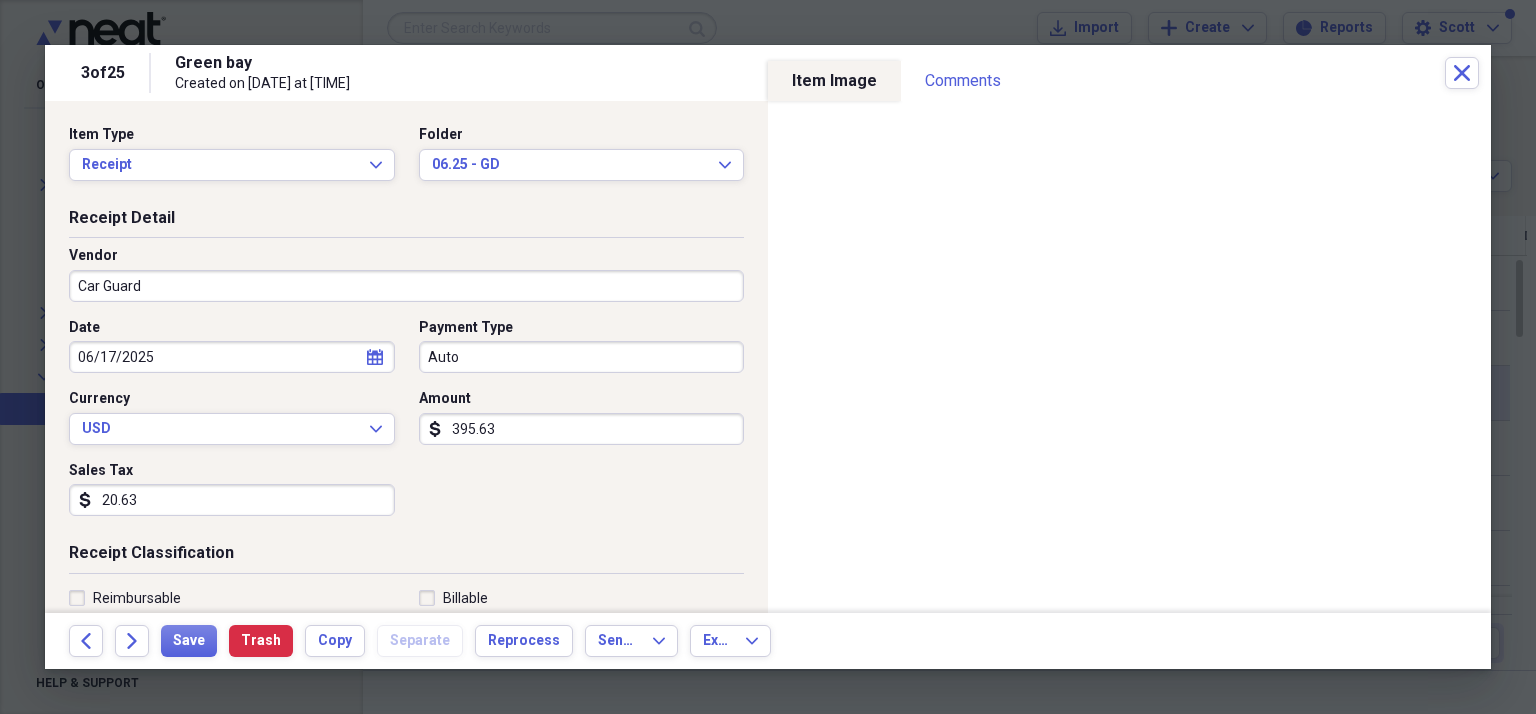 click on "Receipt Detail Vendor Car Guard Date [DATE] calendar Calendar Payment Type Auto Currency USD Expand Amount dollar-sign 395.63 Sales Tax dollar-sign 20.63" at bounding box center (406, 375) 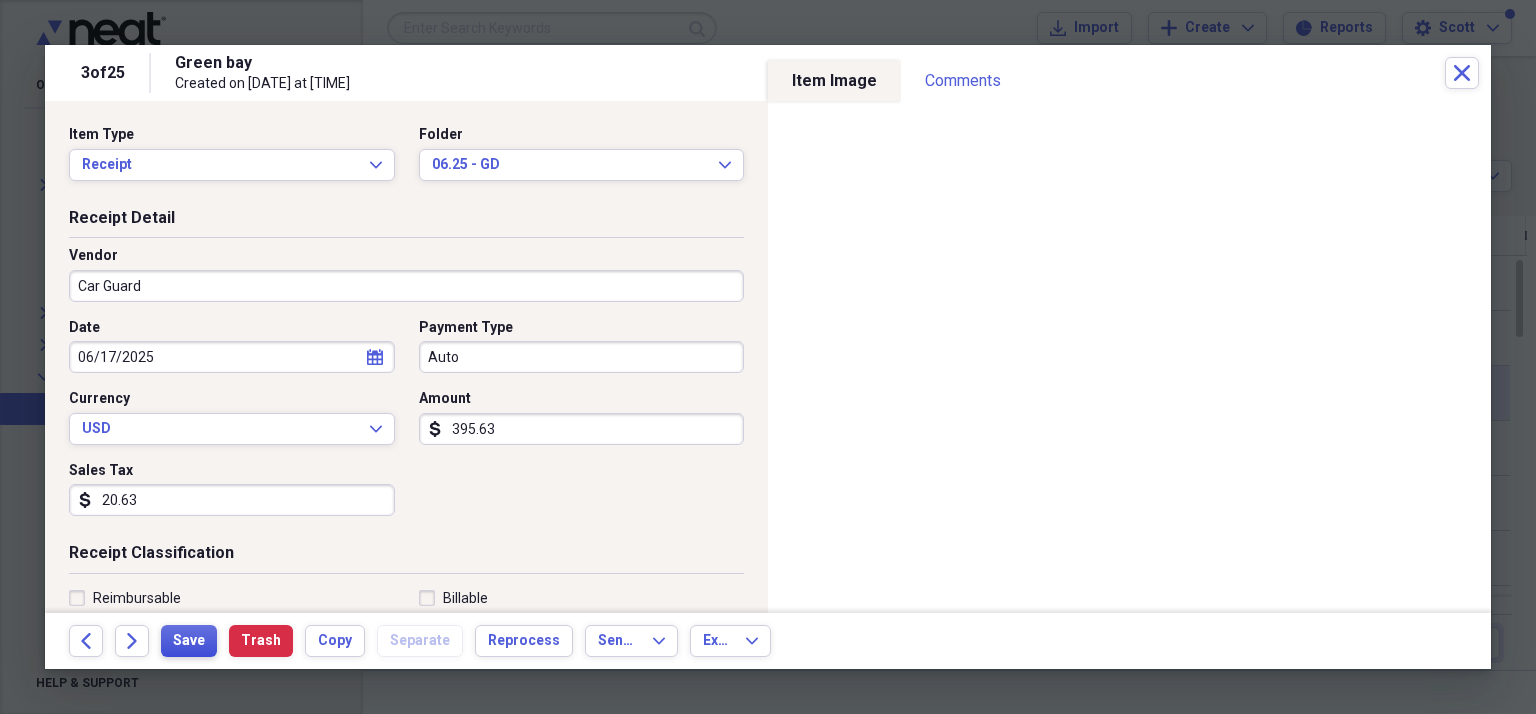 click on "Save" at bounding box center [189, 641] 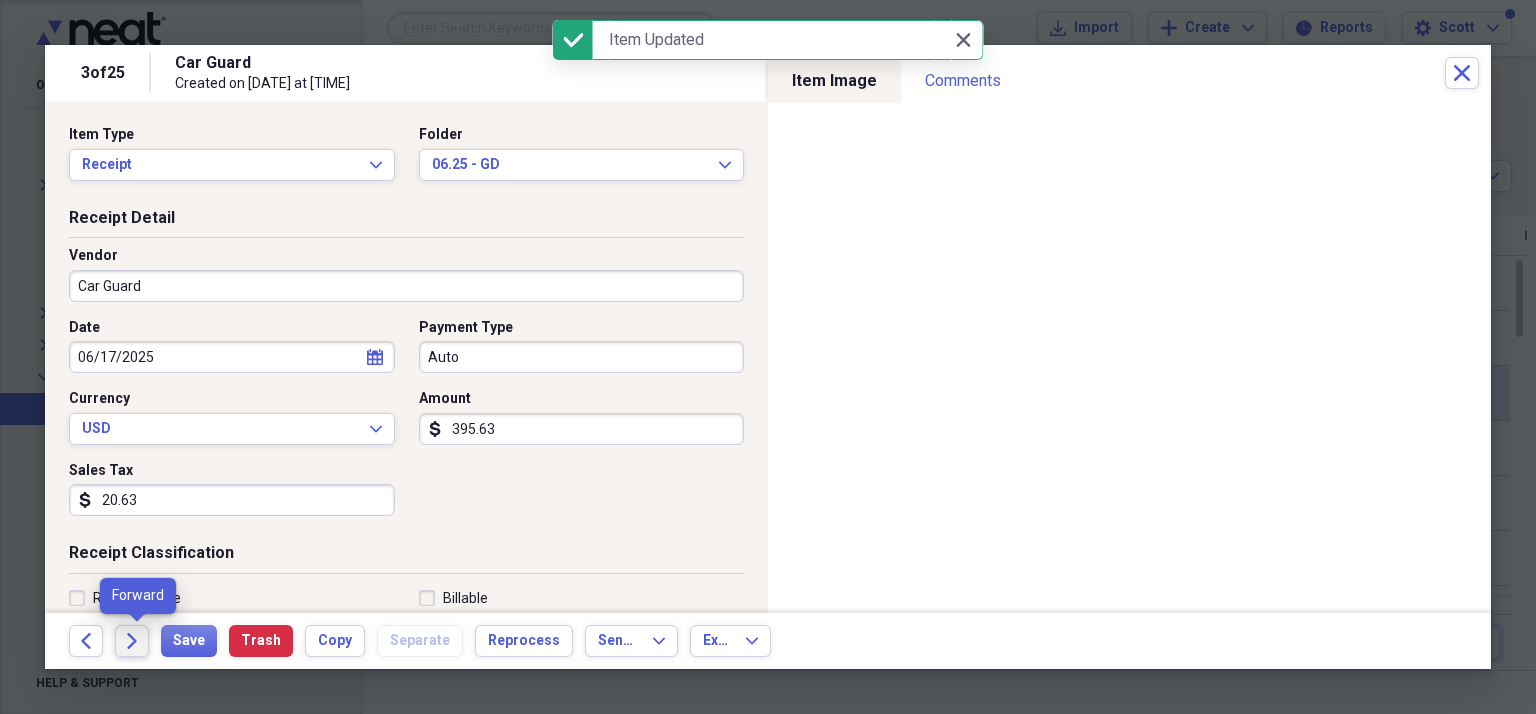click 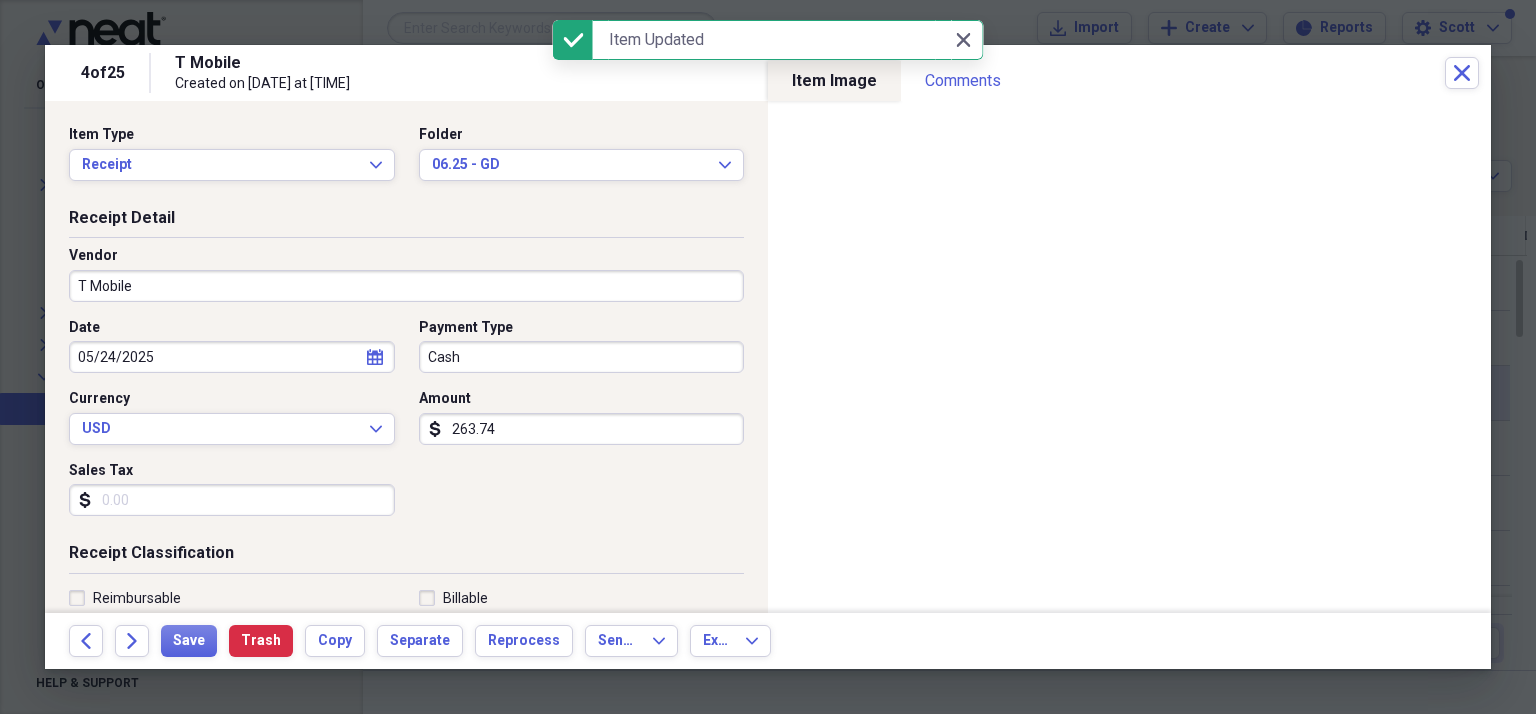click on "Cash" at bounding box center [582, 357] 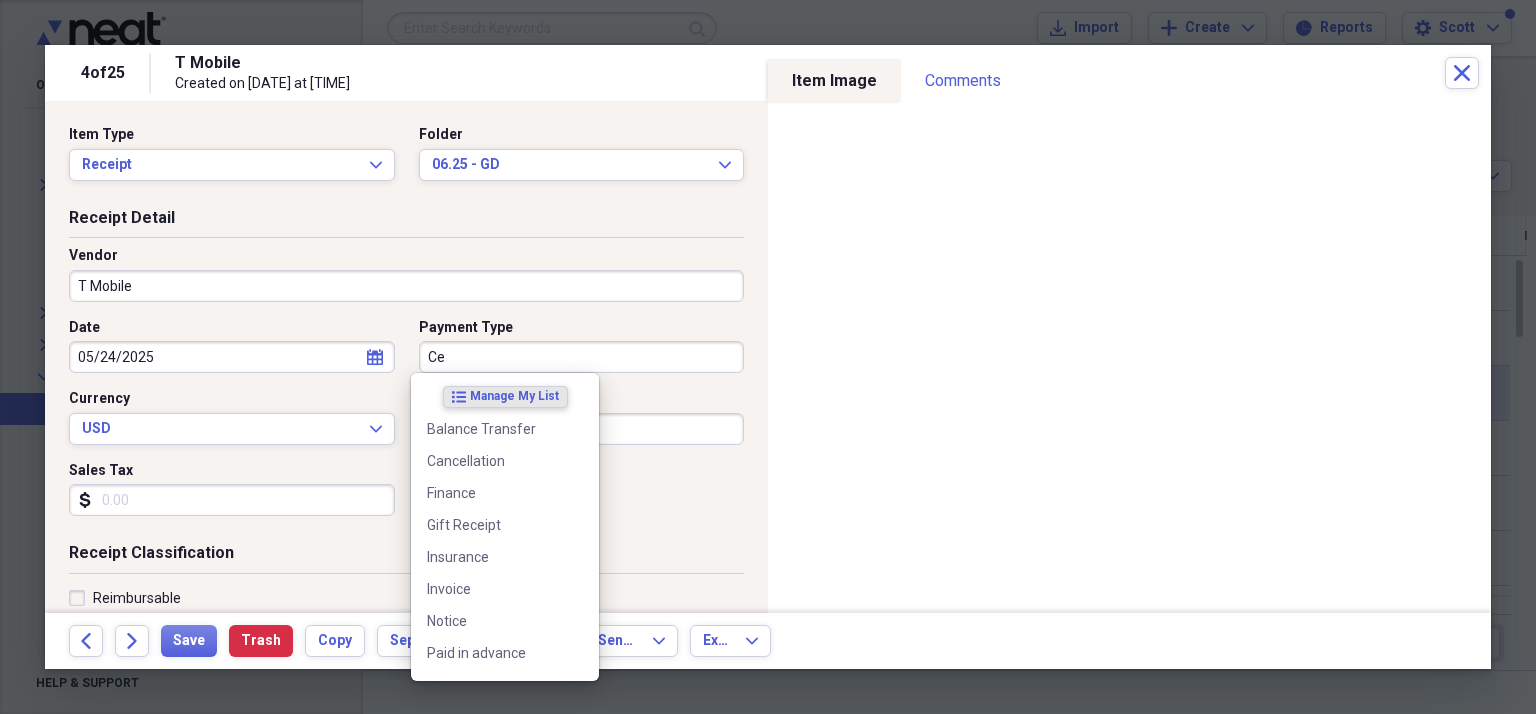 type on "C" 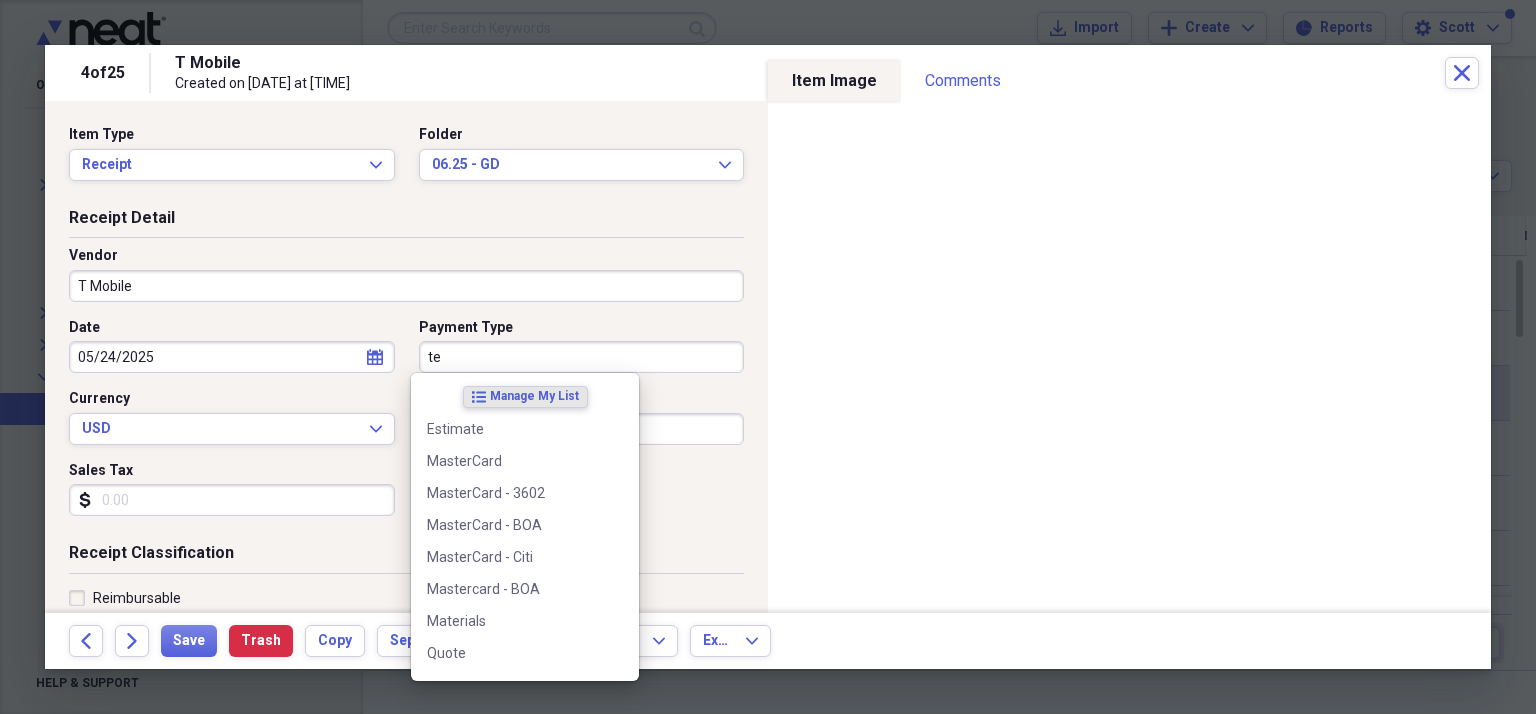 type on "t" 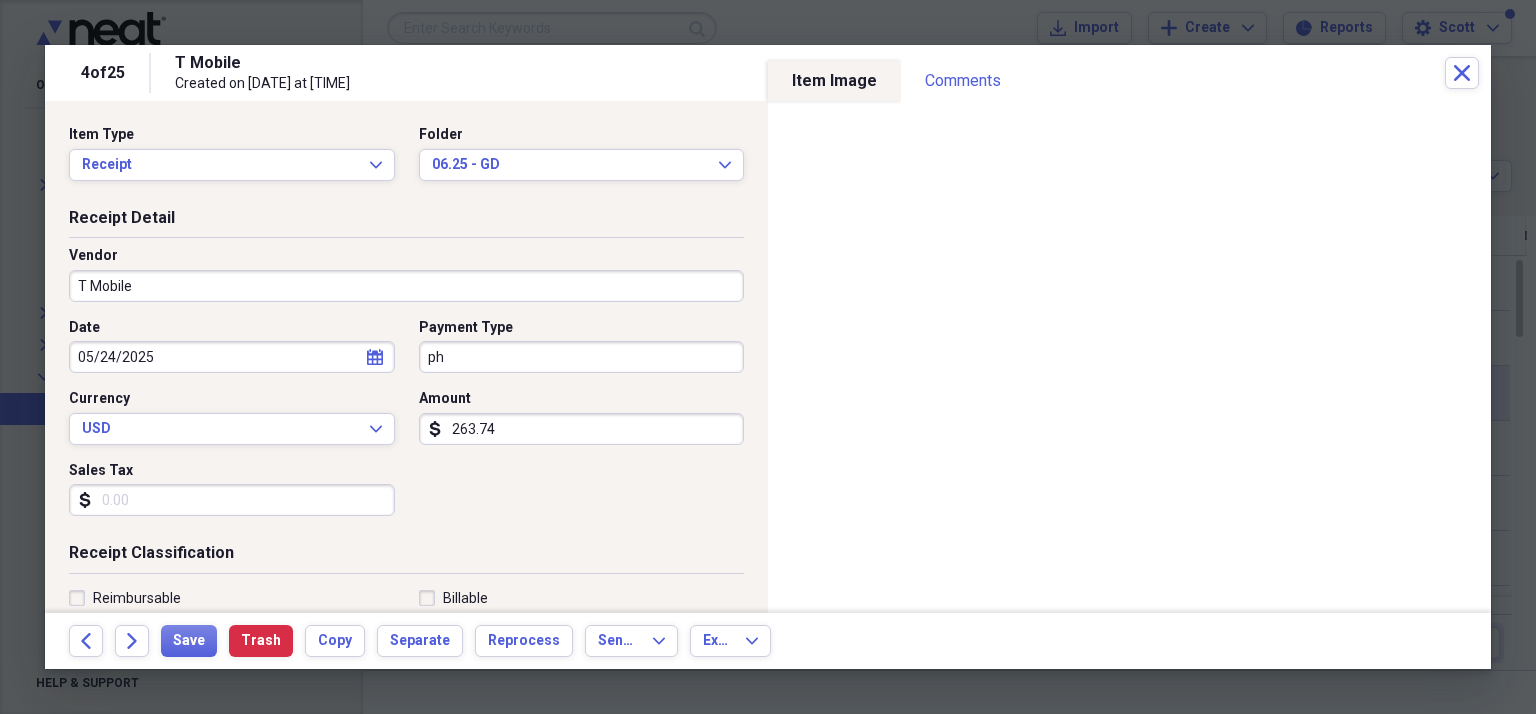 type on "p" 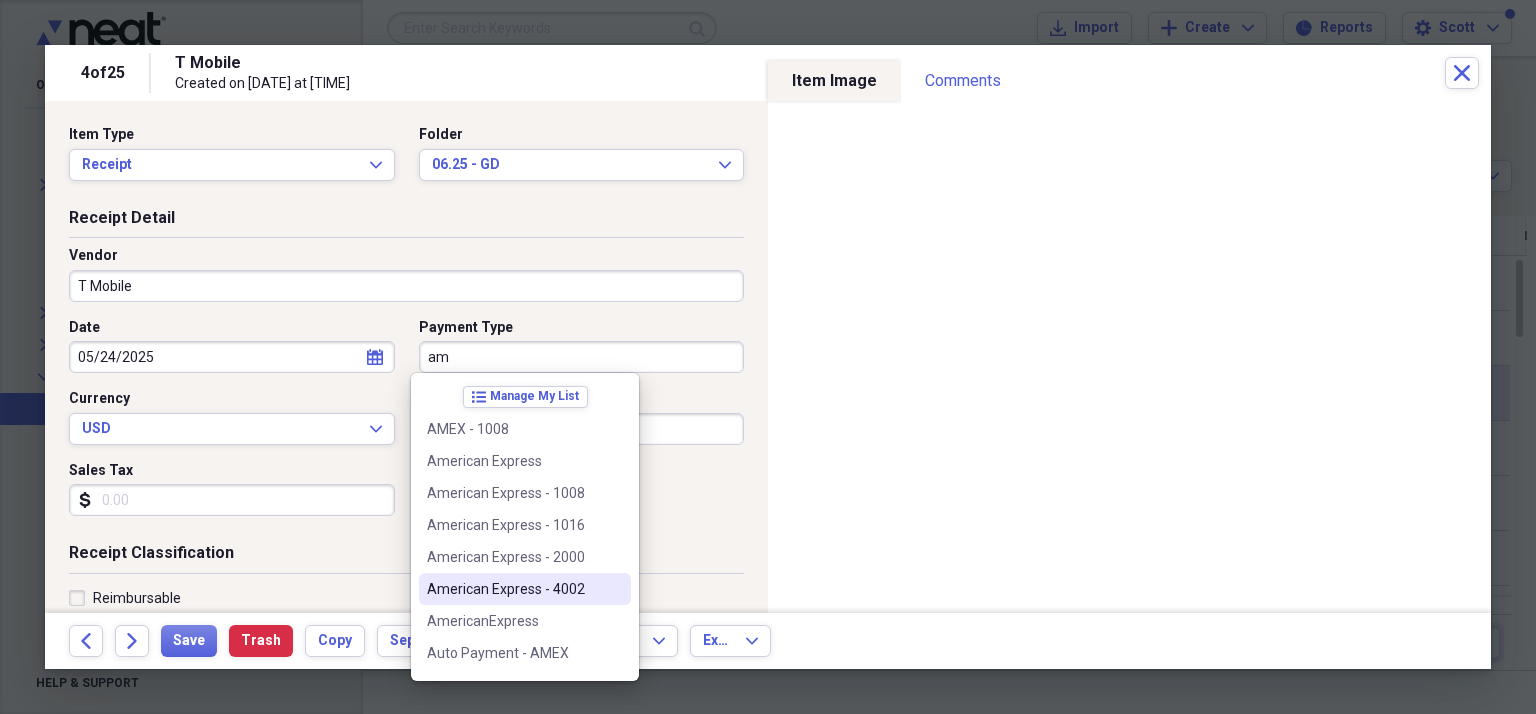 click on "American Express - 4002" at bounding box center [513, 589] 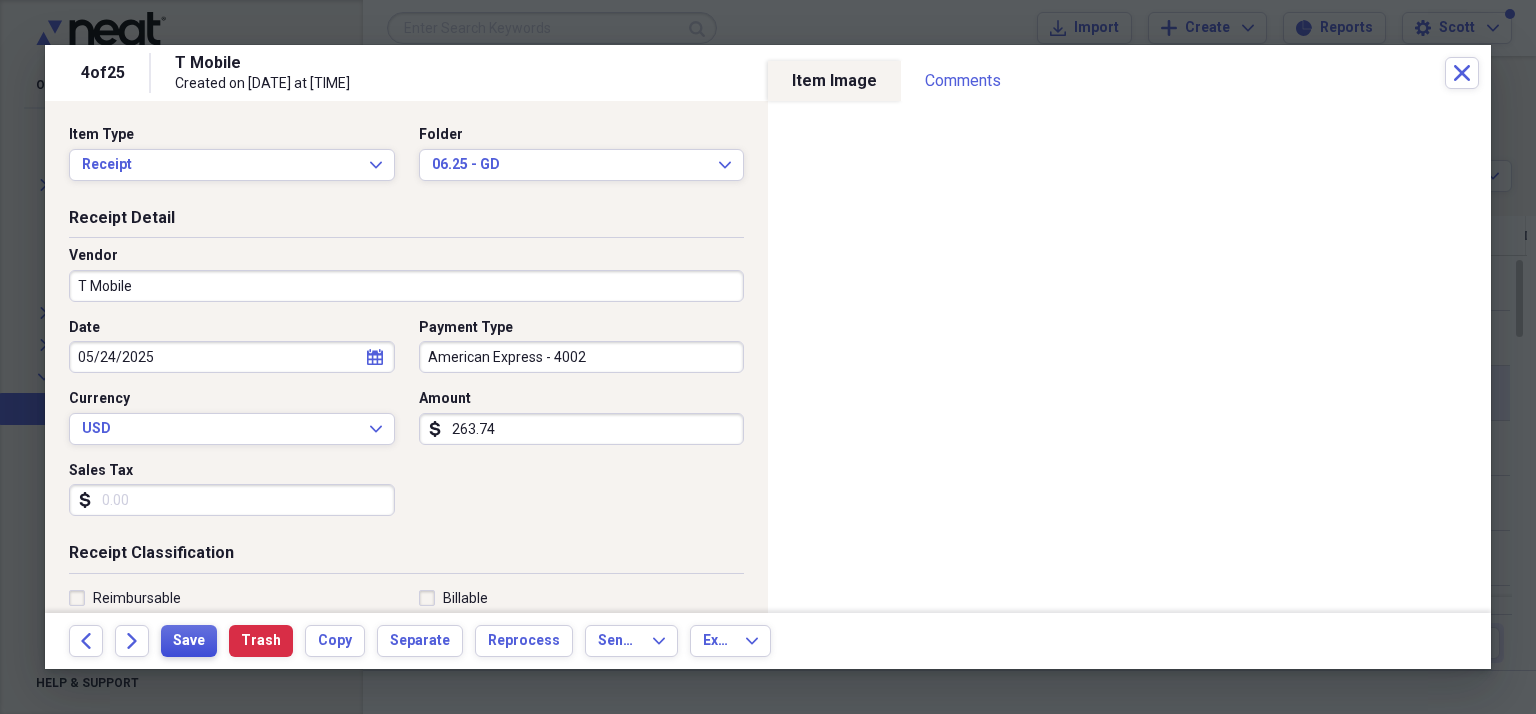 click on "Save" at bounding box center (189, 641) 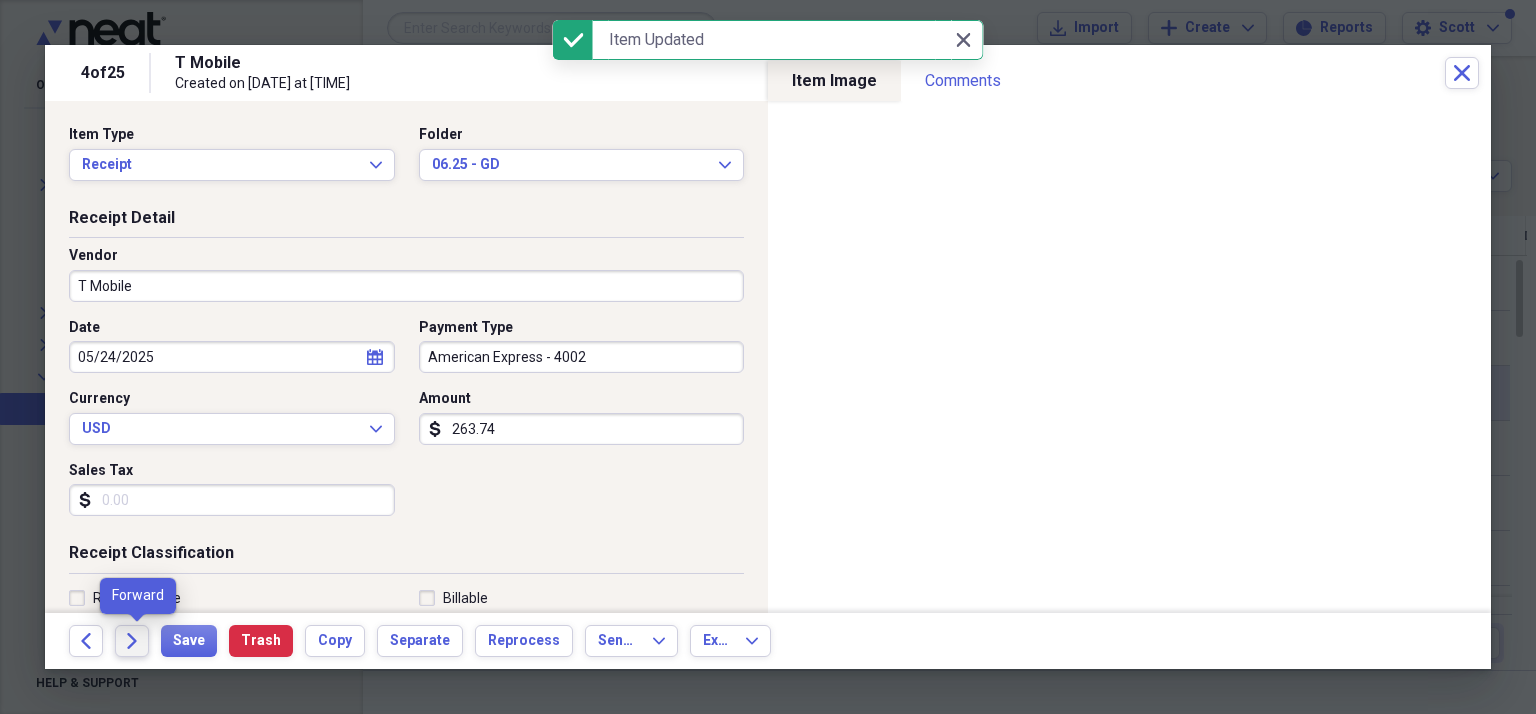 click on "Forward" 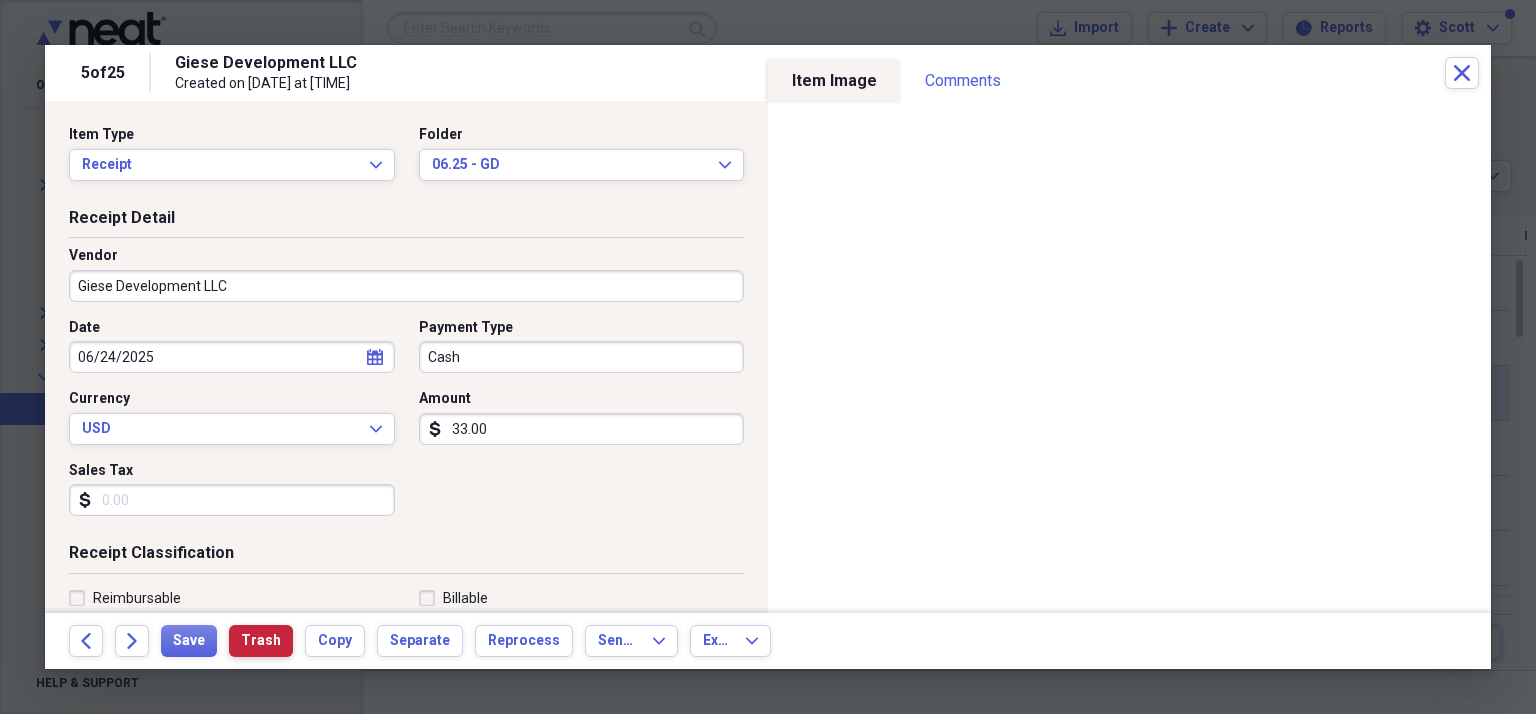 click on "Trash" at bounding box center [261, 641] 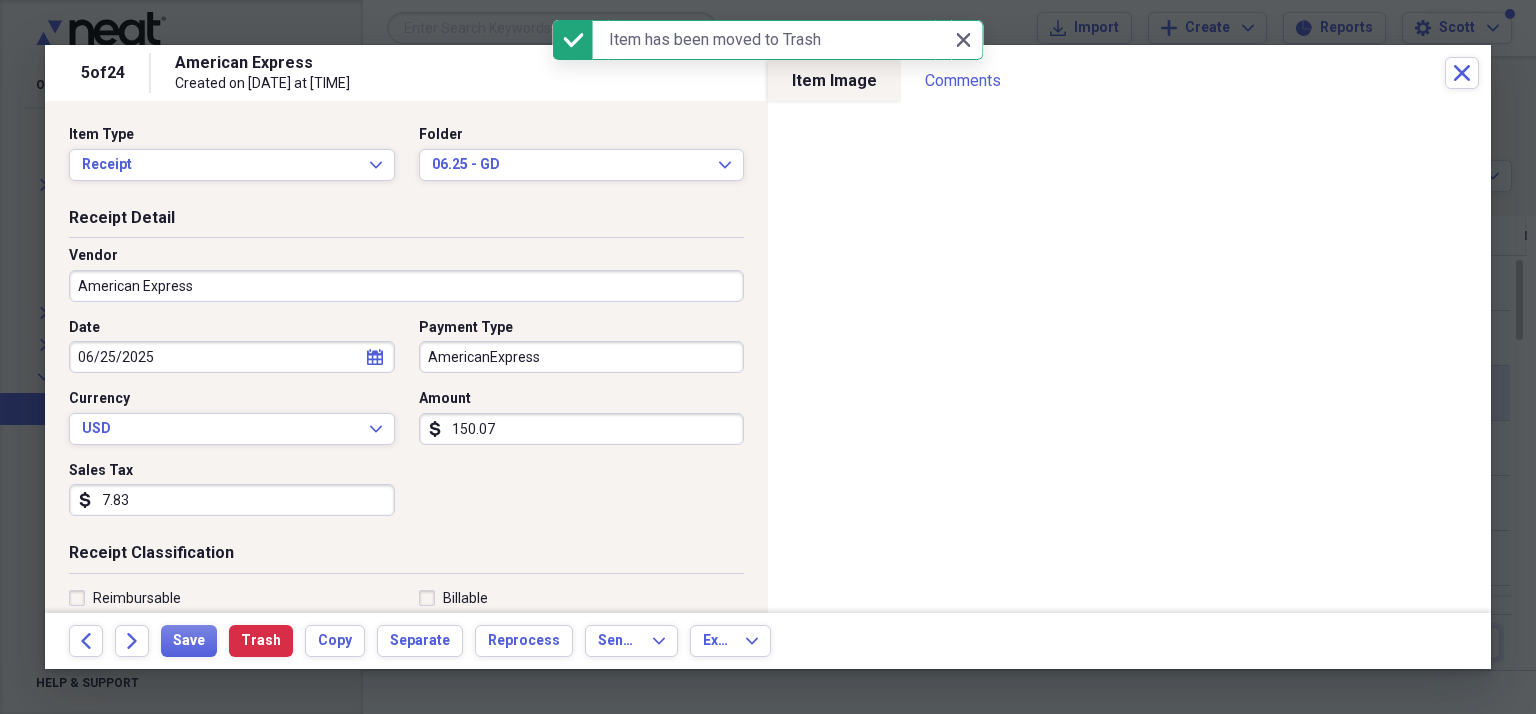 click on "American Express" at bounding box center (406, 286) 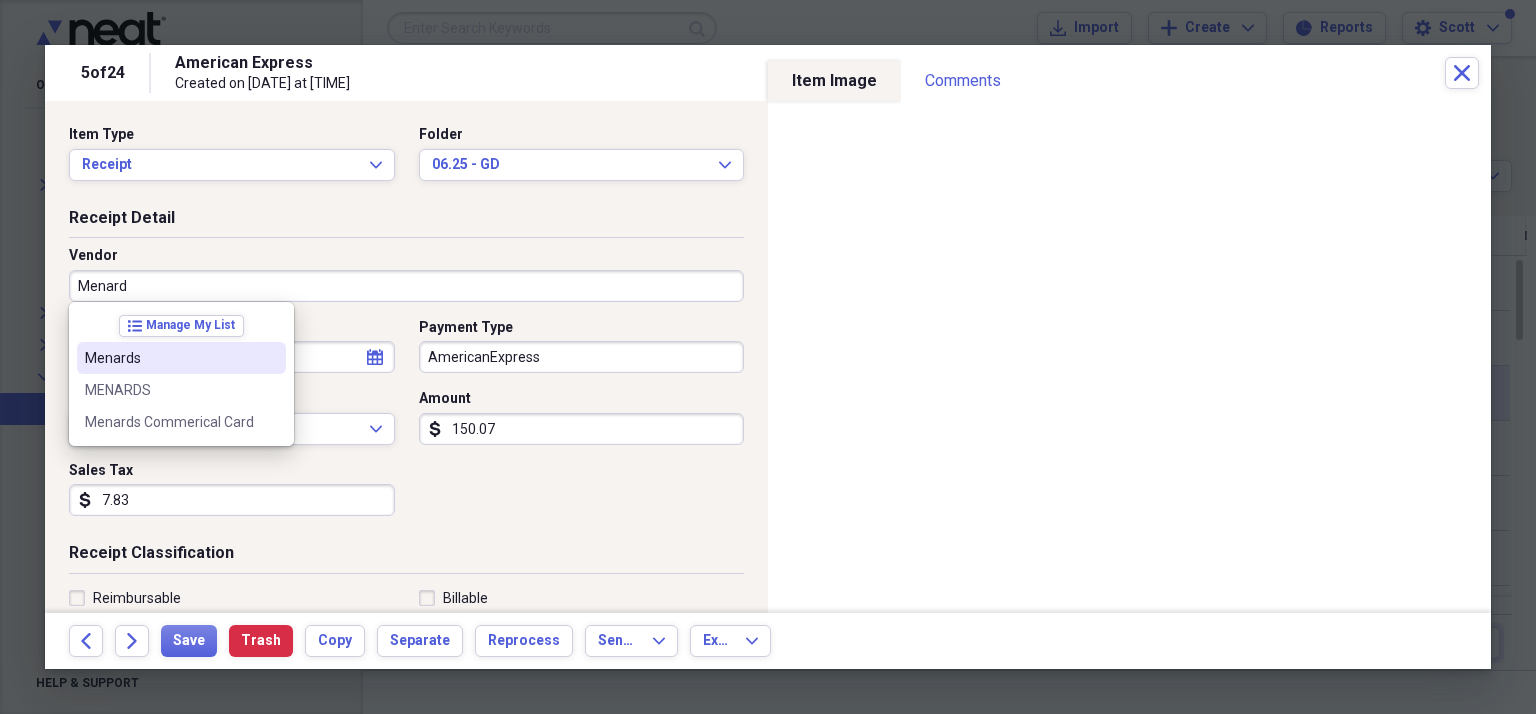 click on "Menards" at bounding box center [181, 358] 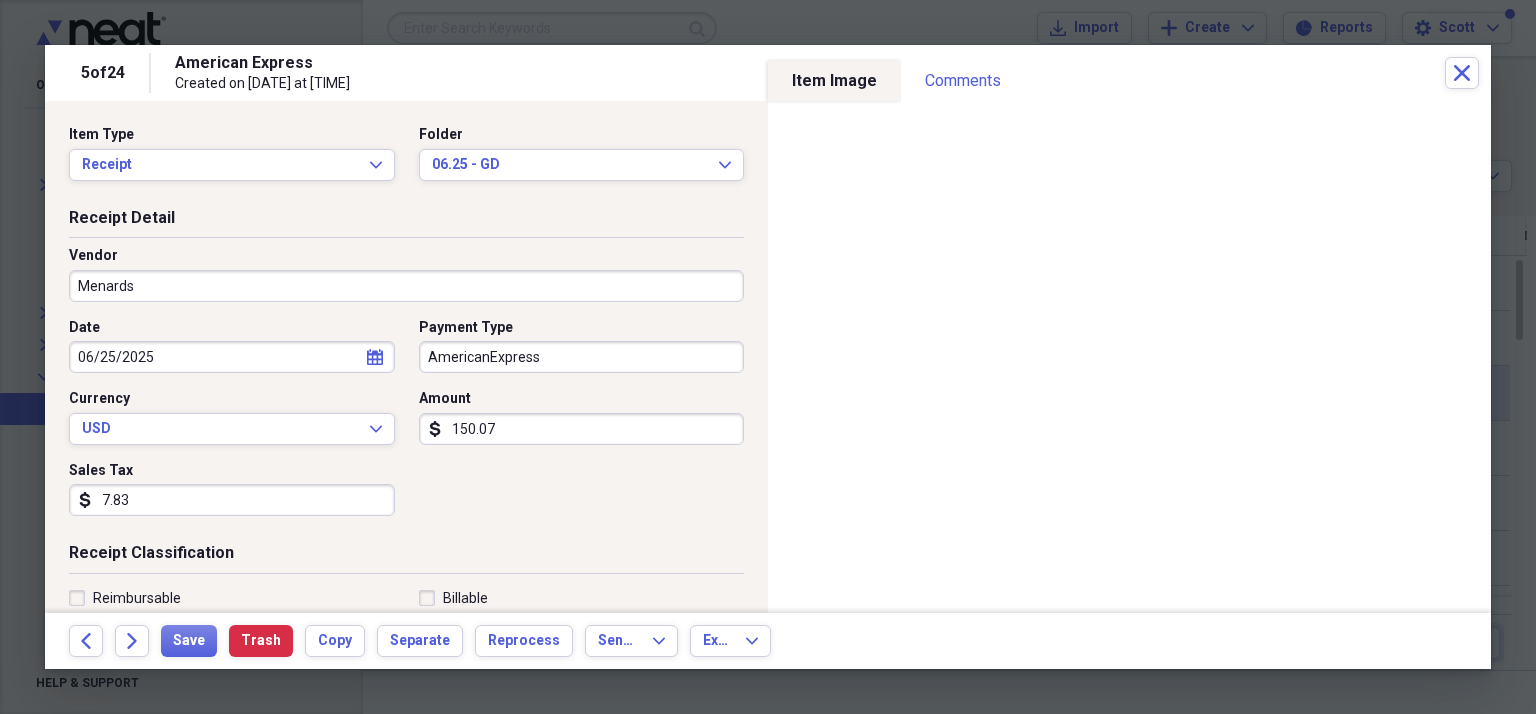 type on "Giese Development - Job" 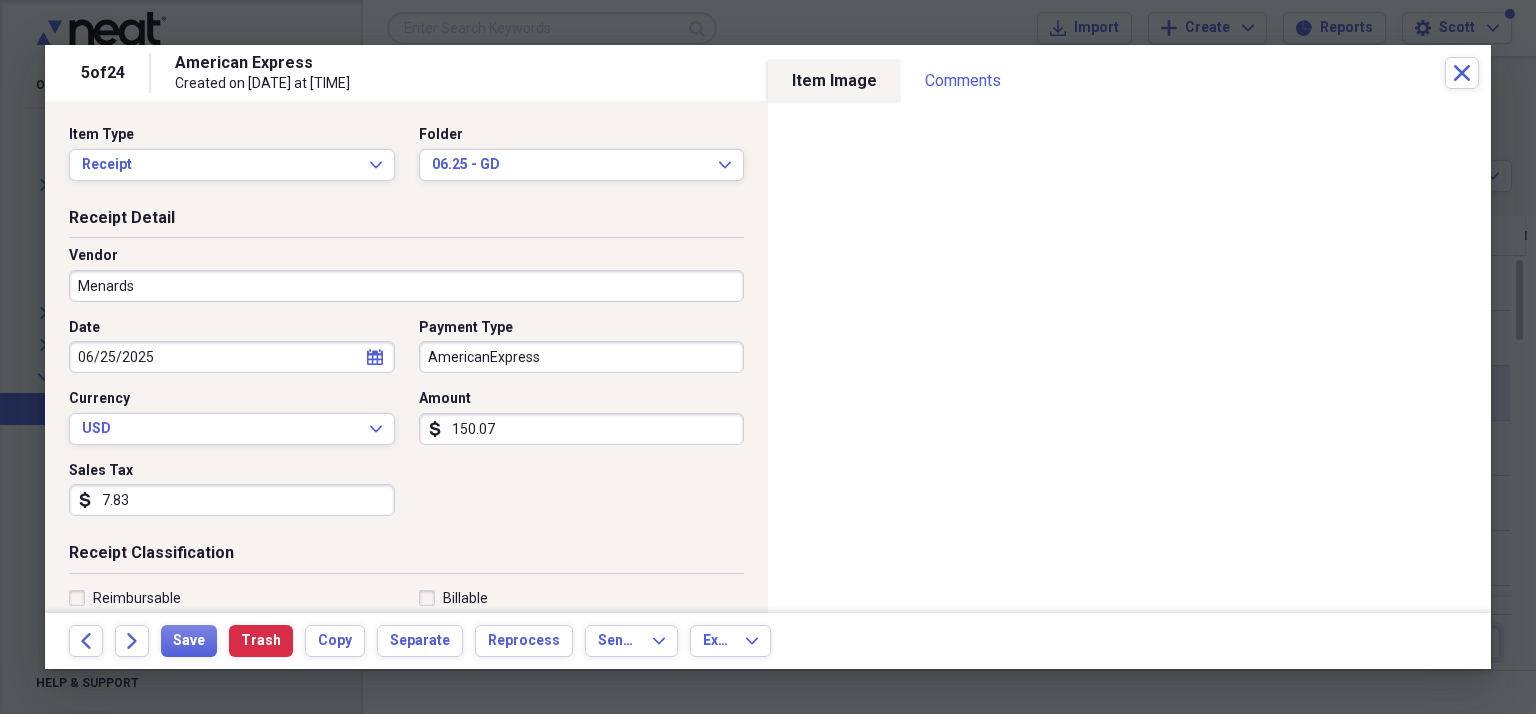 click on "AmericanExpress" at bounding box center (582, 357) 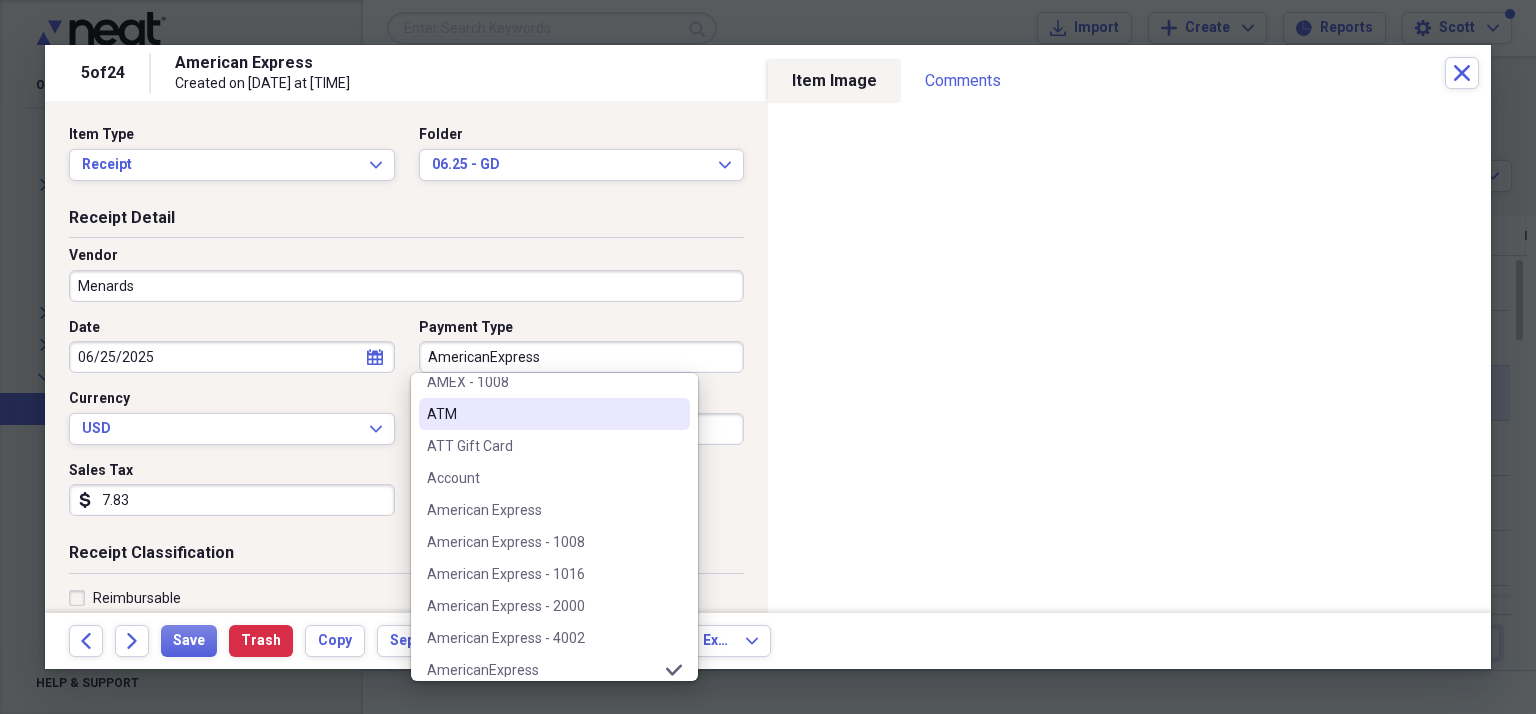 scroll, scrollTop: 300, scrollLeft: 0, axis: vertical 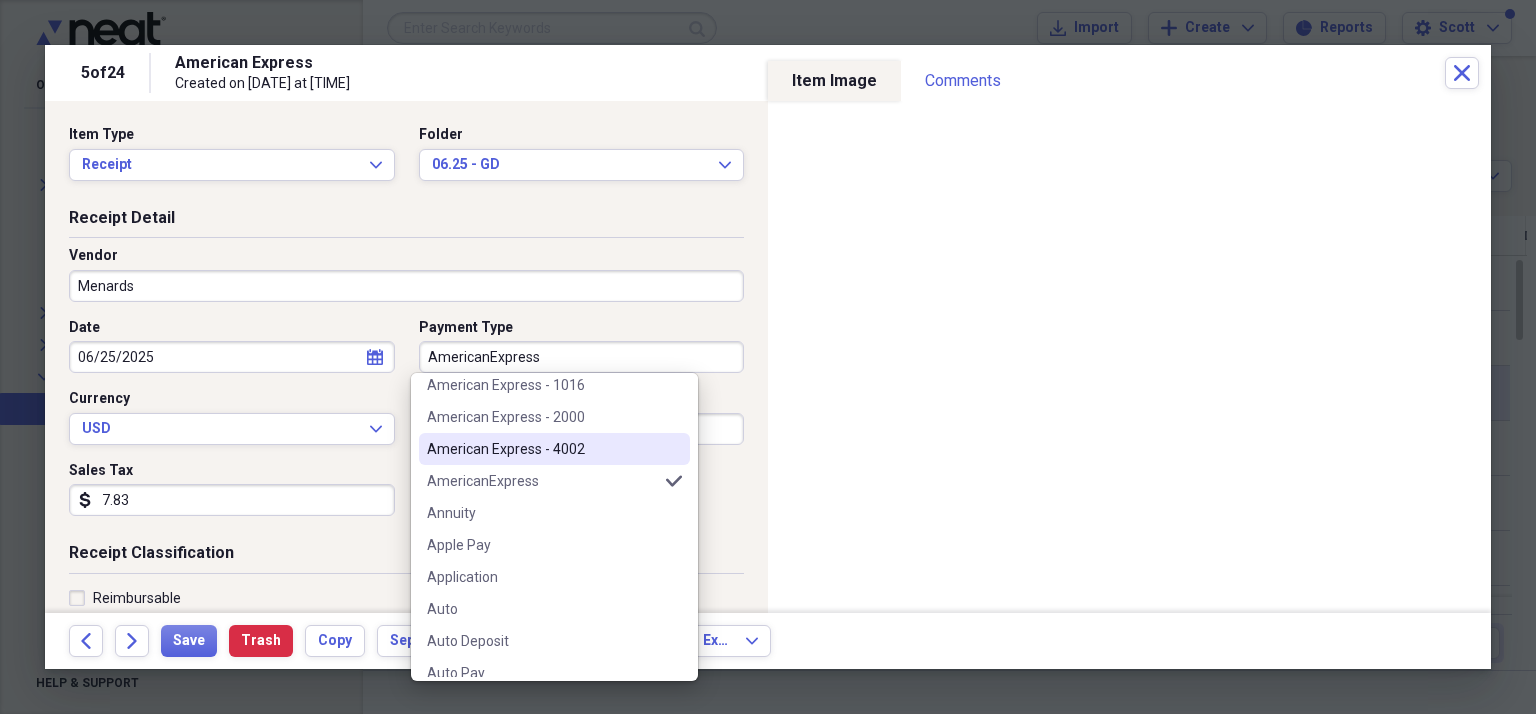 click on "American Express - 4002" at bounding box center (542, 449) 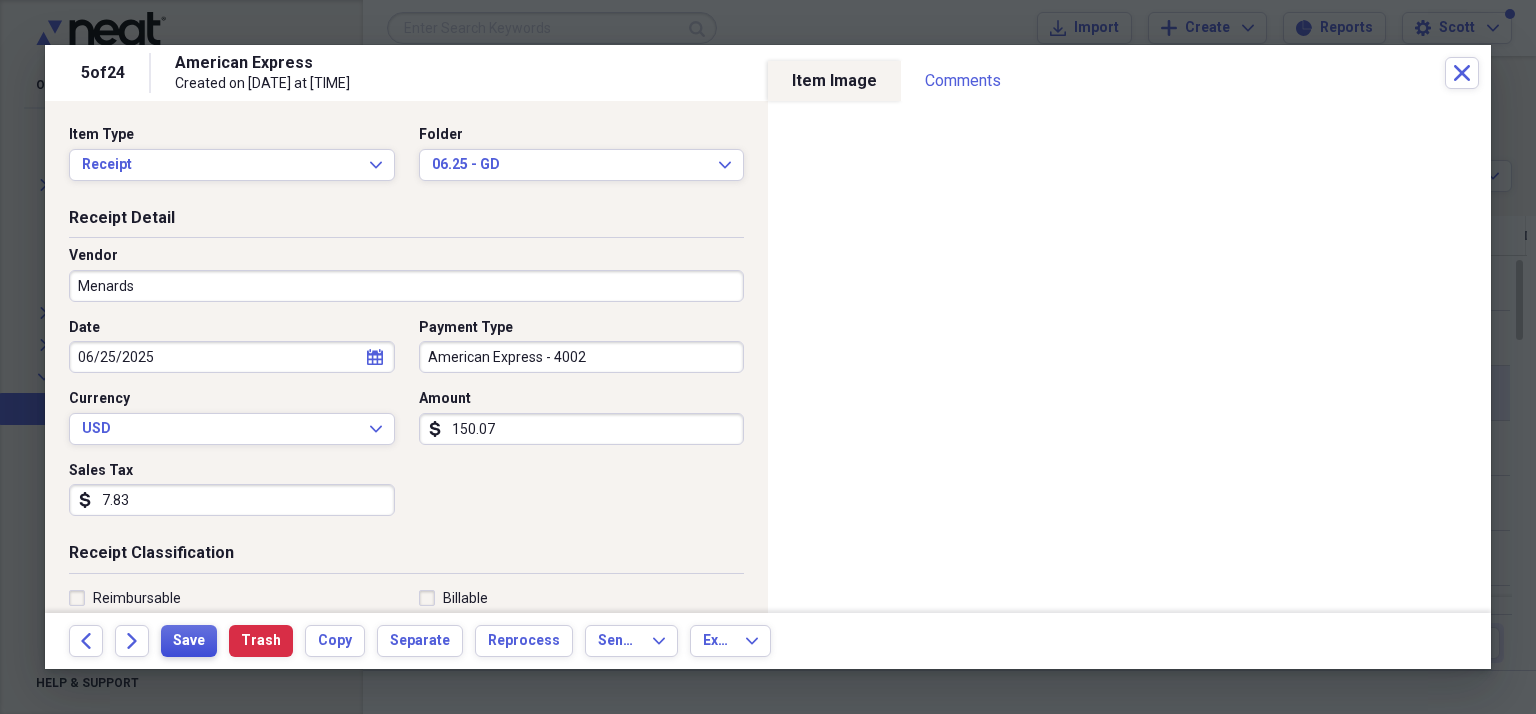 click on "Save" at bounding box center (189, 641) 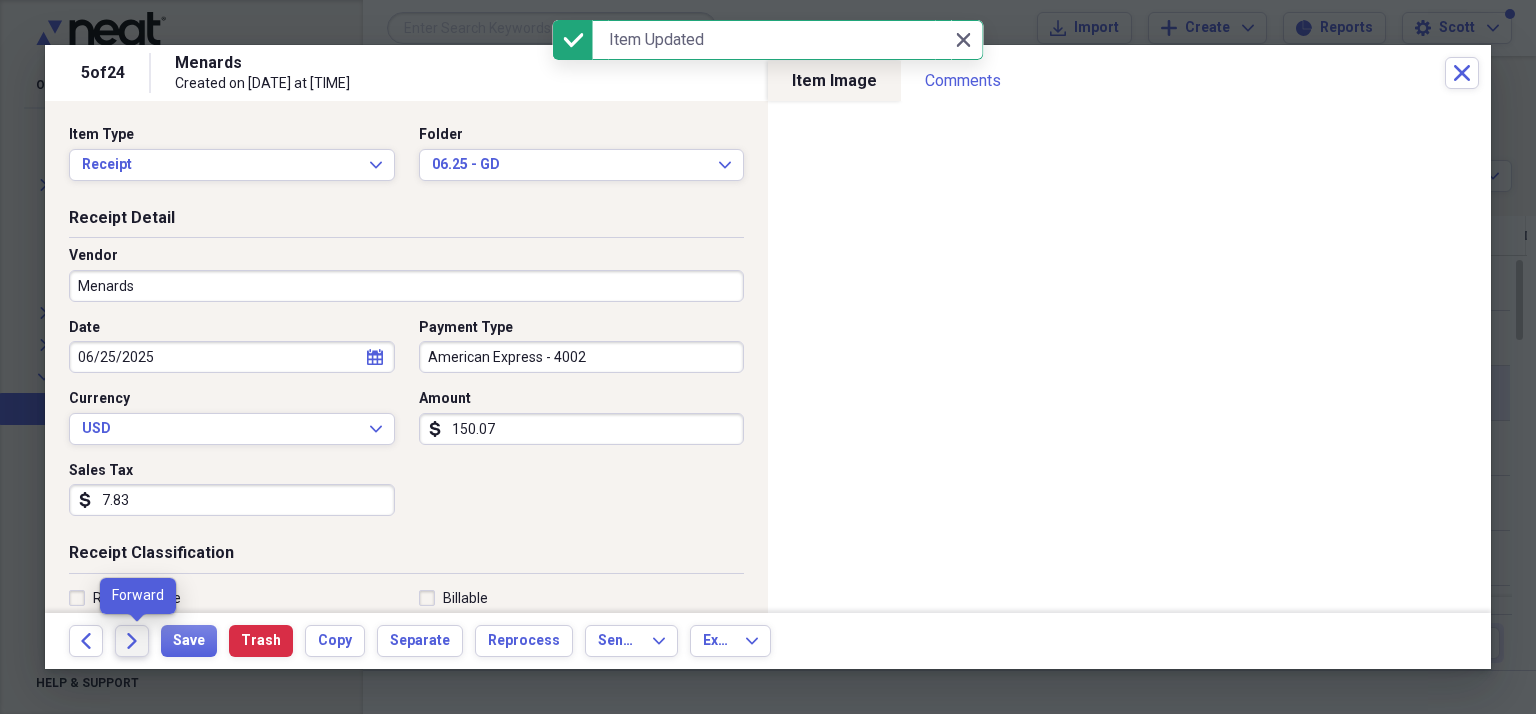 click on "Forward" 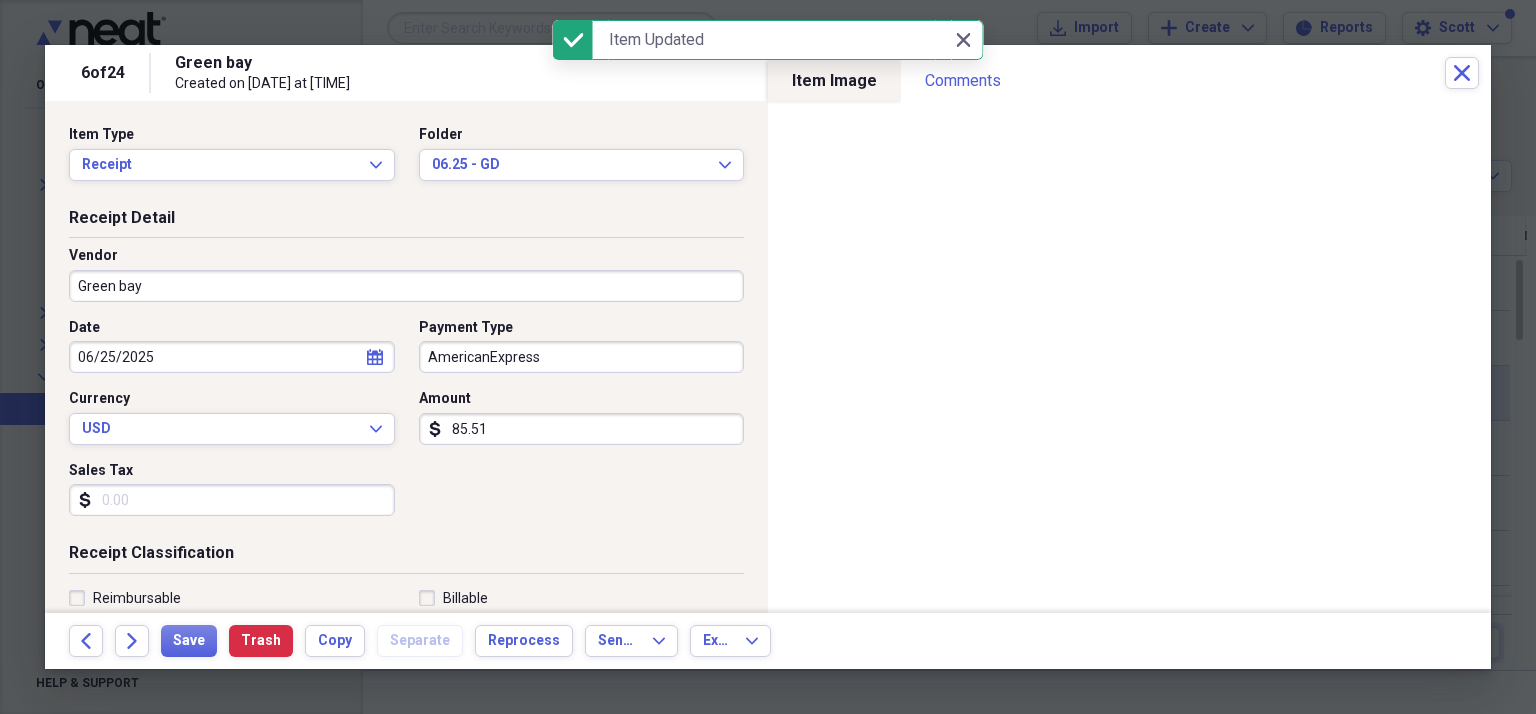 click on "Green bay" at bounding box center (406, 286) 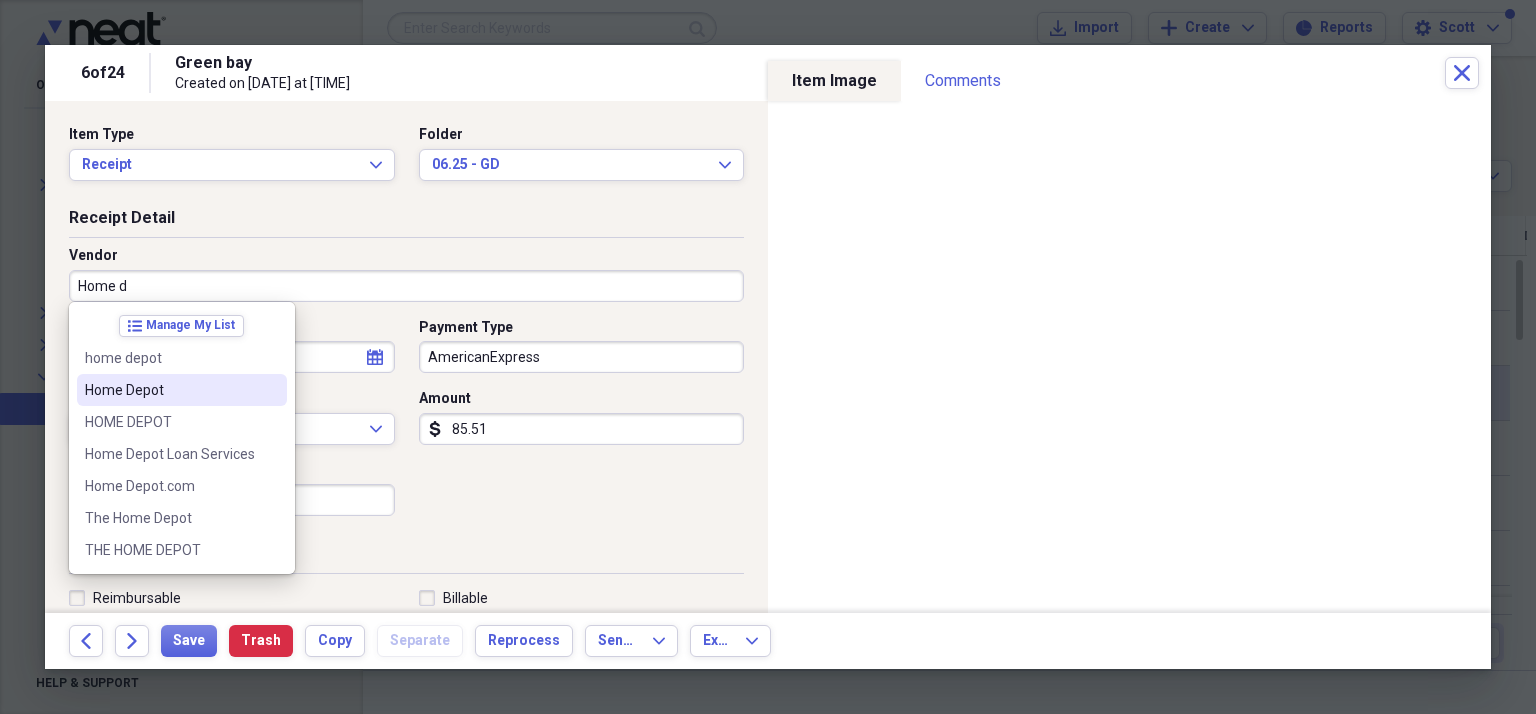 click on "Home Depot" at bounding box center [170, 390] 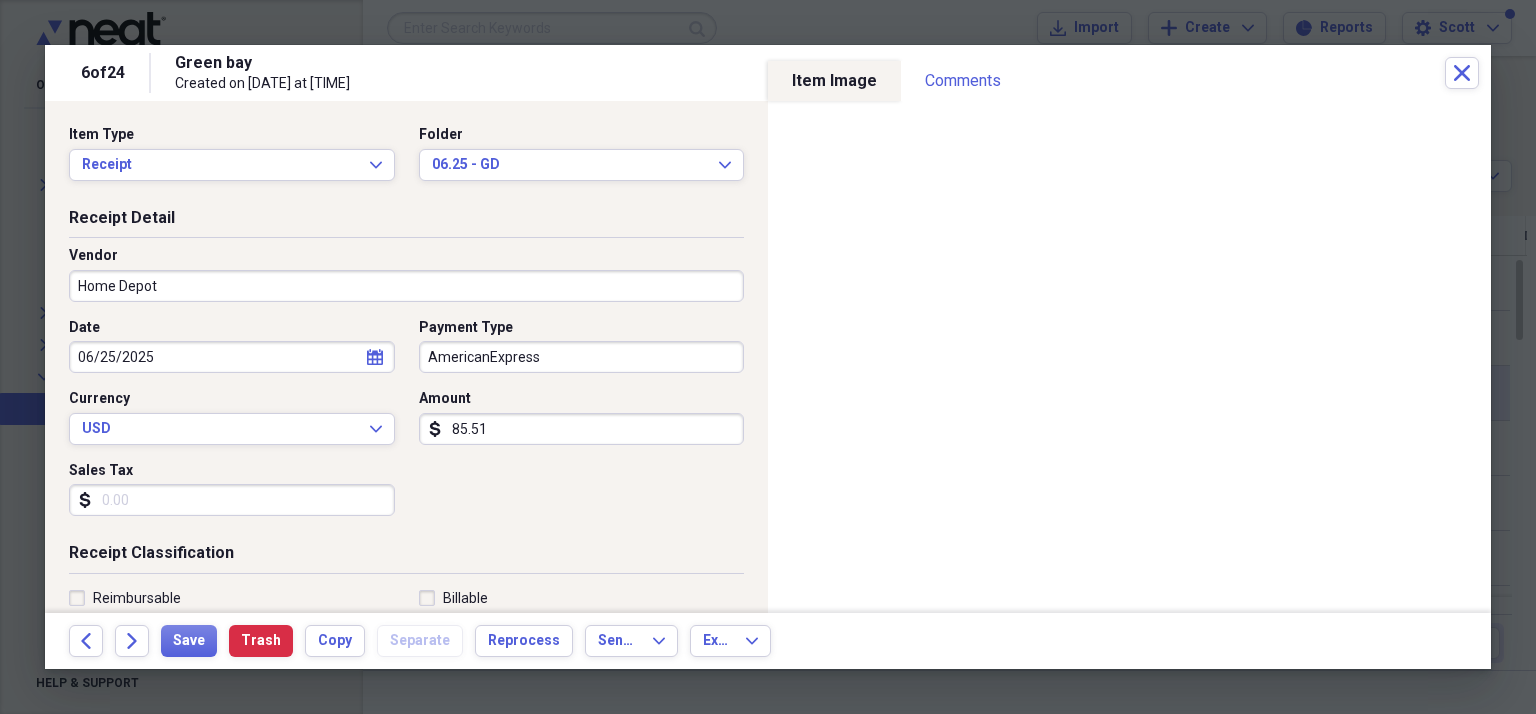 type on "Classic Drive Expense" 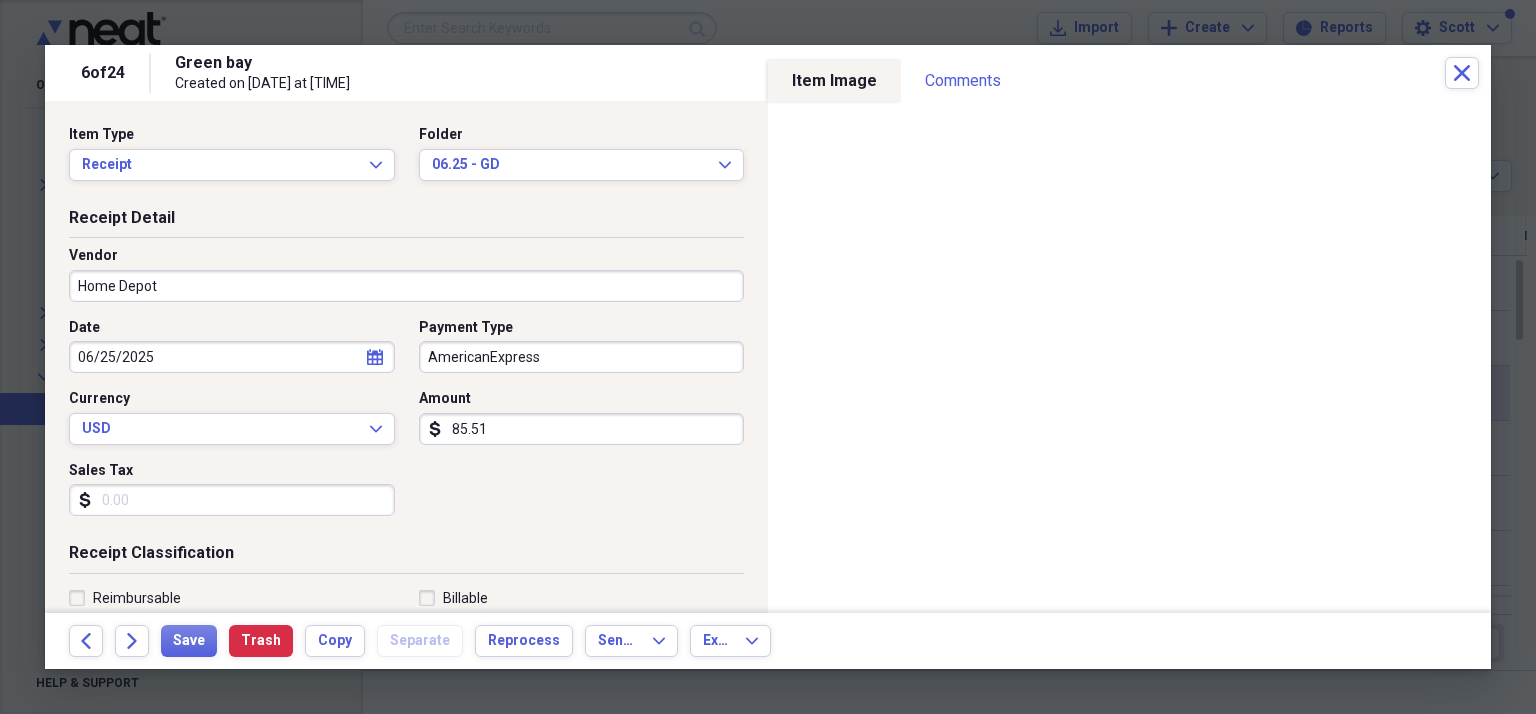 click on "AmericanExpress" at bounding box center (582, 357) 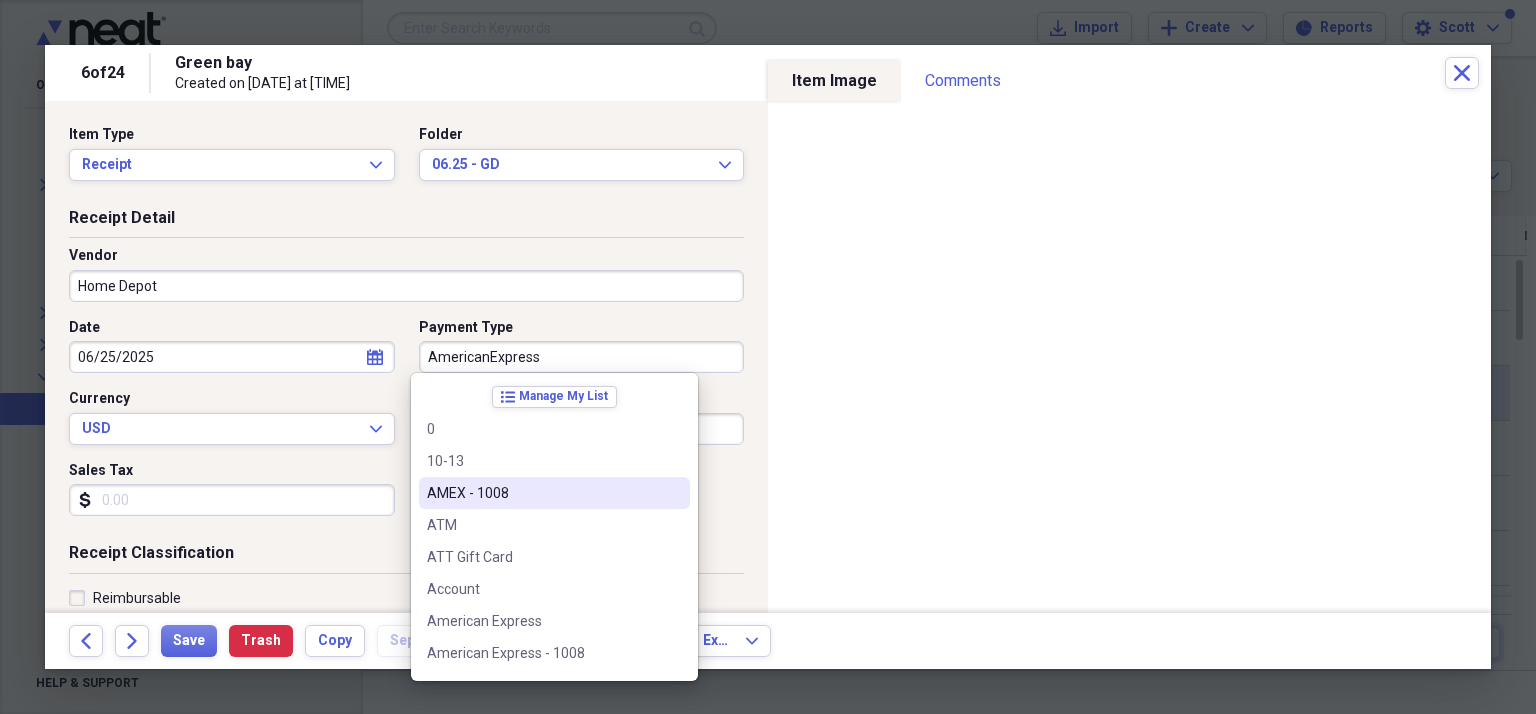 scroll, scrollTop: 300, scrollLeft: 0, axis: vertical 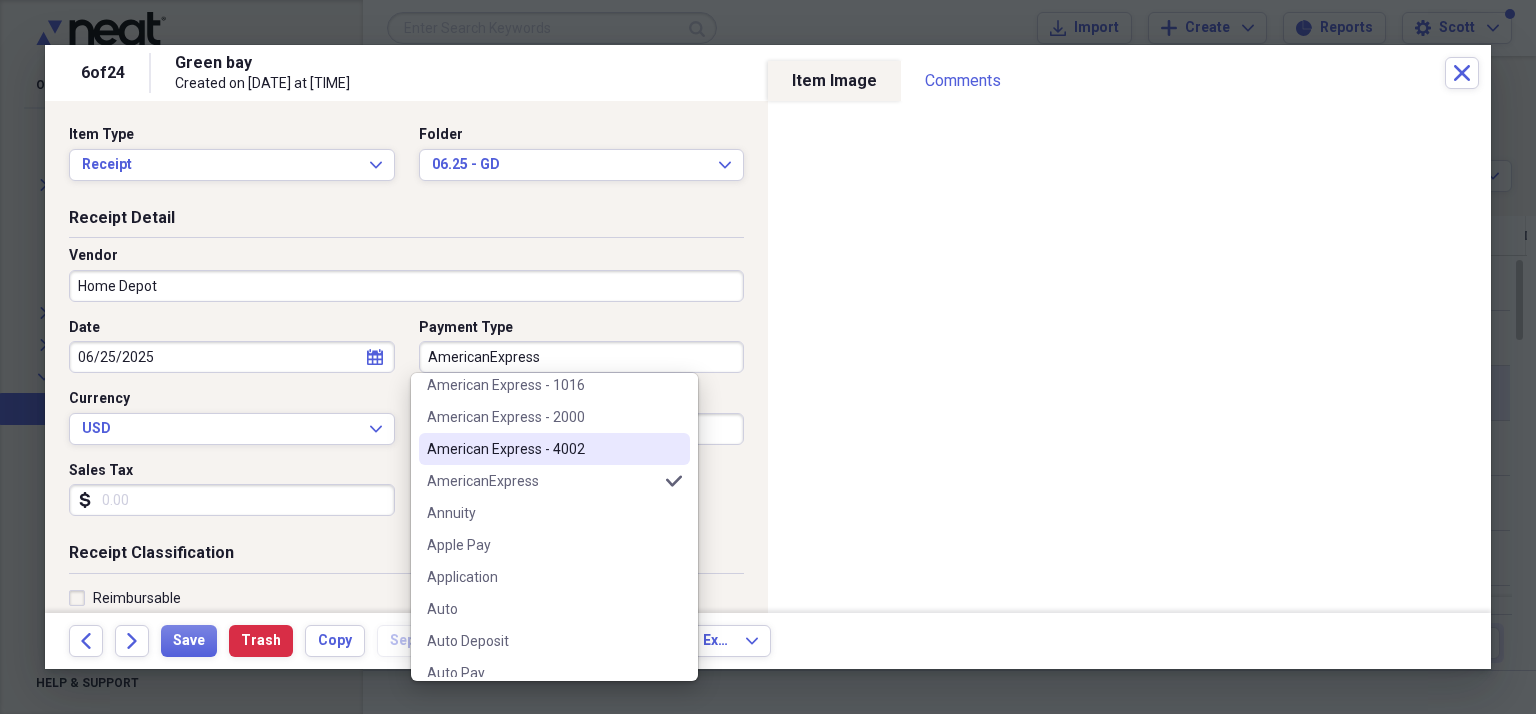 click on "American Express - 4002" at bounding box center [554, 449] 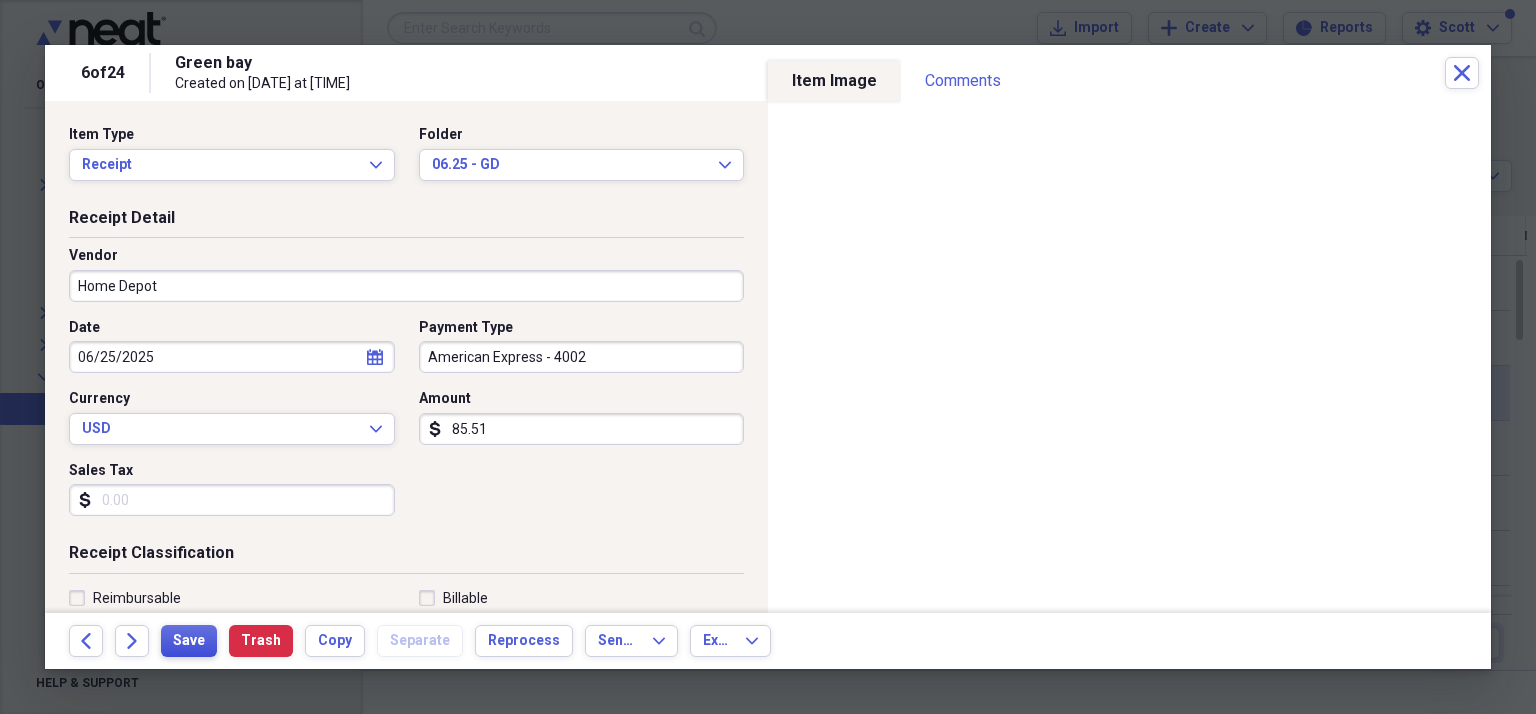 click on "Save" at bounding box center (189, 641) 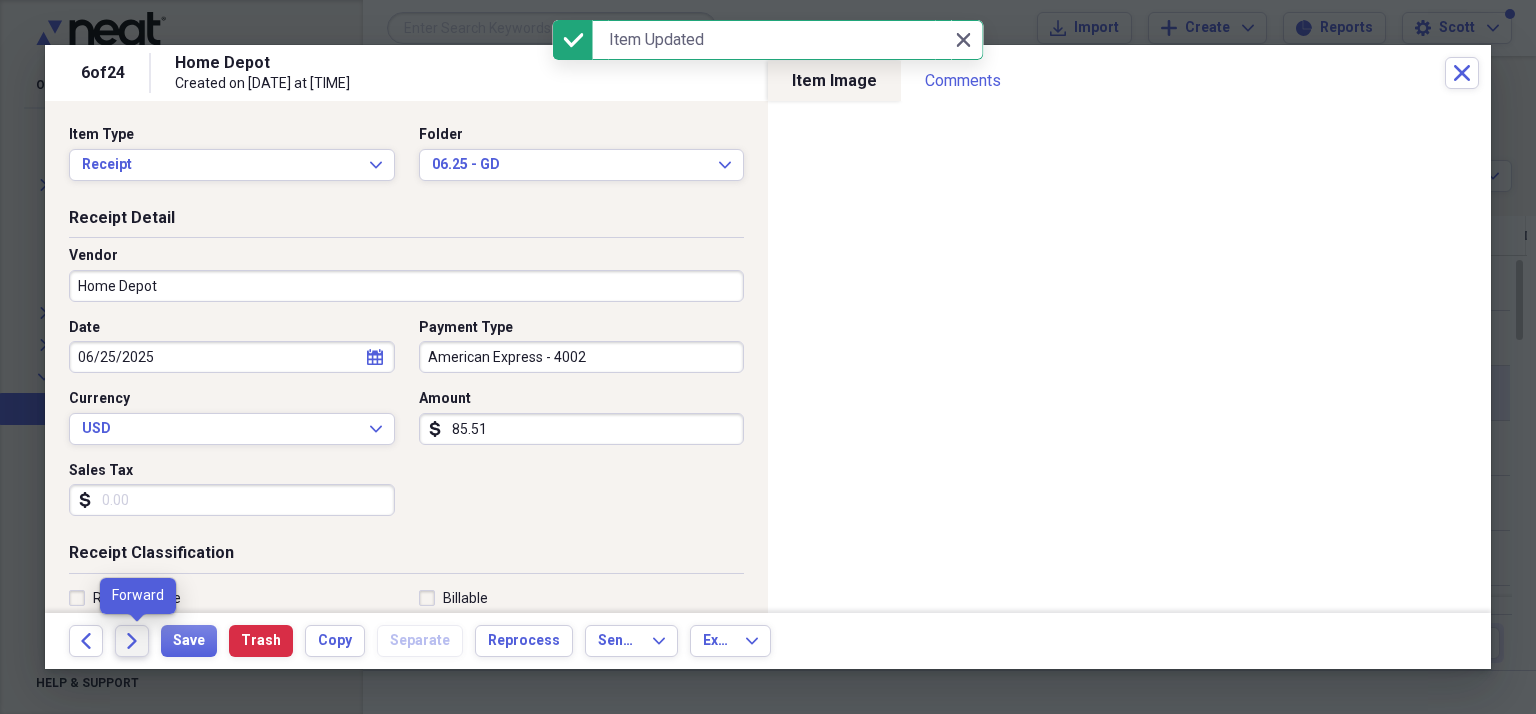click on "Forward" 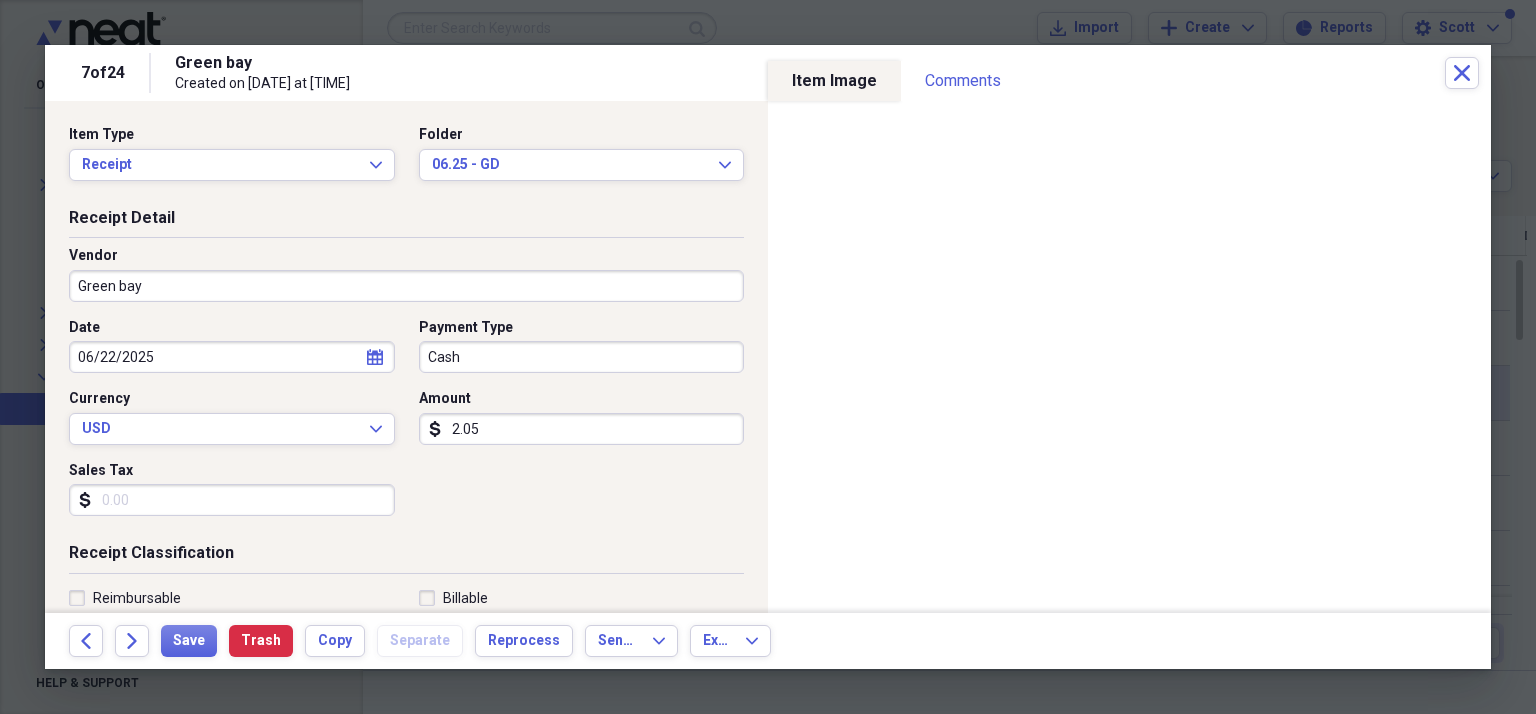 click on "Green bay" at bounding box center [406, 286] 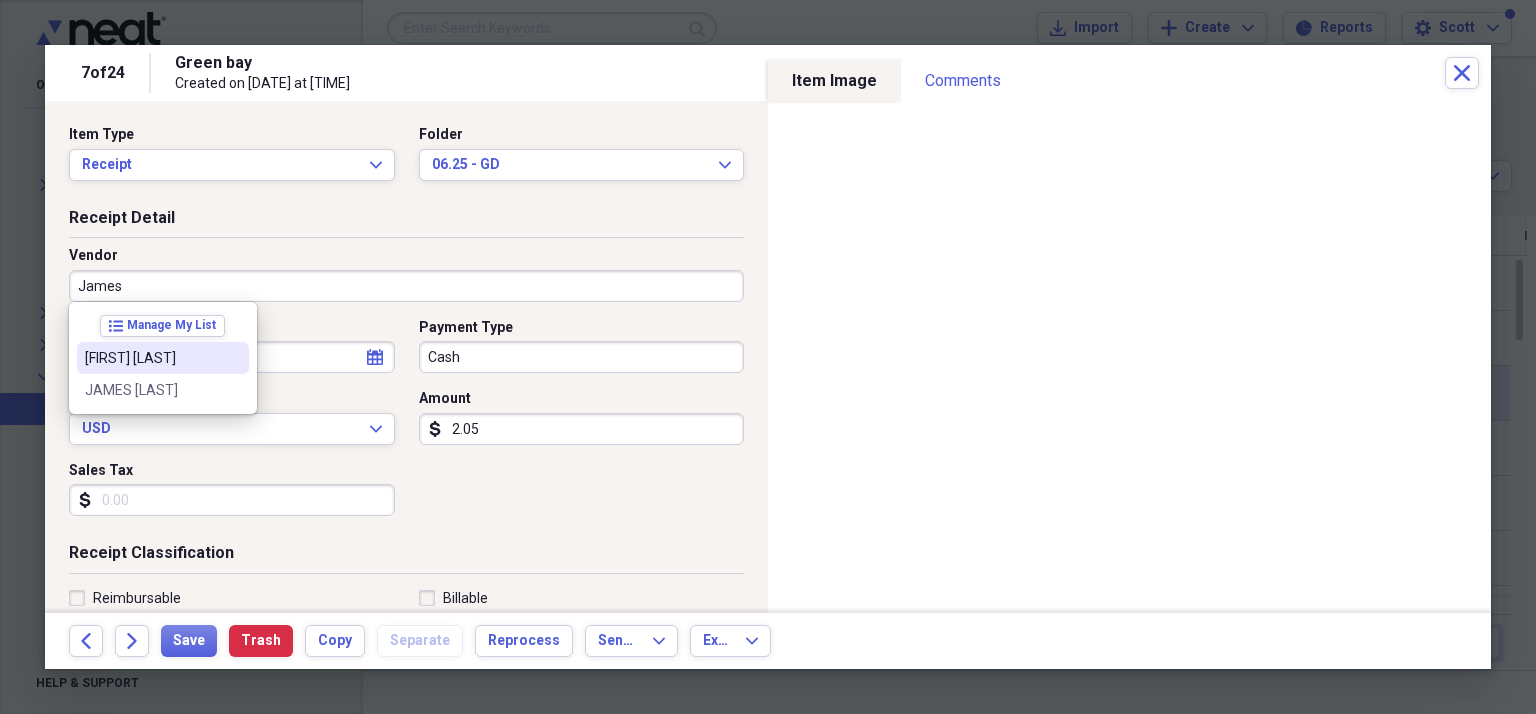 click on "[FIRST] [LAST]" at bounding box center (151, 358) 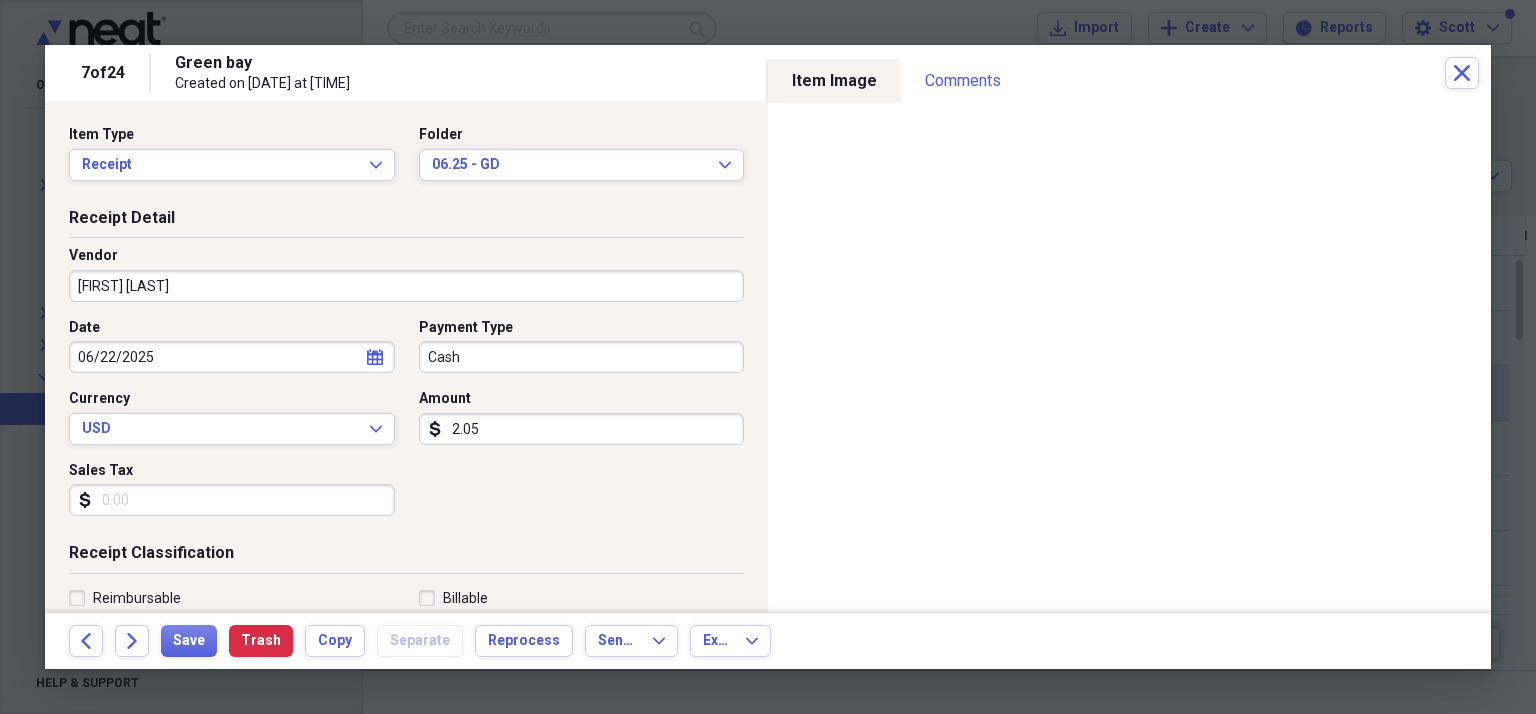 type on "Sub-Contractor Expense" 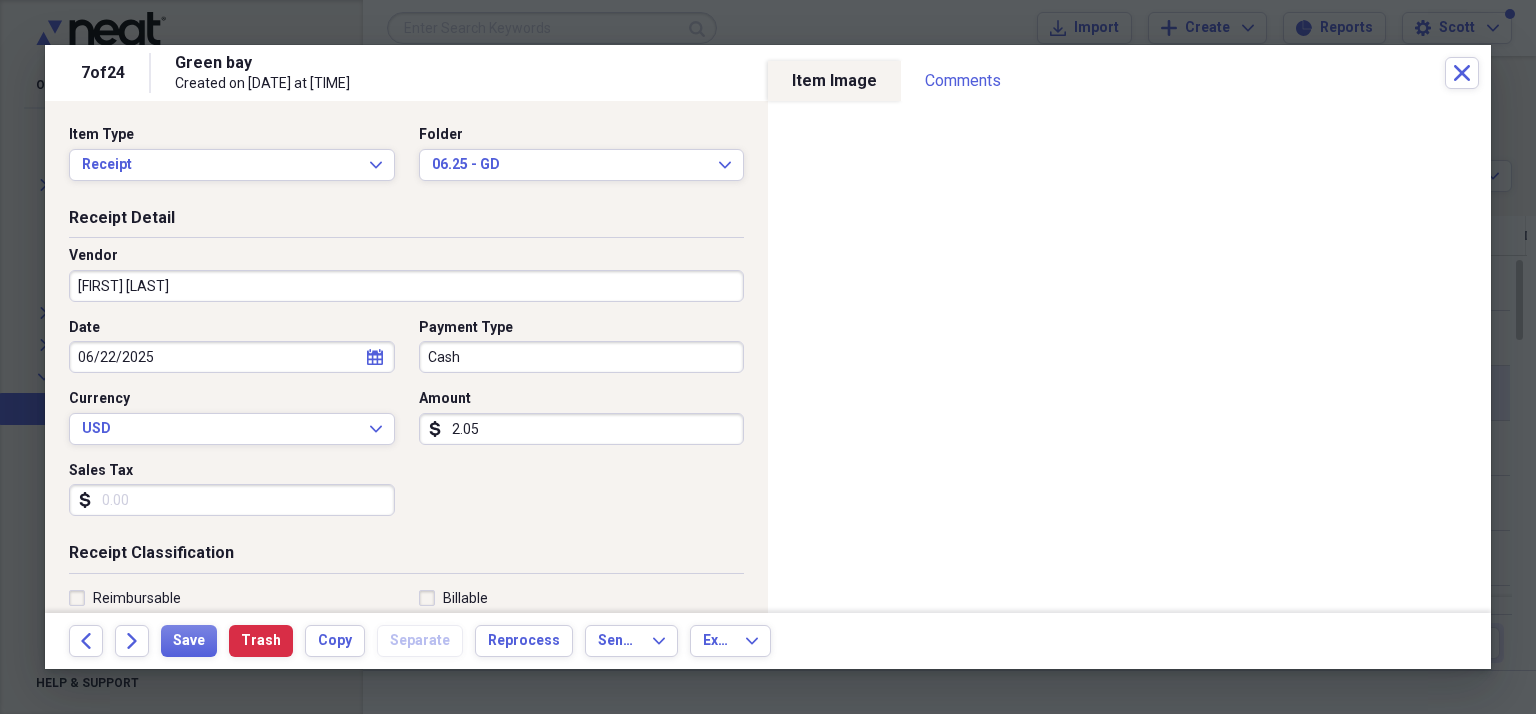 click on "Cash" at bounding box center (582, 357) 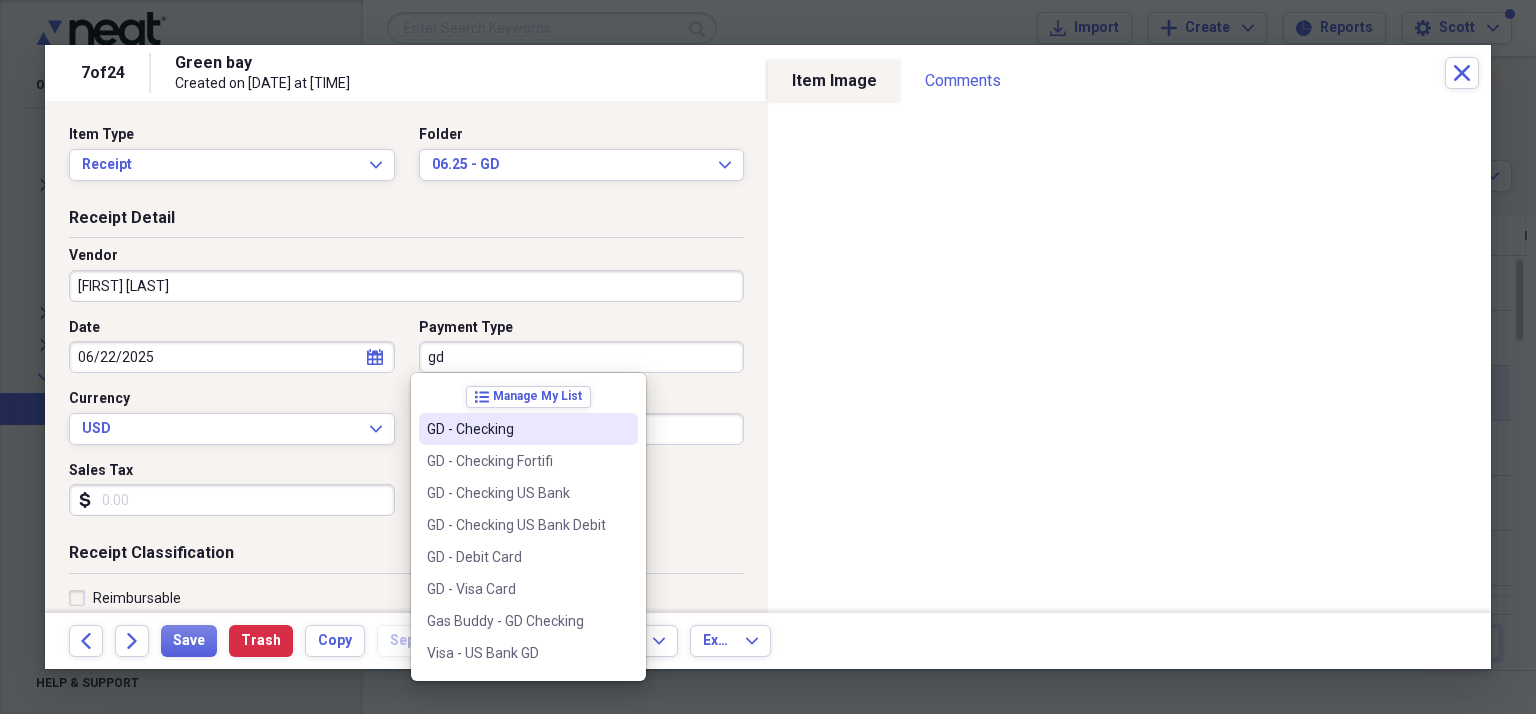 click on "GD - Checking" at bounding box center [516, 429] 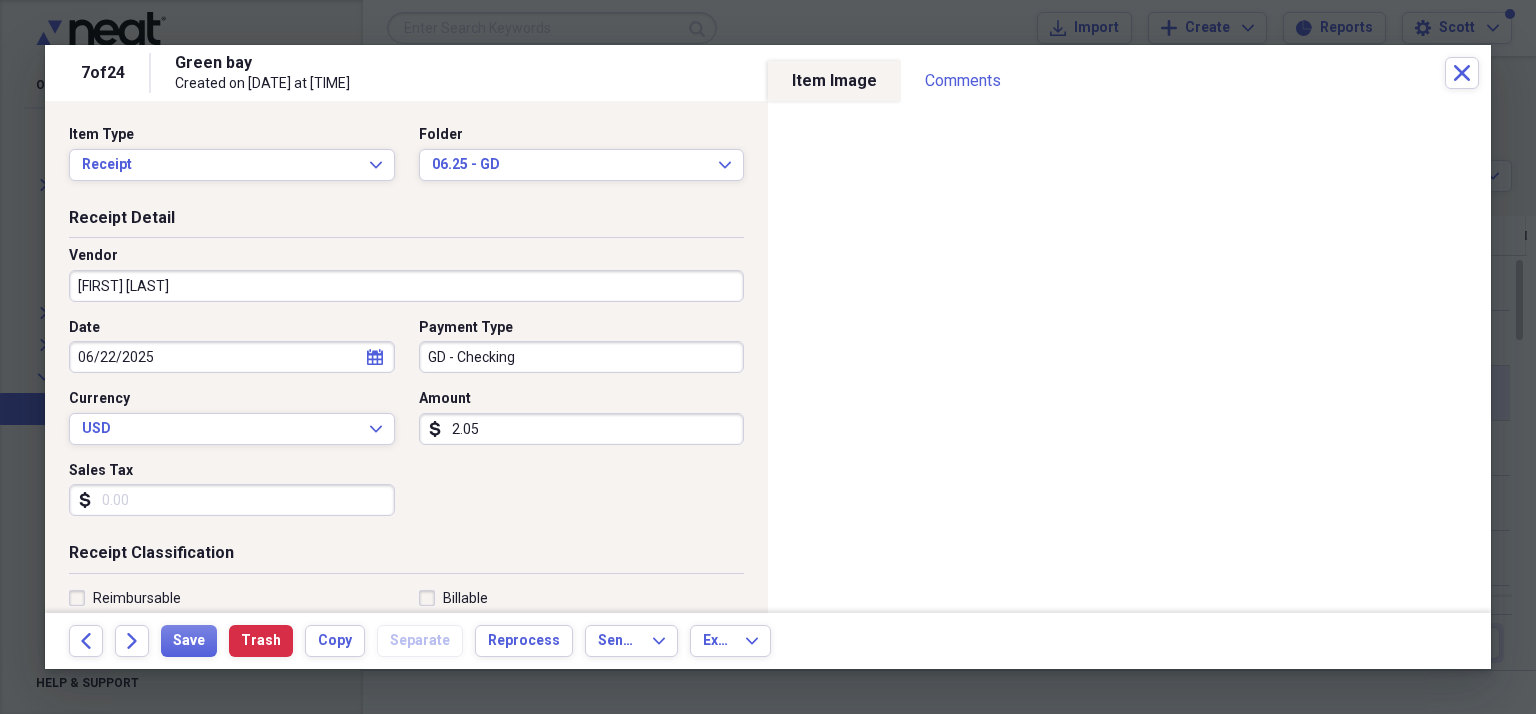 drag, startPoint x: 540, startPoint y: 430, endPoint x: 589, endPoint y: 432, distance: 49.0408 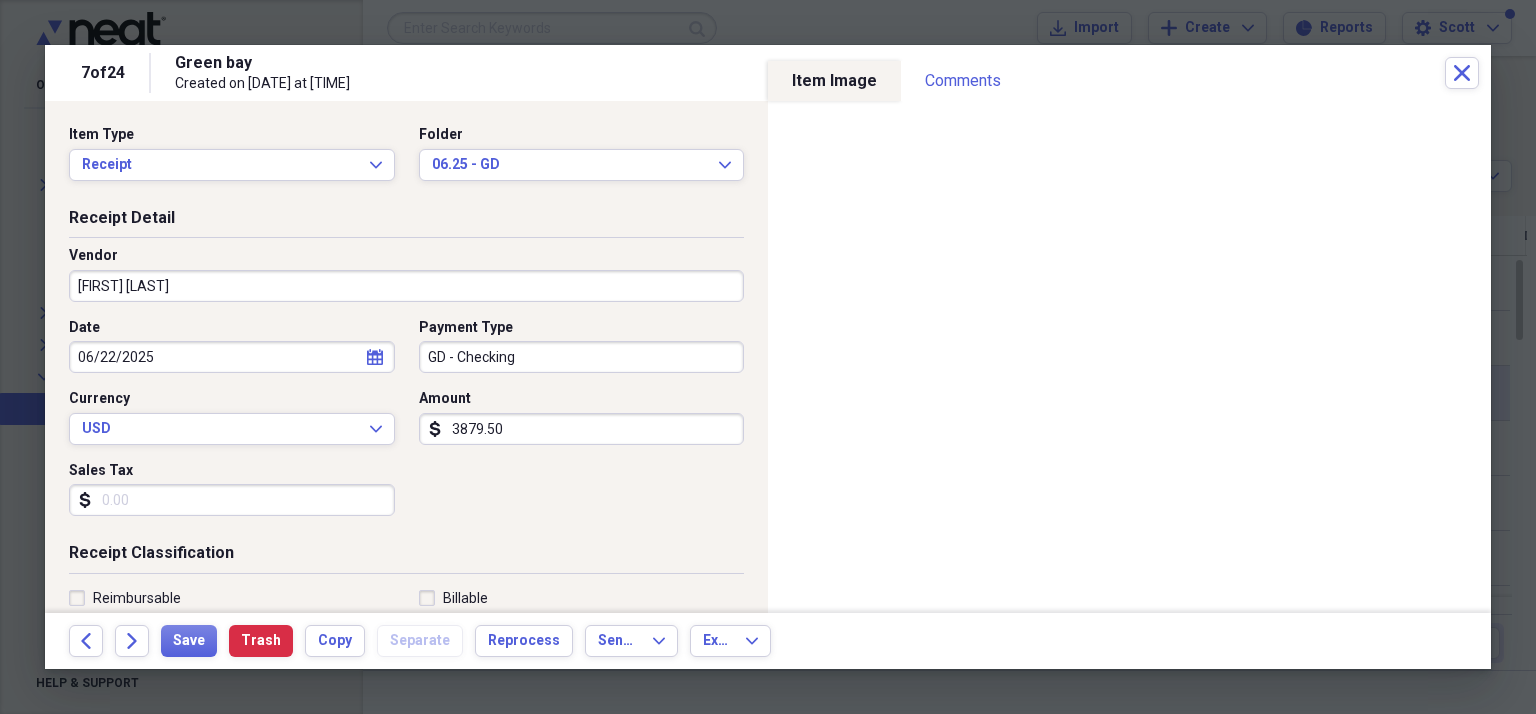 type on "3879.50" 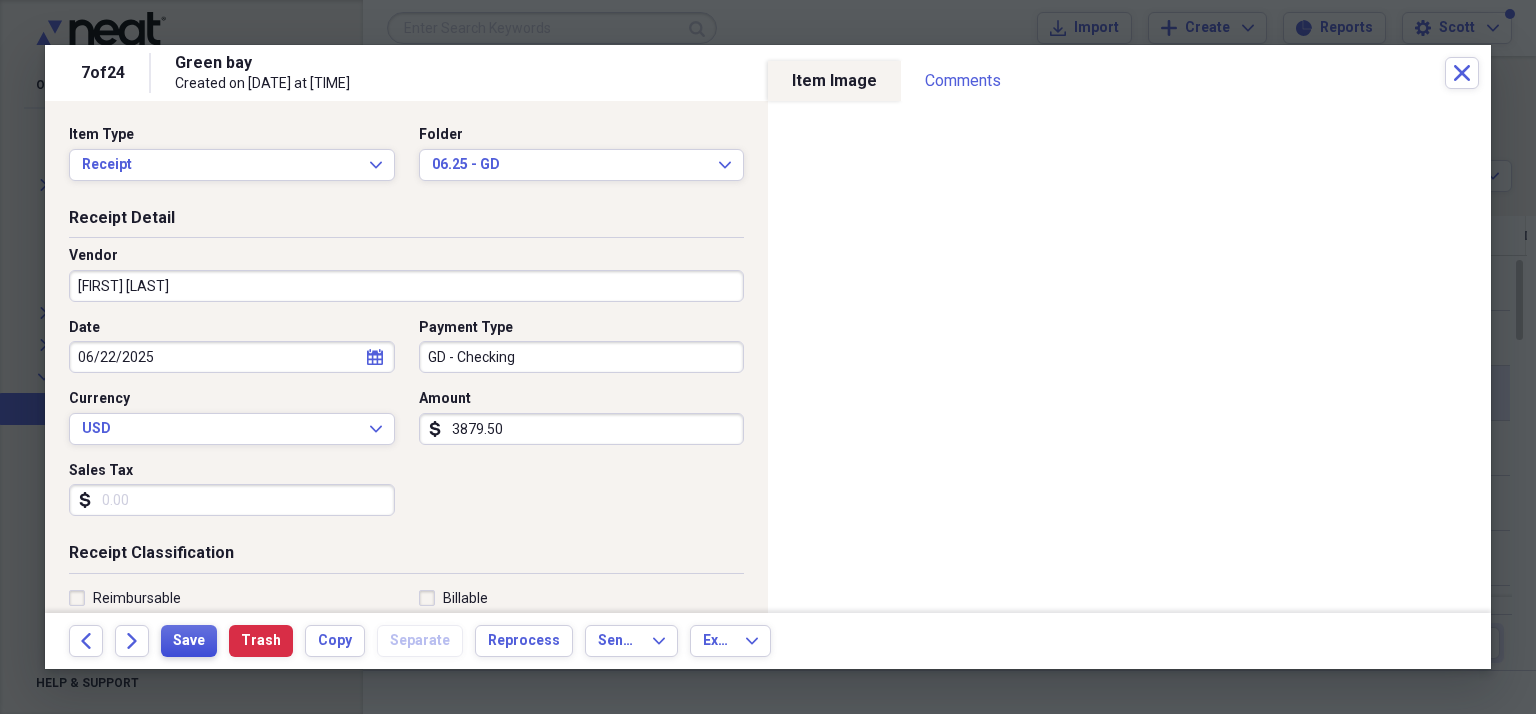 click on "Save" at bounding box center [189, 641] 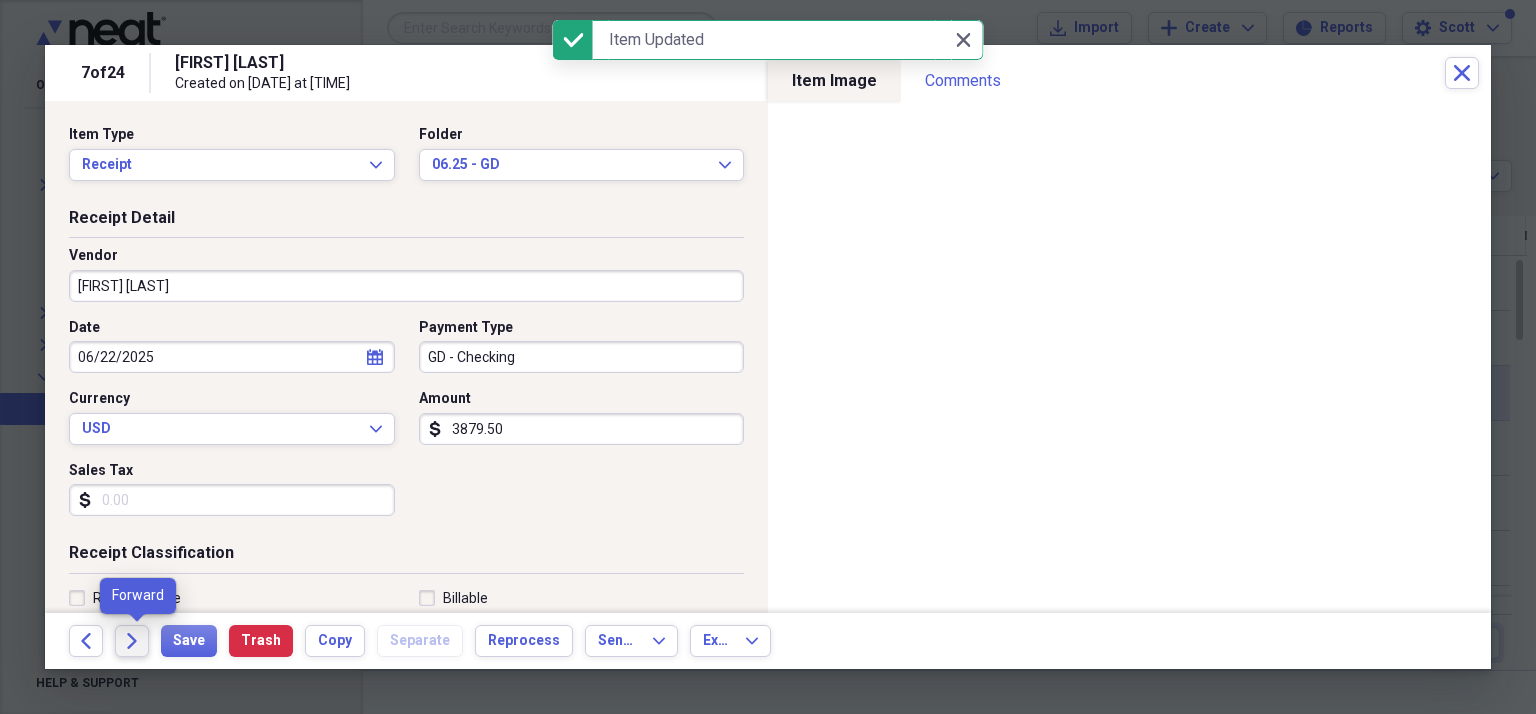 click on "Forward" at bounding box center [132, 641] 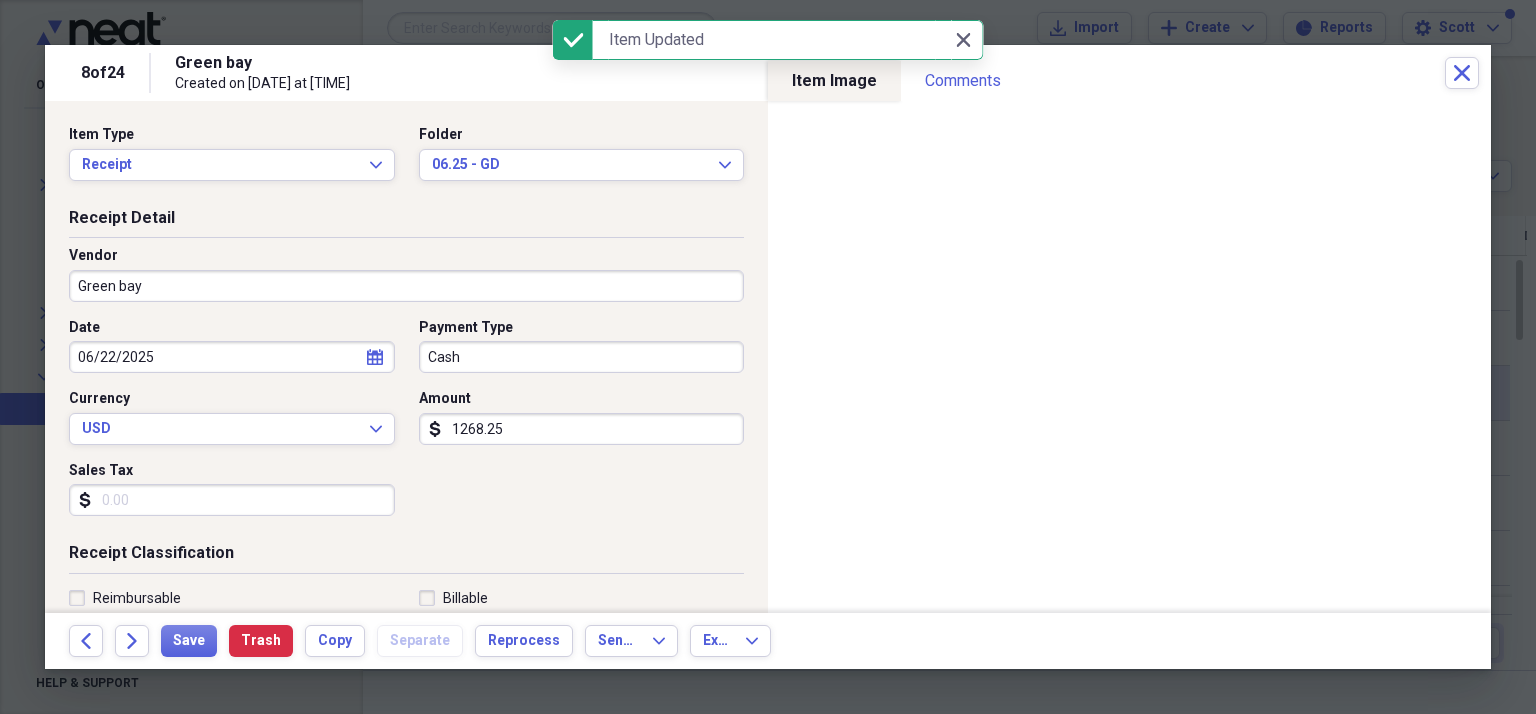click on "Green bay" at bounding box center [406, 286] 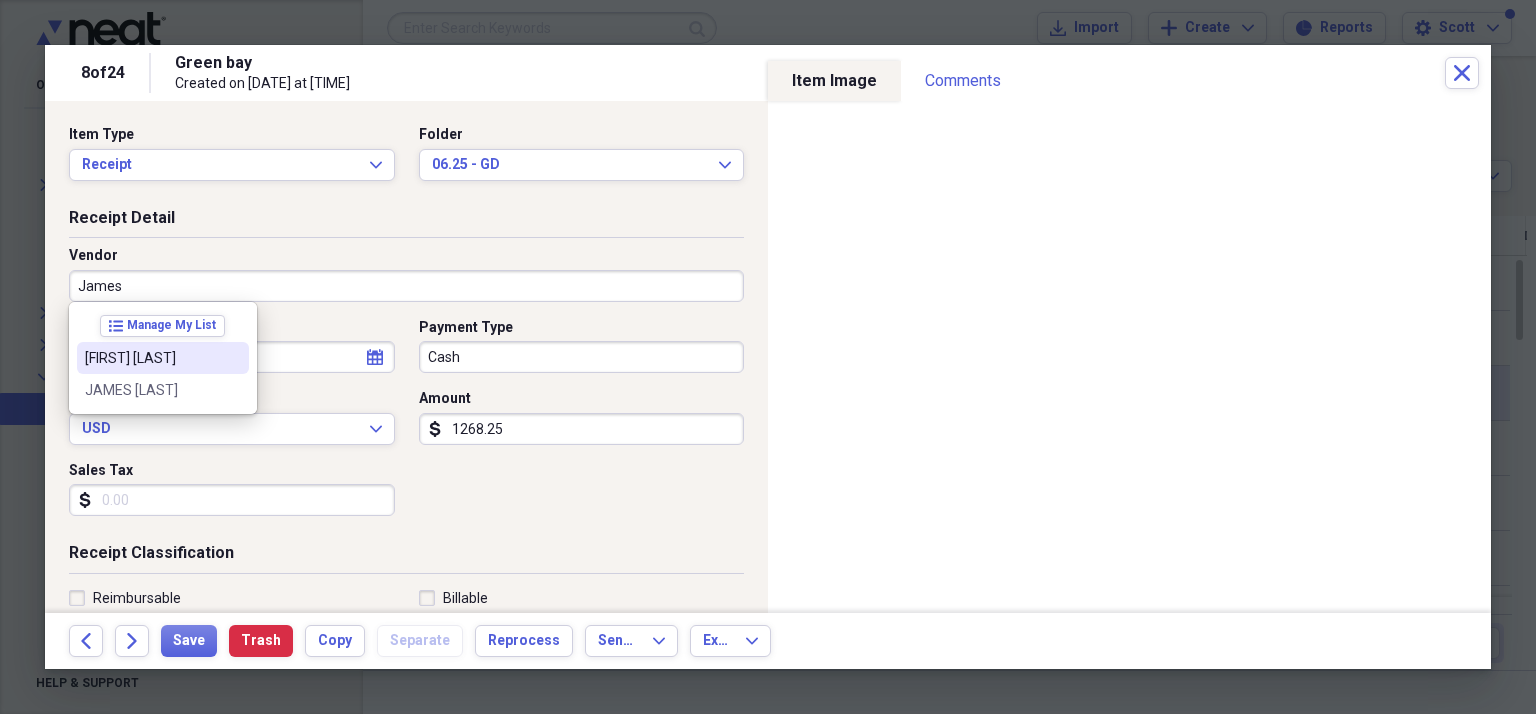 drag, startPoint x: 156, startPoint y: 350, endPoint x: 346, endPoint y: 373, distance: 191.38704 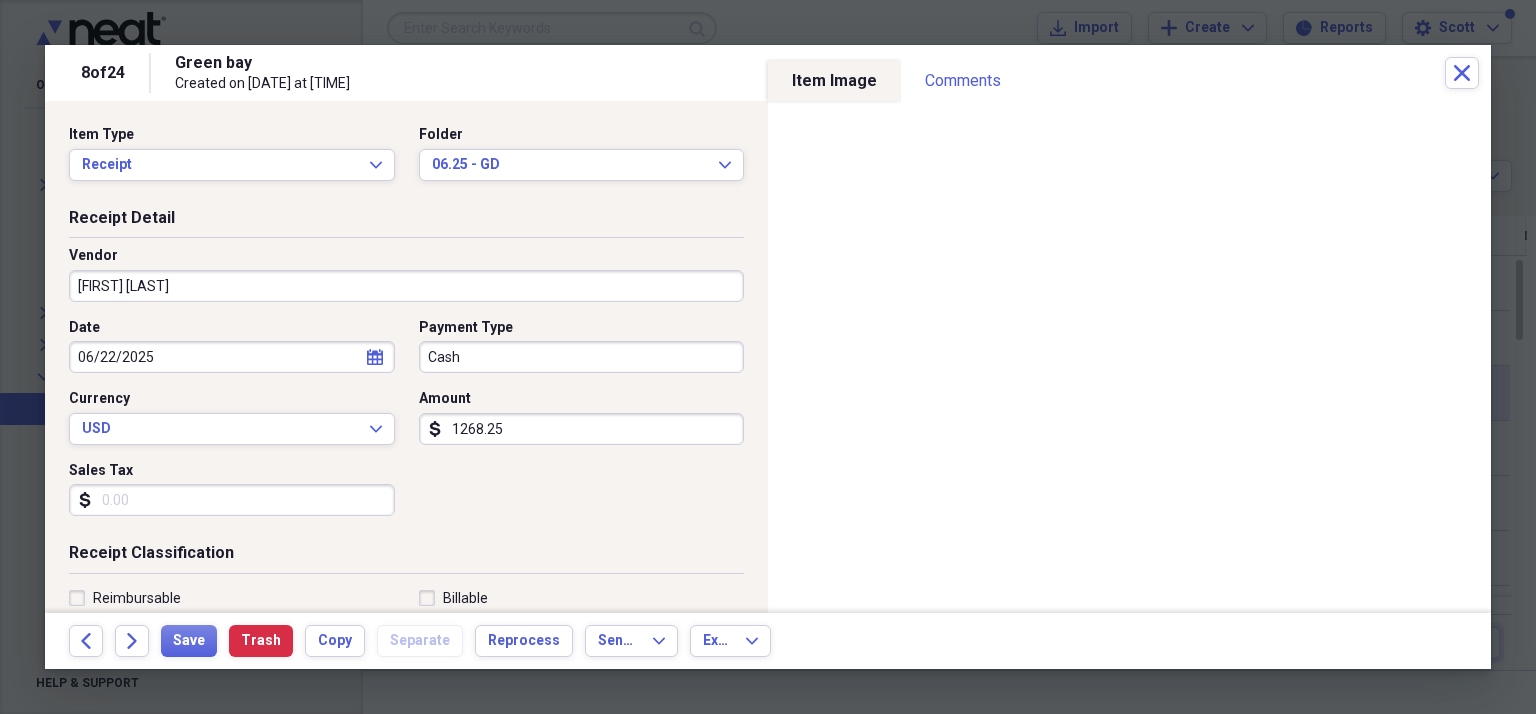 type on "Sub-Contractor Expense" 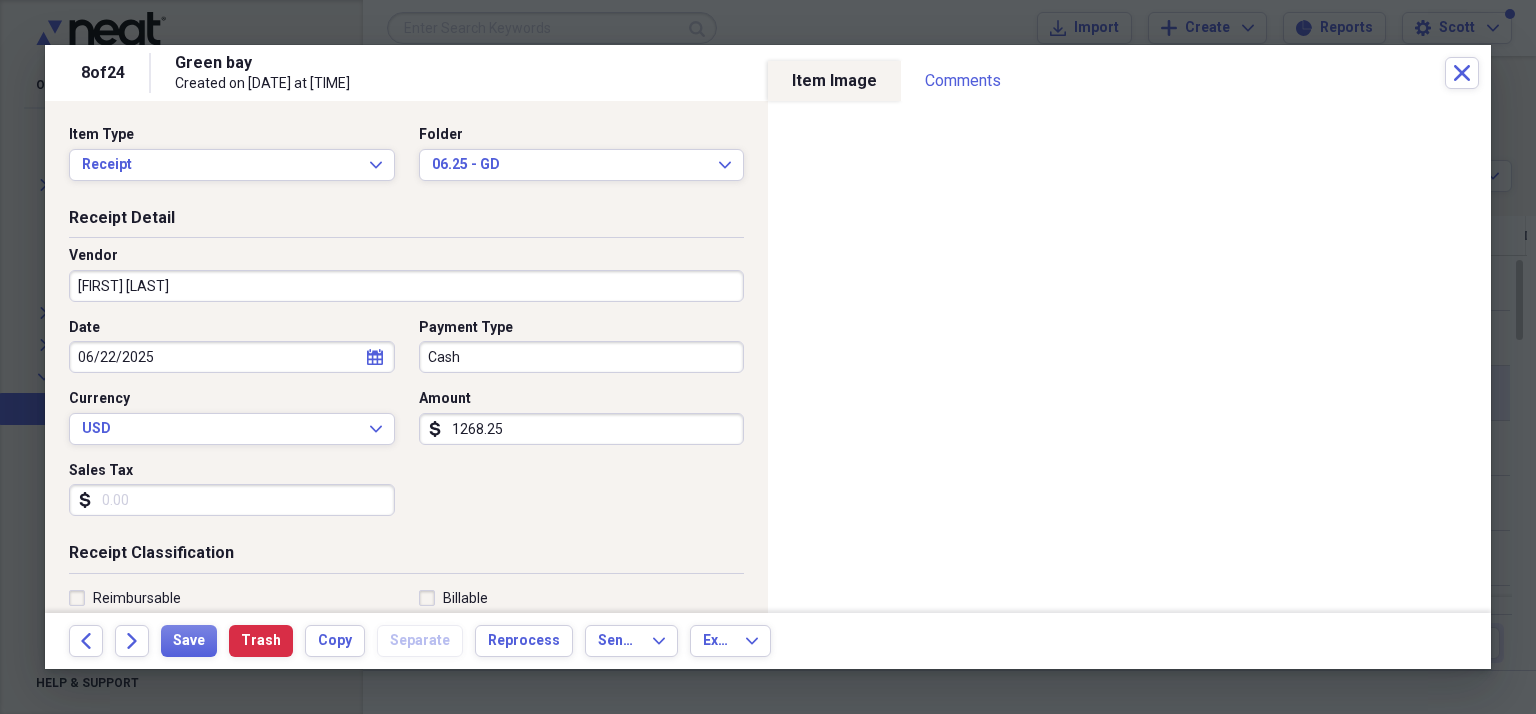 click on "Cash" at bounding box center (582, 357) 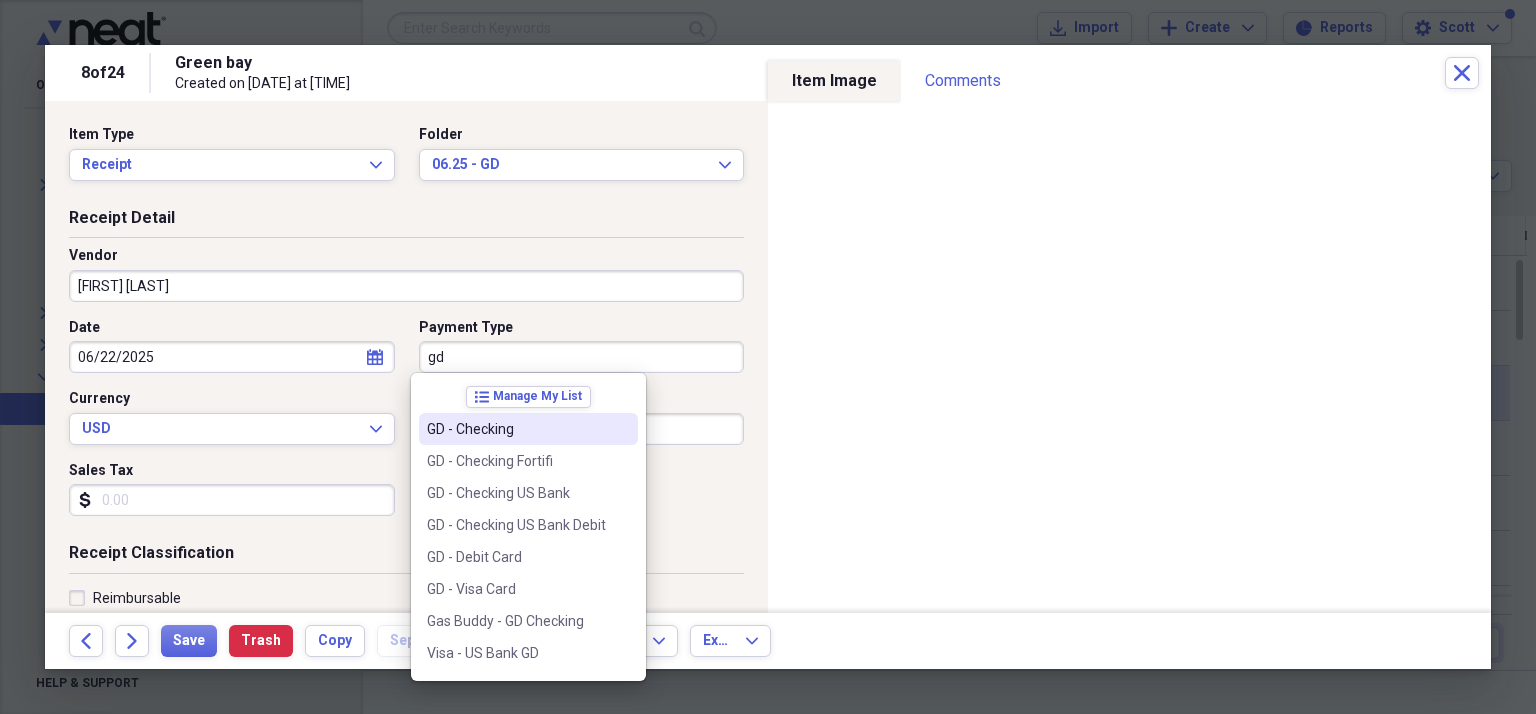 click on "GD - Checking" at bounding box center (516, 429) 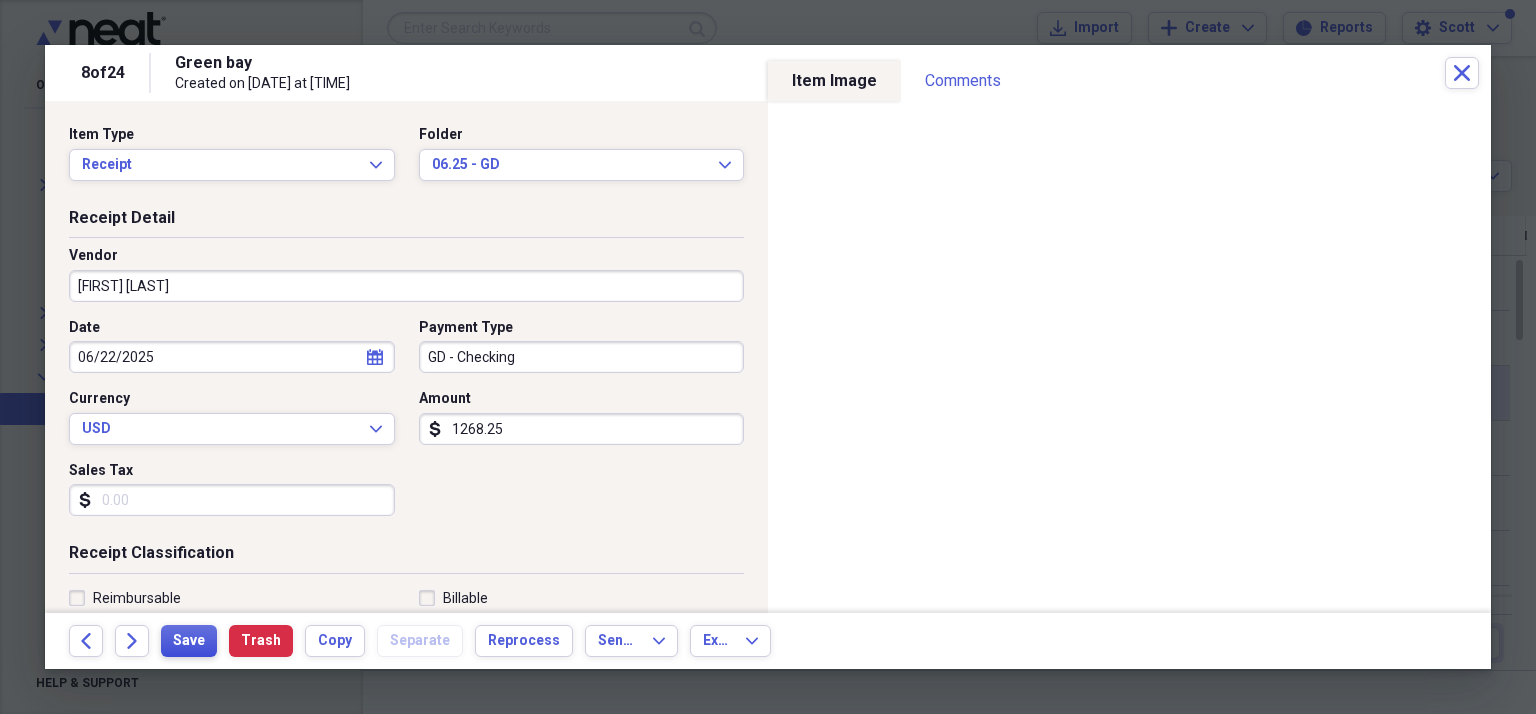 click on "Save" at bounding box center [189, 641] 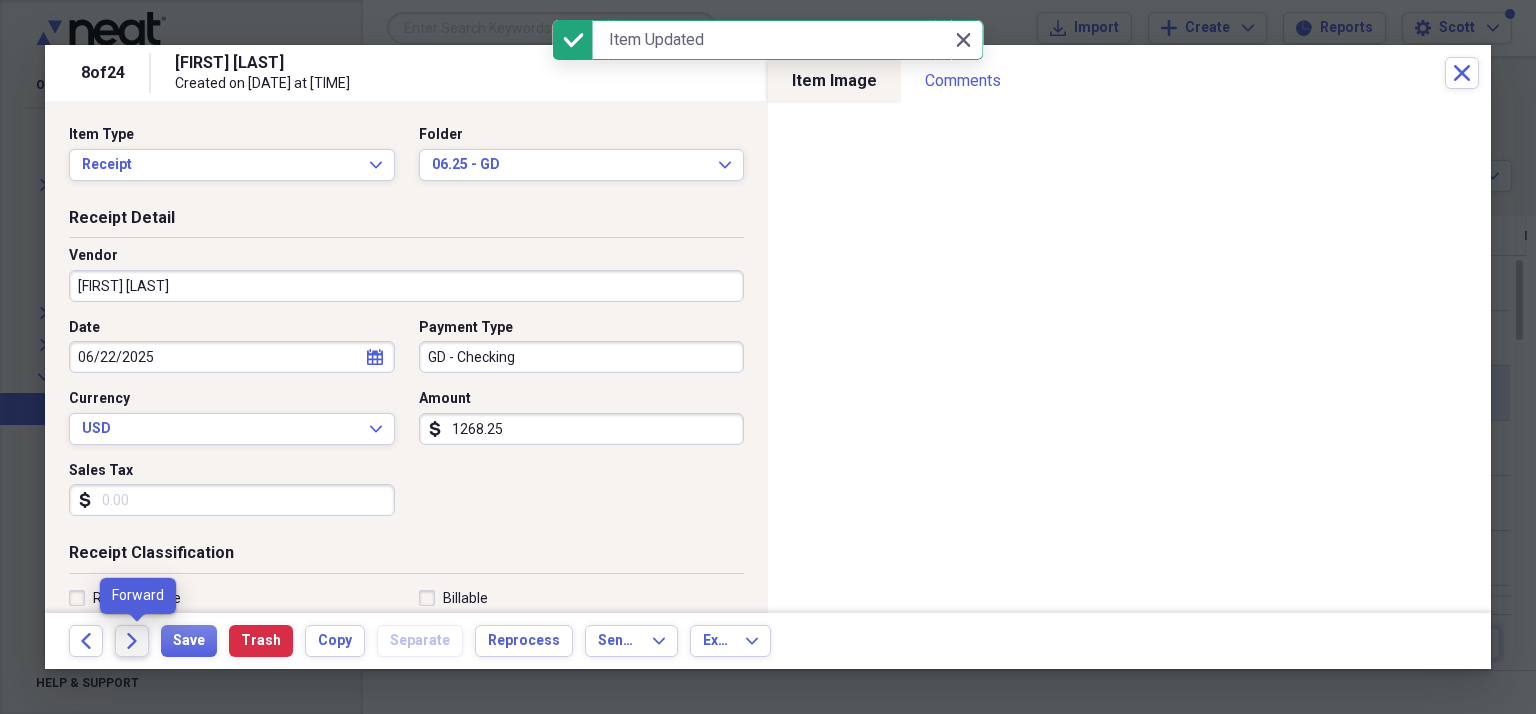 click 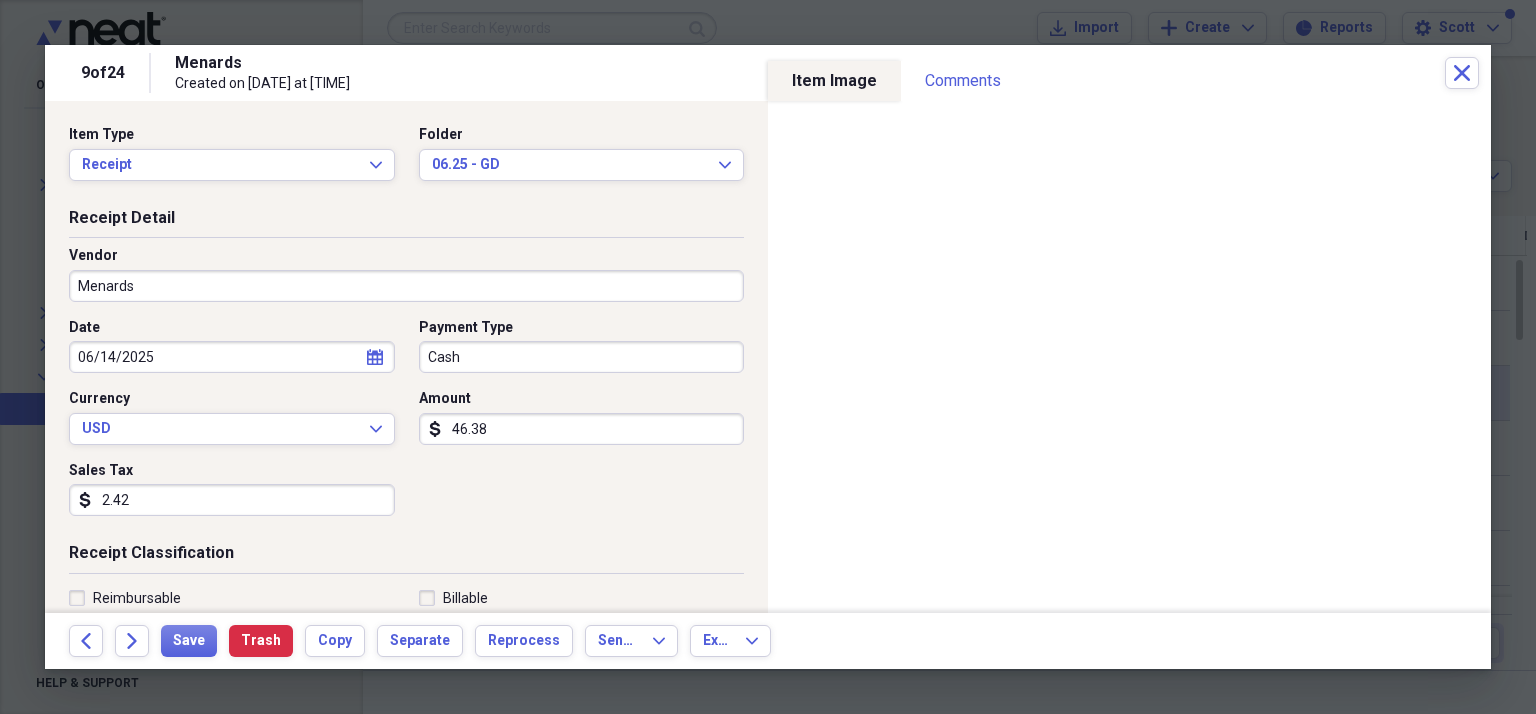 click on "Cash" at bounding box center (582, 357) 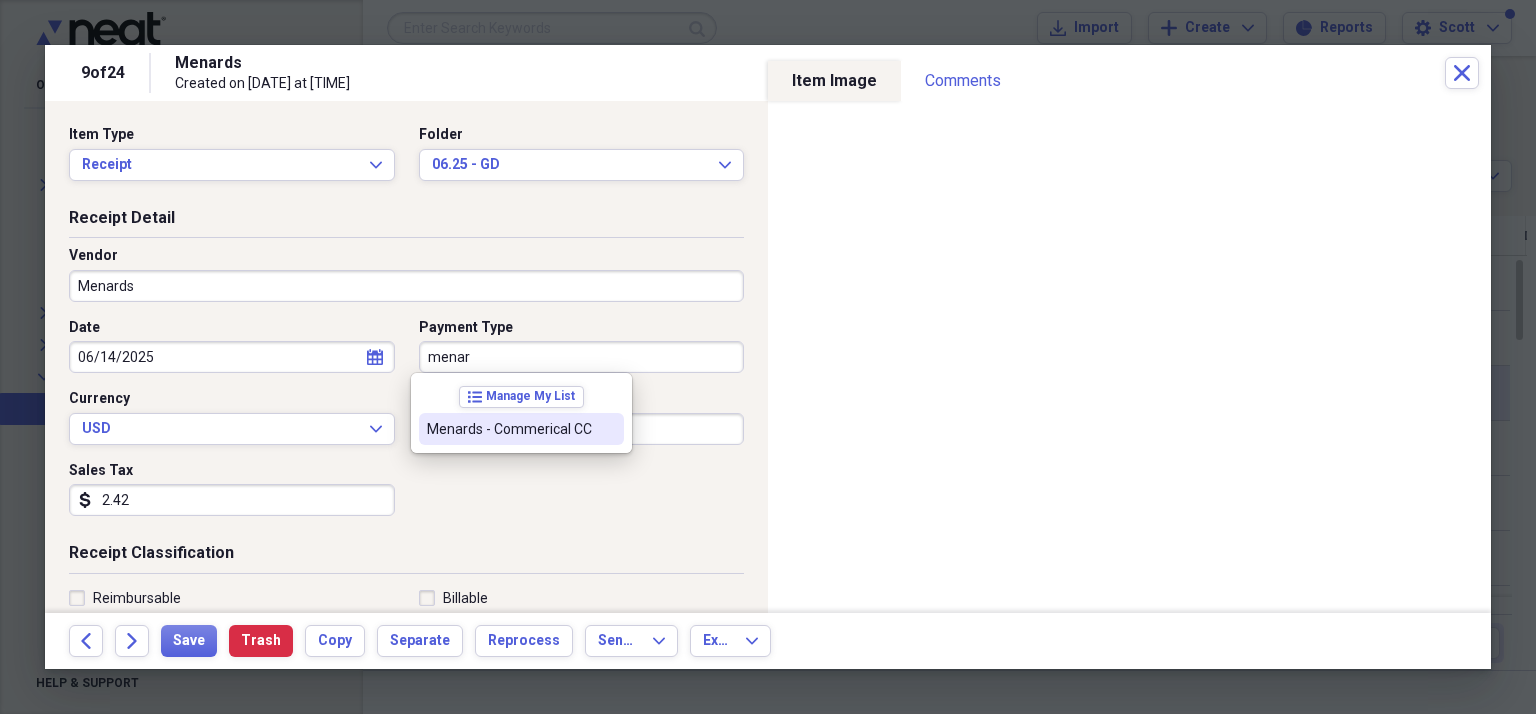 click on "Menards - Commerical CC" at bounding box center [509, 429] 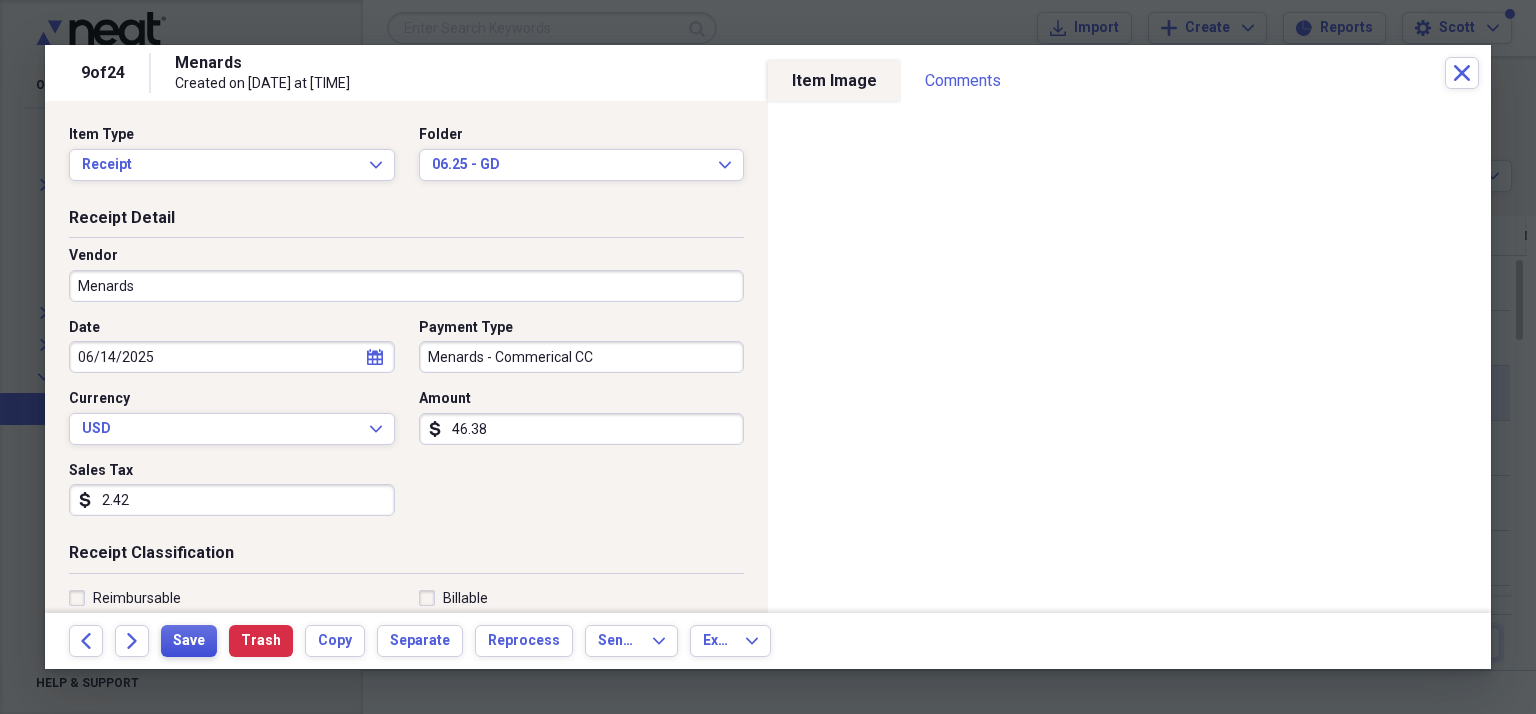 click on "Save" at bounding box center [189, 641] 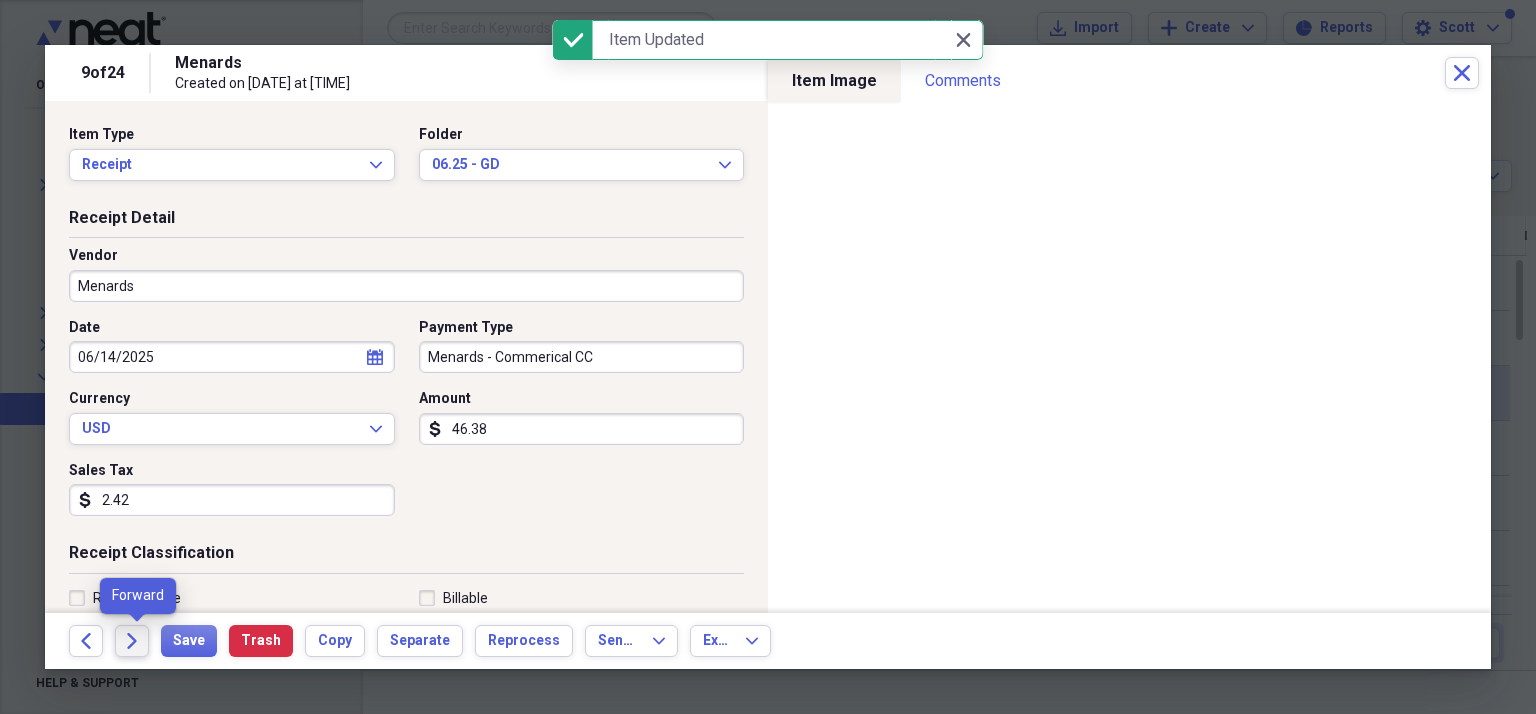 click on "Forward" at bounding box center (132, 641) 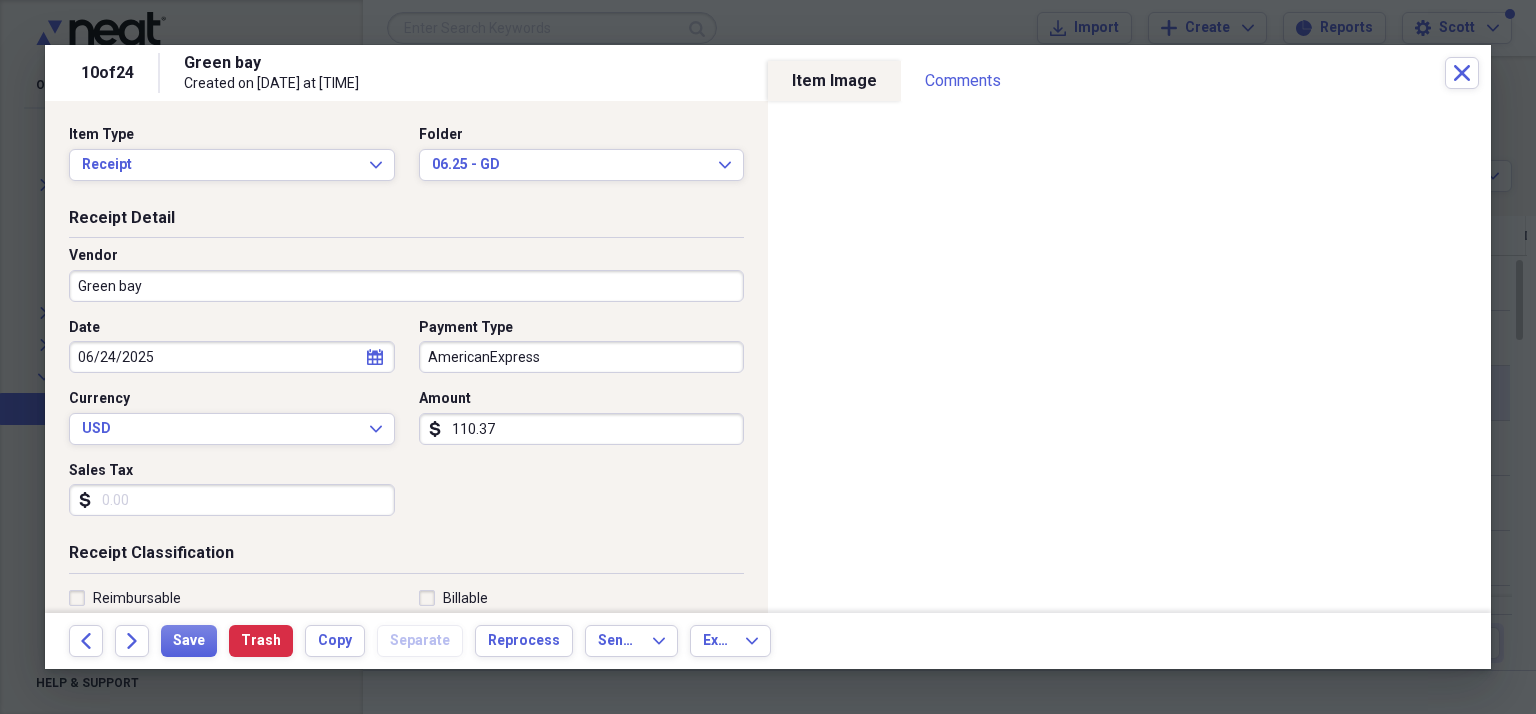 click on "Green bay" at bounding box center [406, 286] 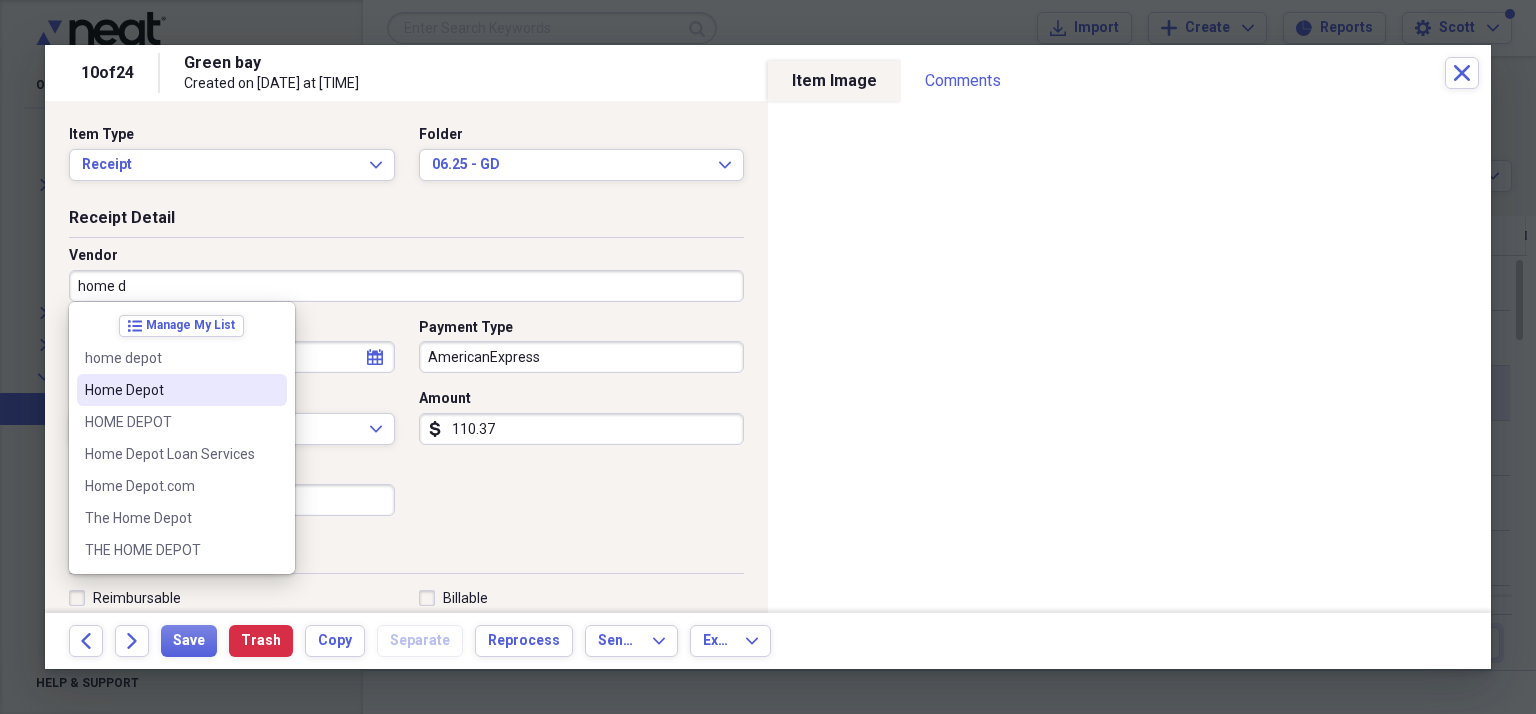 click on "Home Depot" at bounding box center [182, 390] 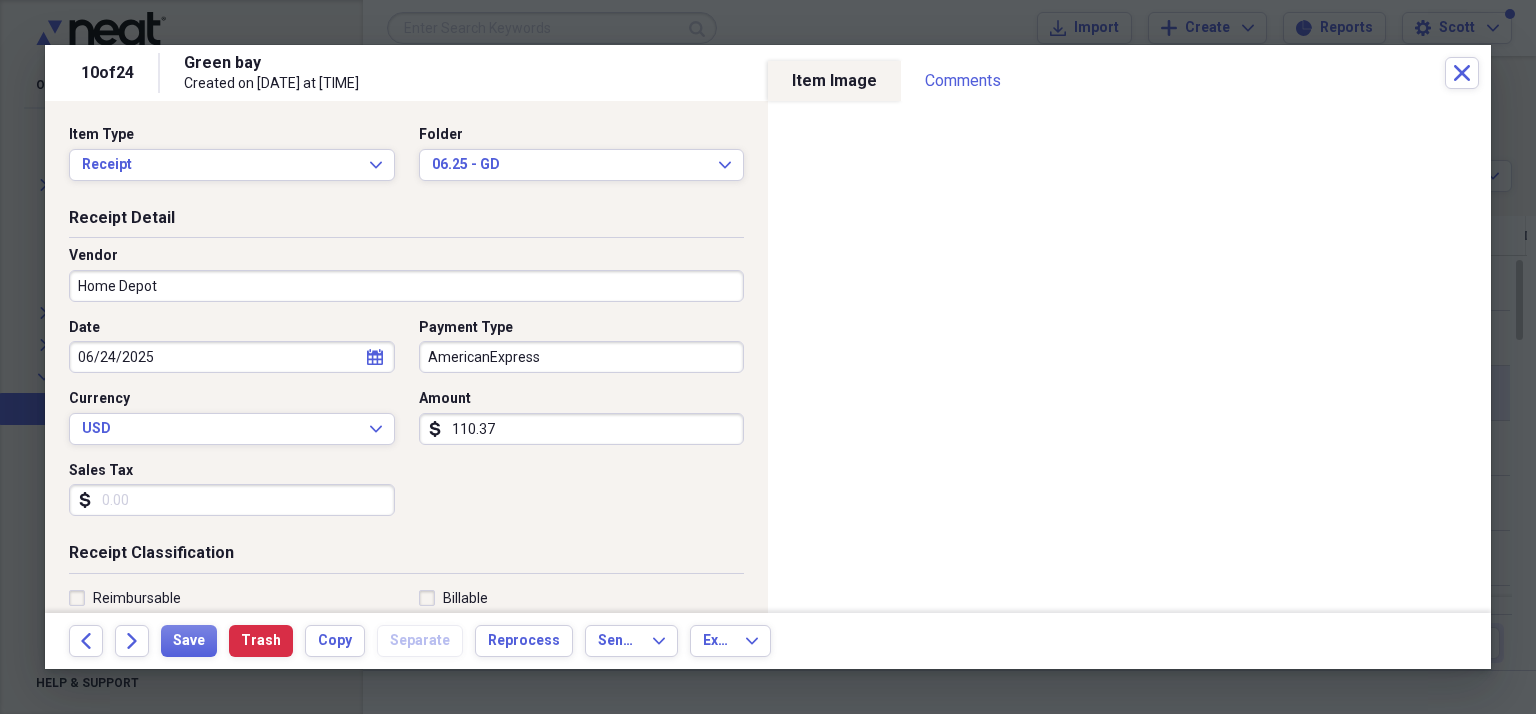 type on "Classic Drive Expense" 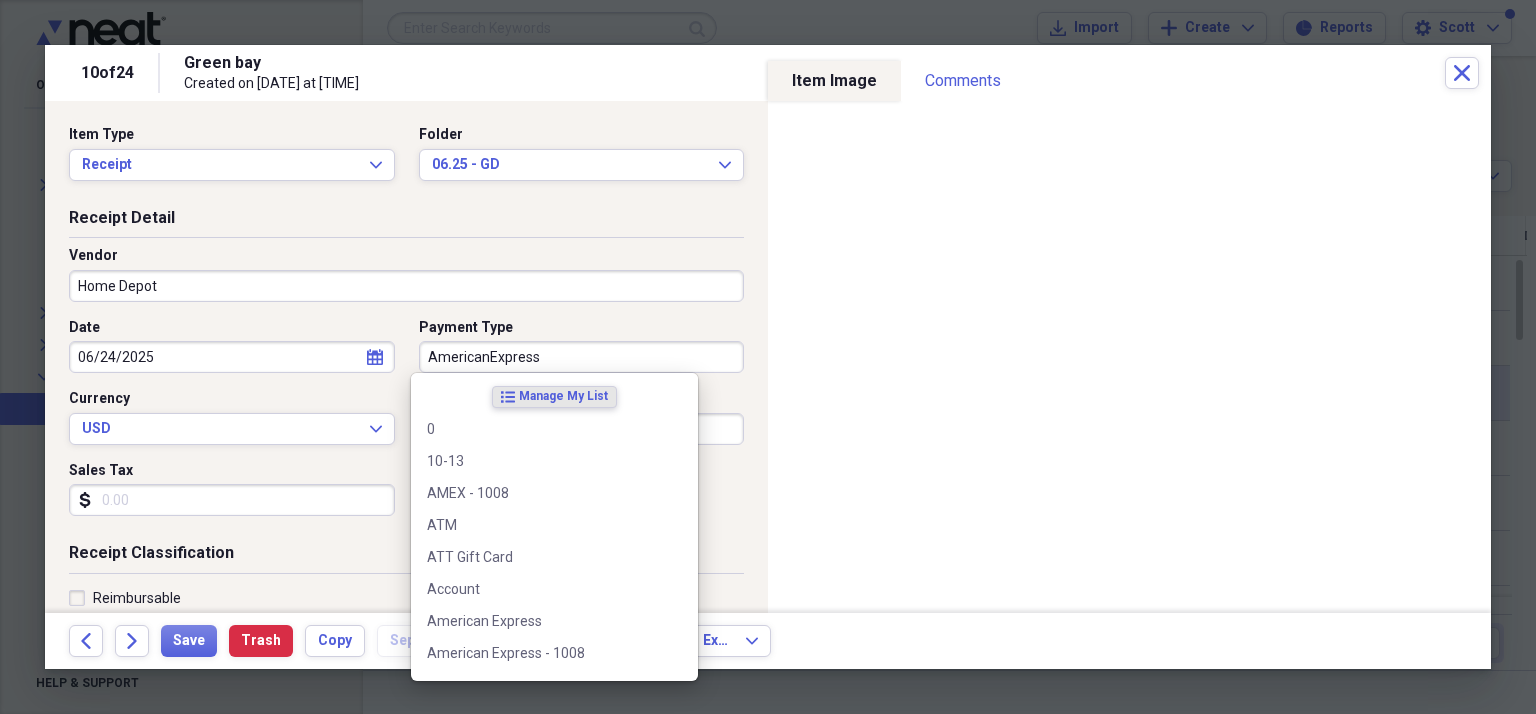 click on "AmericanExpress" at bounding box center [582, 357] 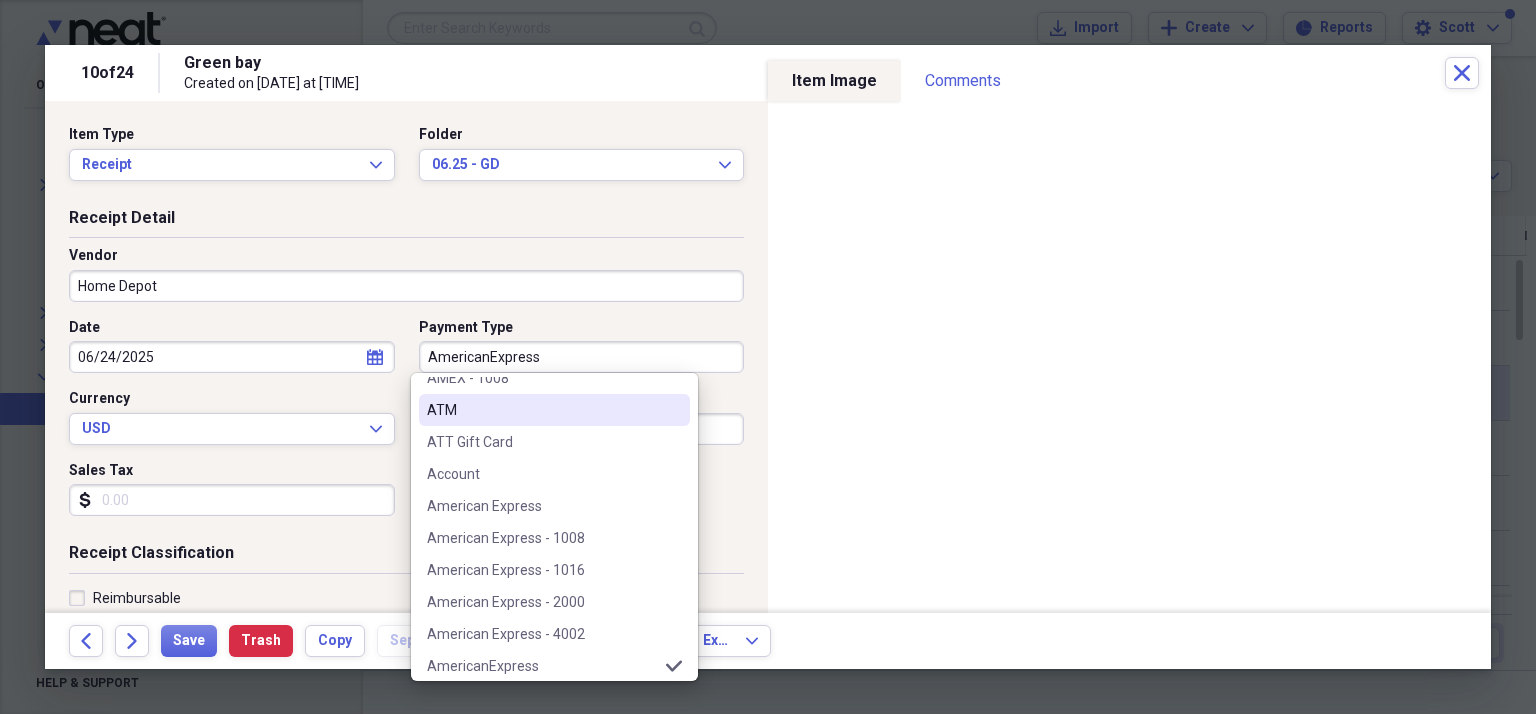 scroll, scrollTop: 200, scrollLeft: 0, axis: vertical 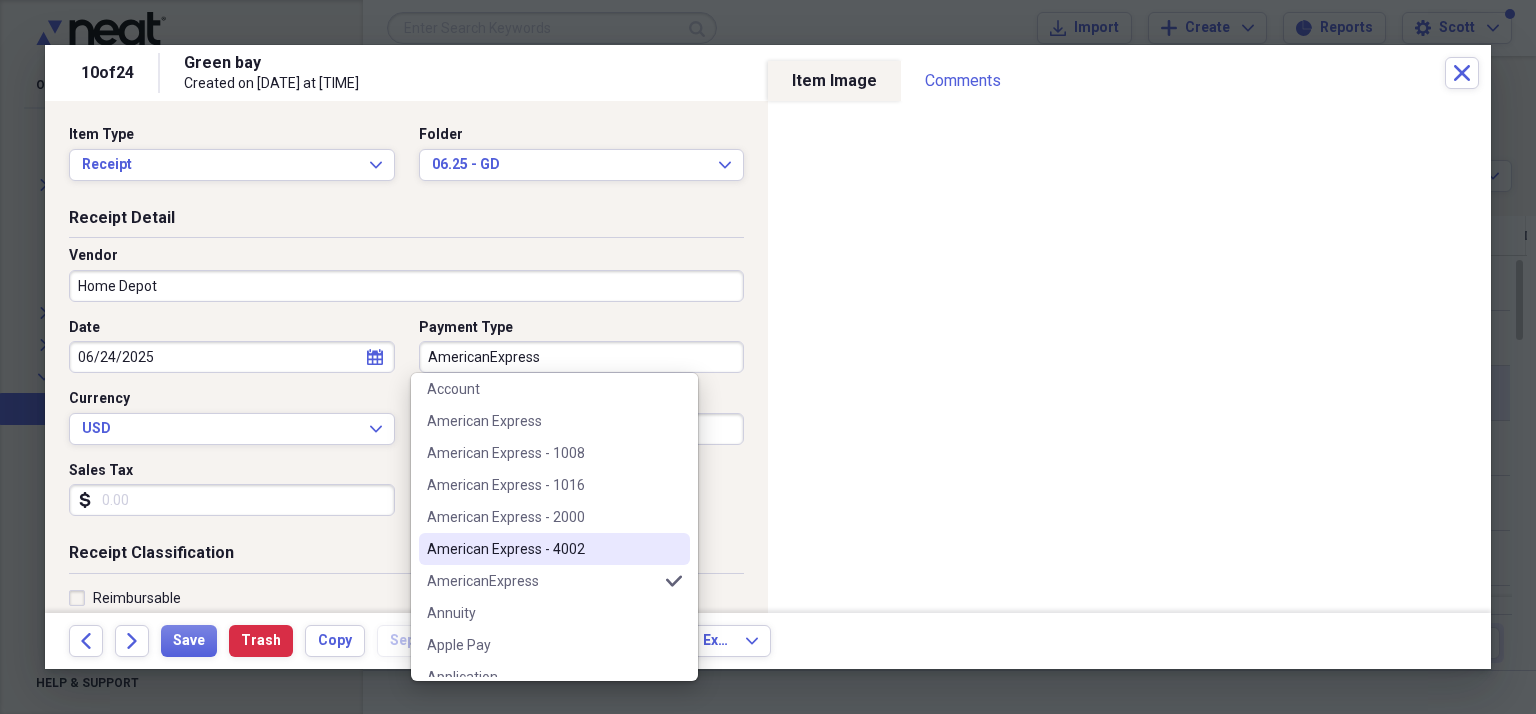 click on "American Express - 4002" at bounding box center [542, 549] 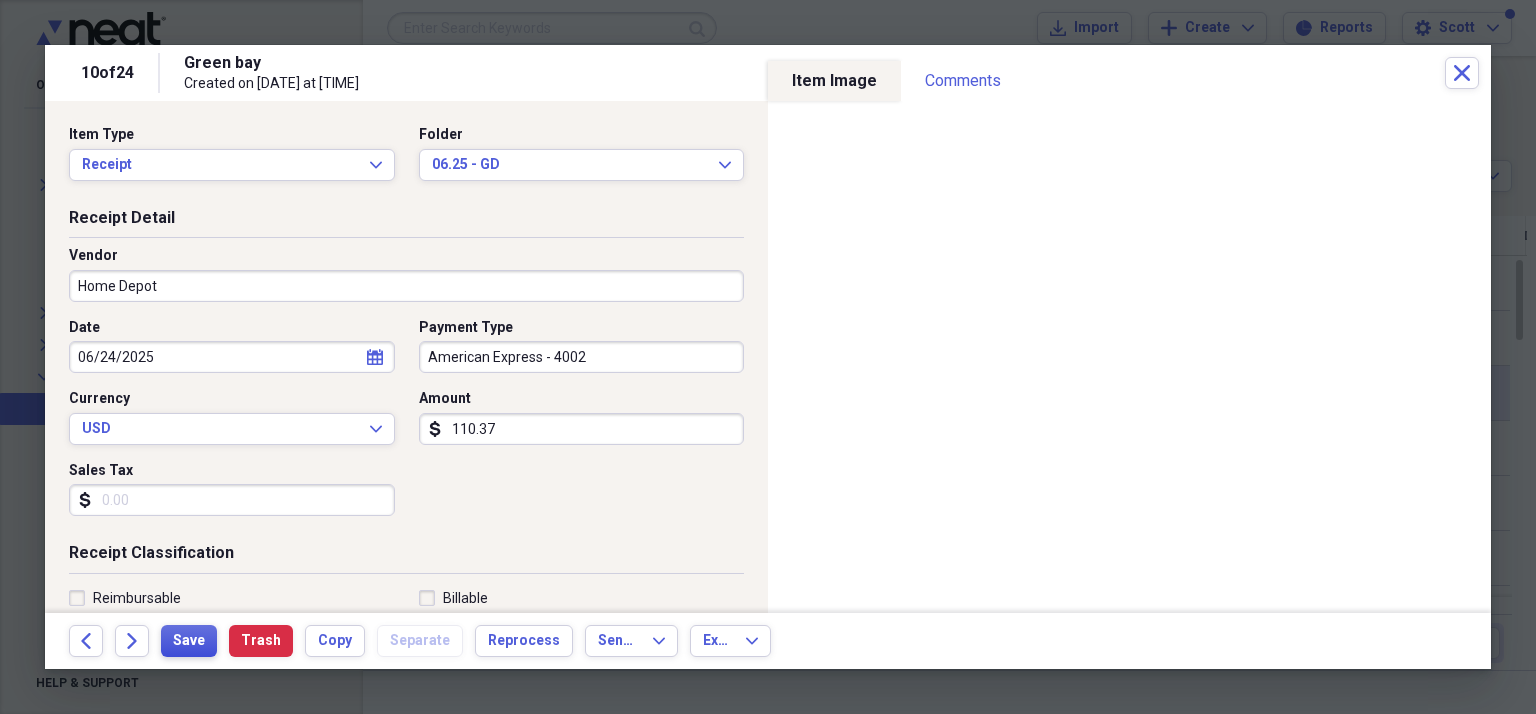 click on "Save" at bounding box center [189, 641] 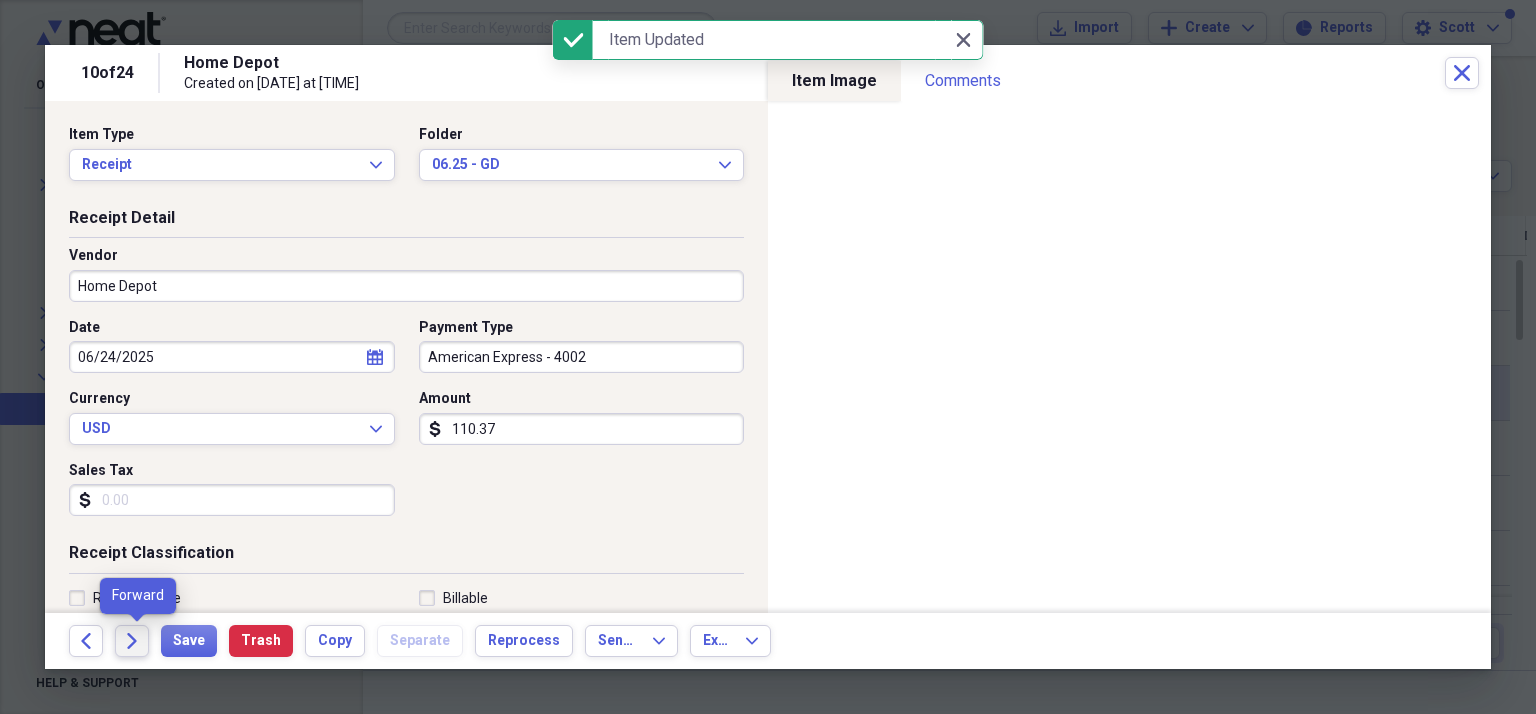click on "Forward" 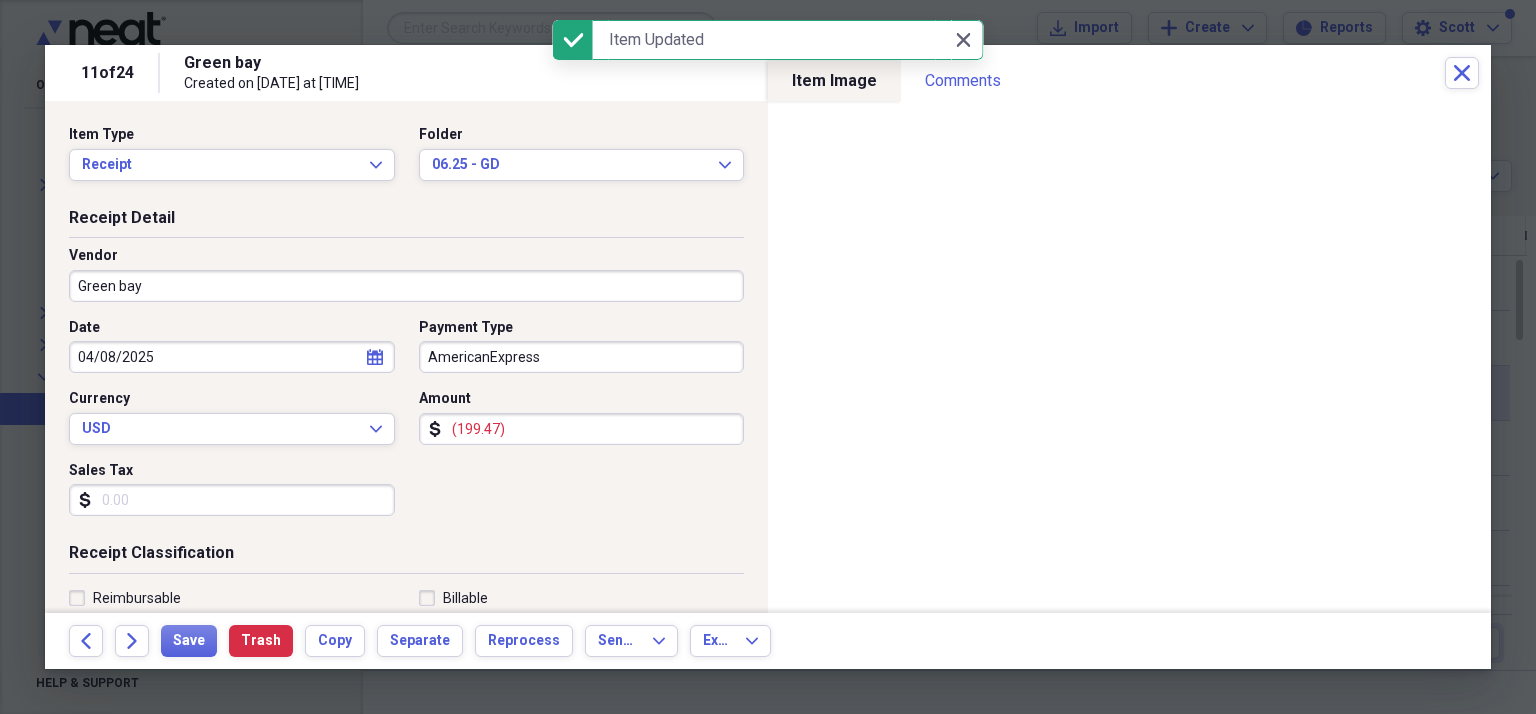 click on "Green bay" at bounding box center (406, 286) 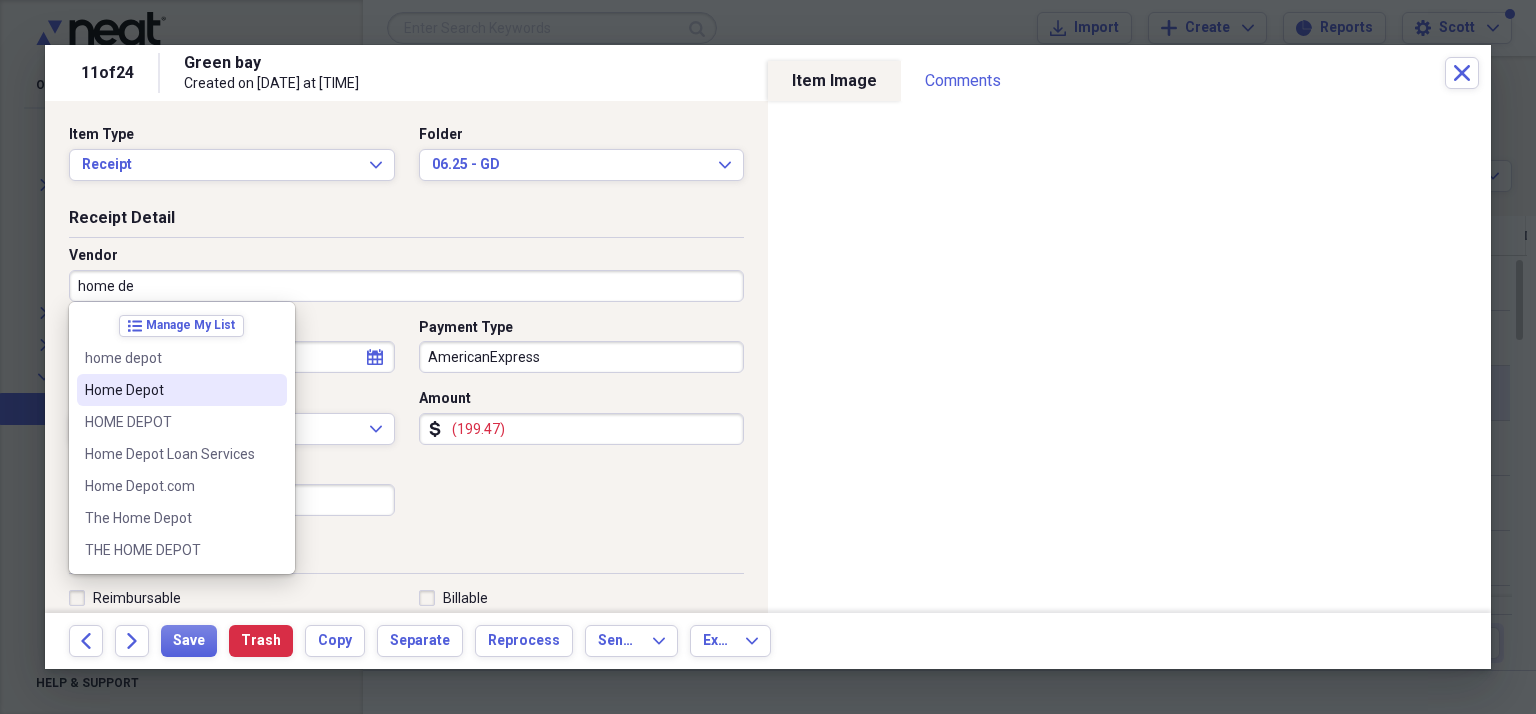 click on "Home Depot" at bounding box center [170, 390] 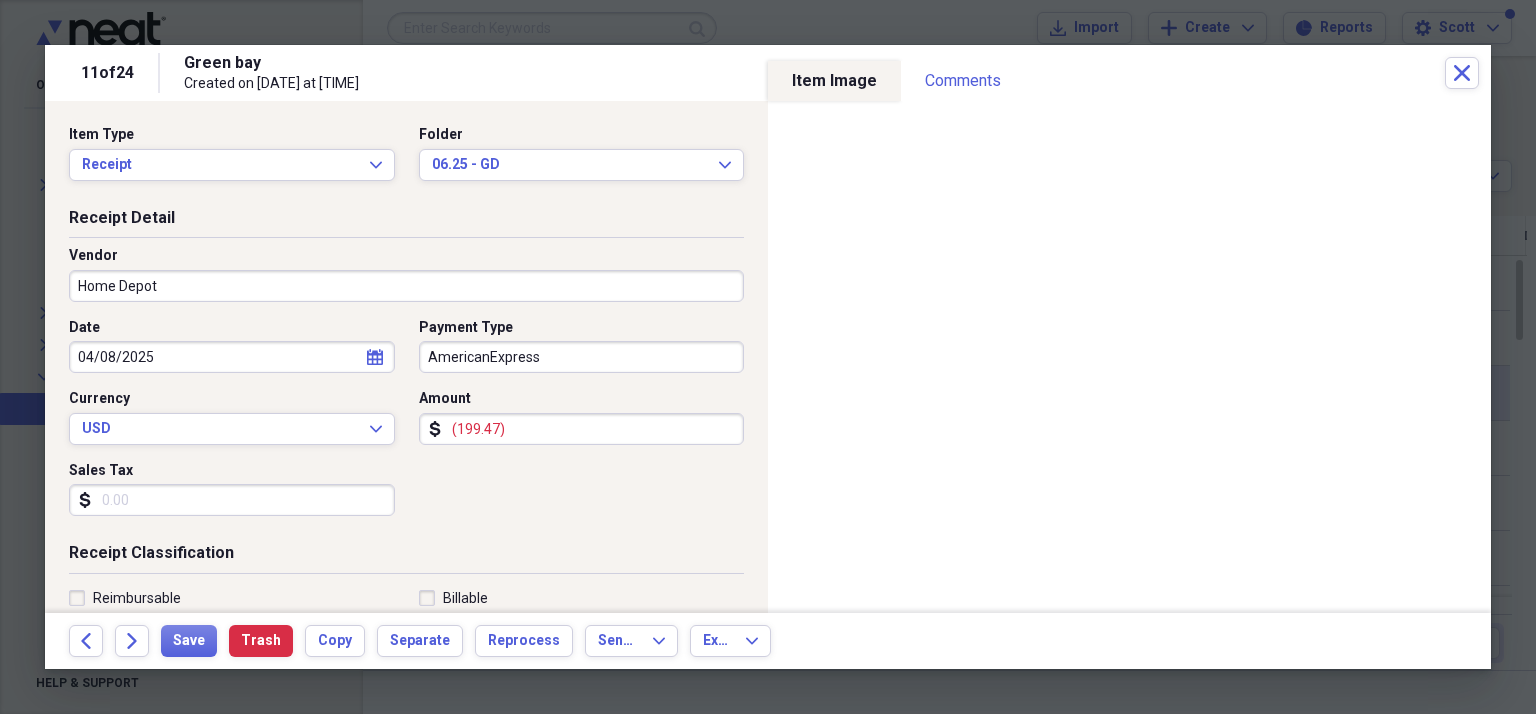 type on "Classic Drive Expense" 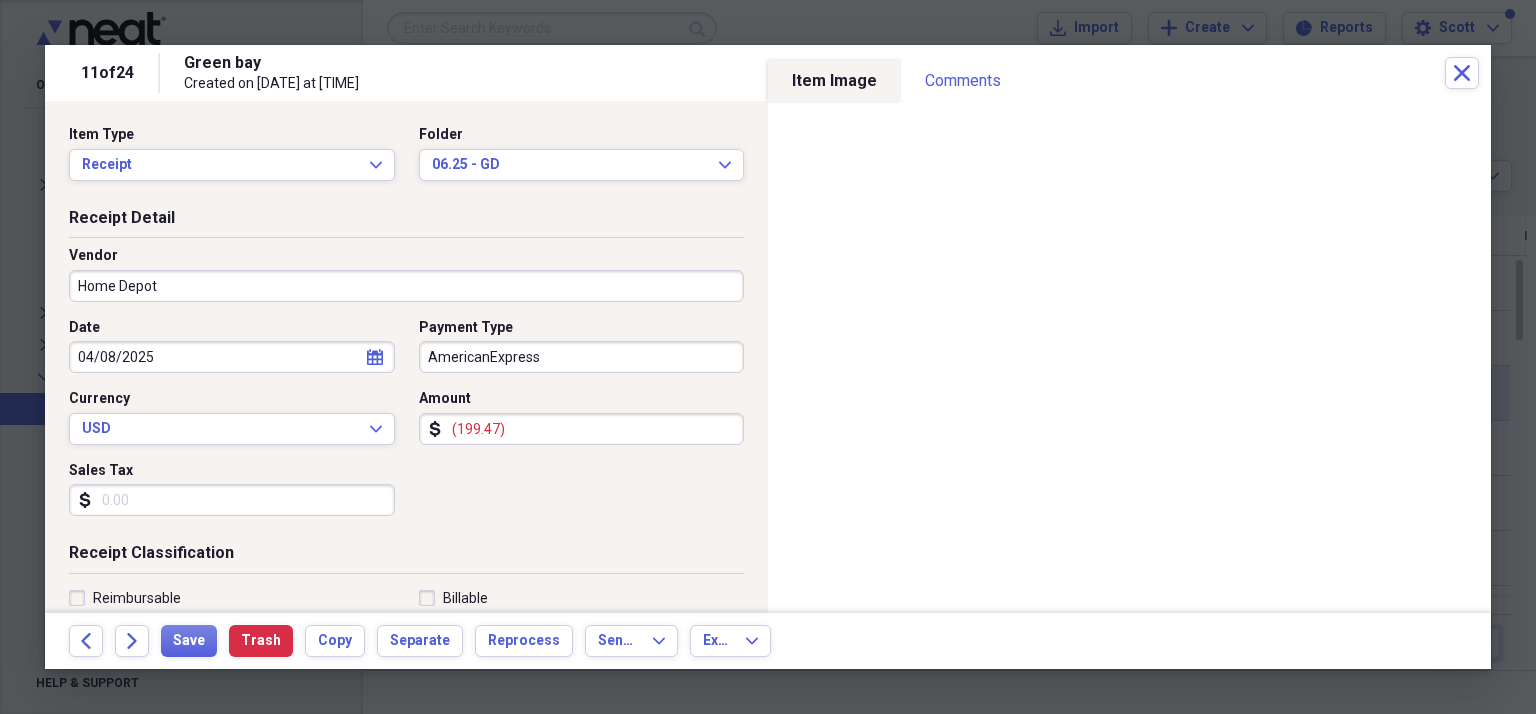 click on "AmericanExpress" at bounding box center [582, 357] 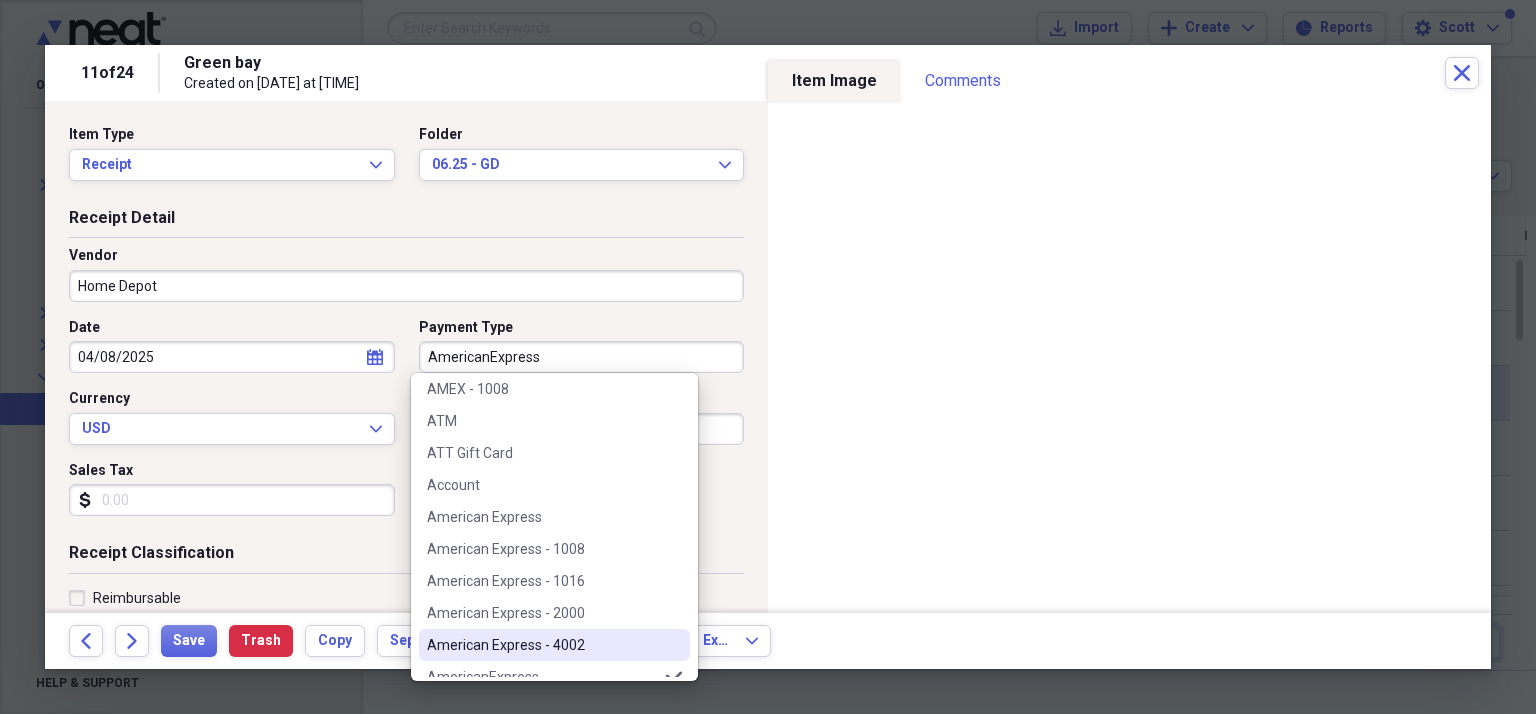 scroll, scrollTop: 300, scrollLeft: 0, axis: vertical 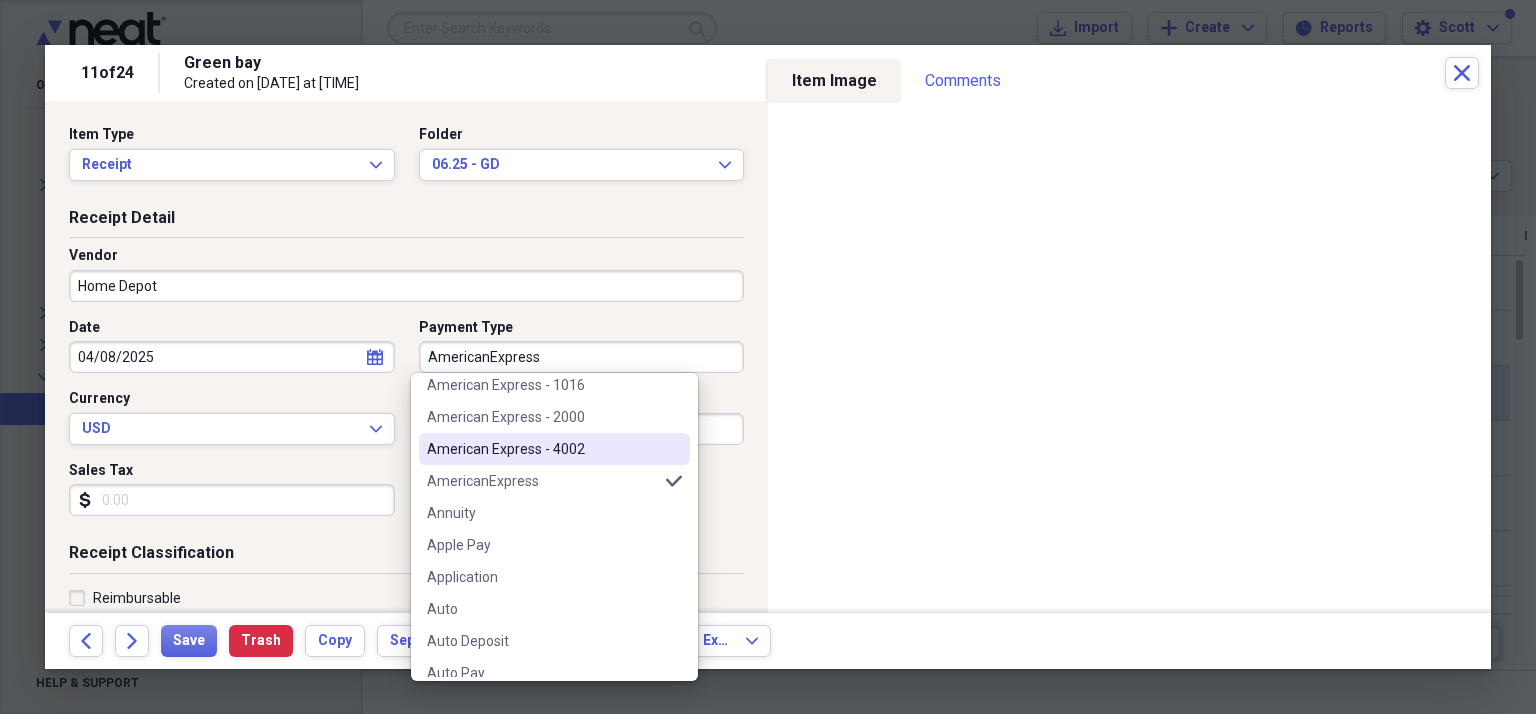 click on "American Express - 4002" at bounding box center [542, 449] 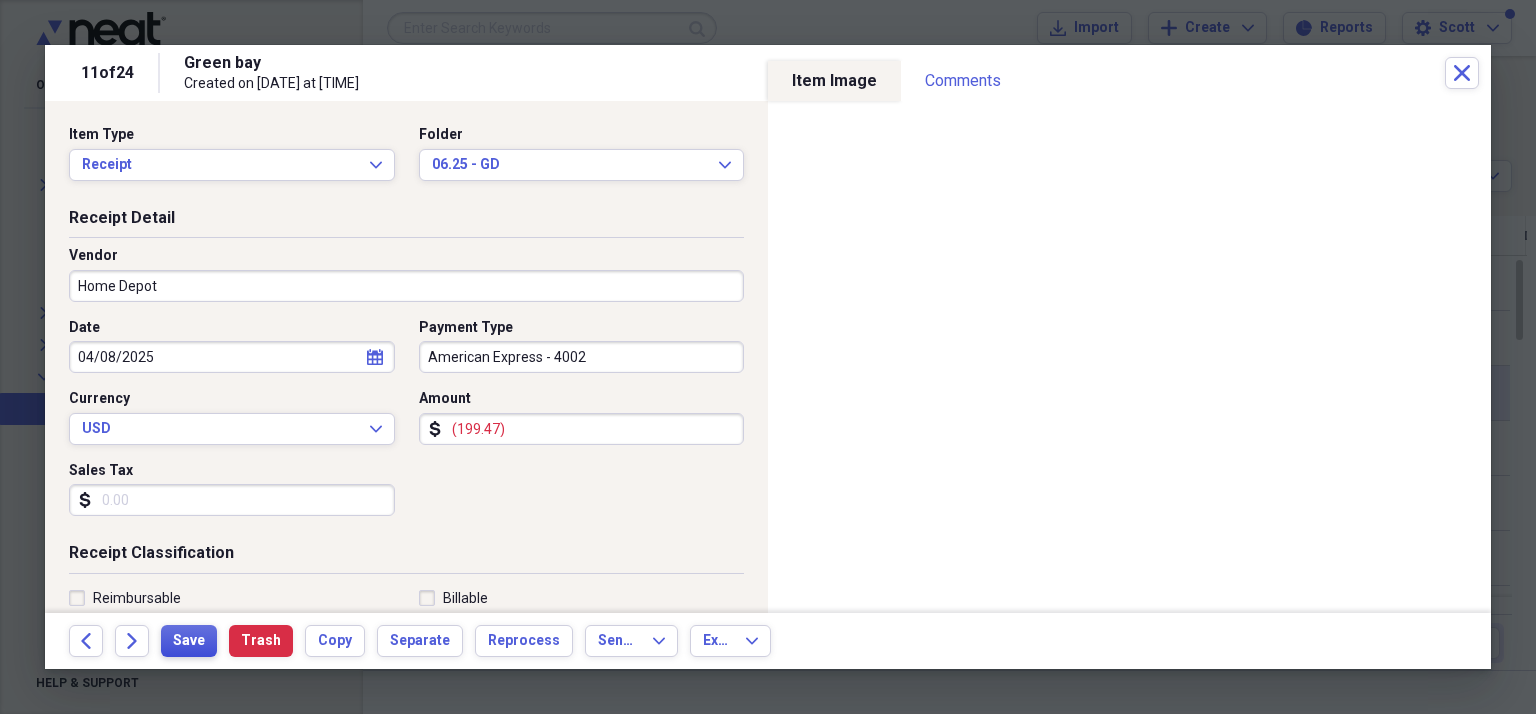 click on "Save" at bounding box center (189, 641) 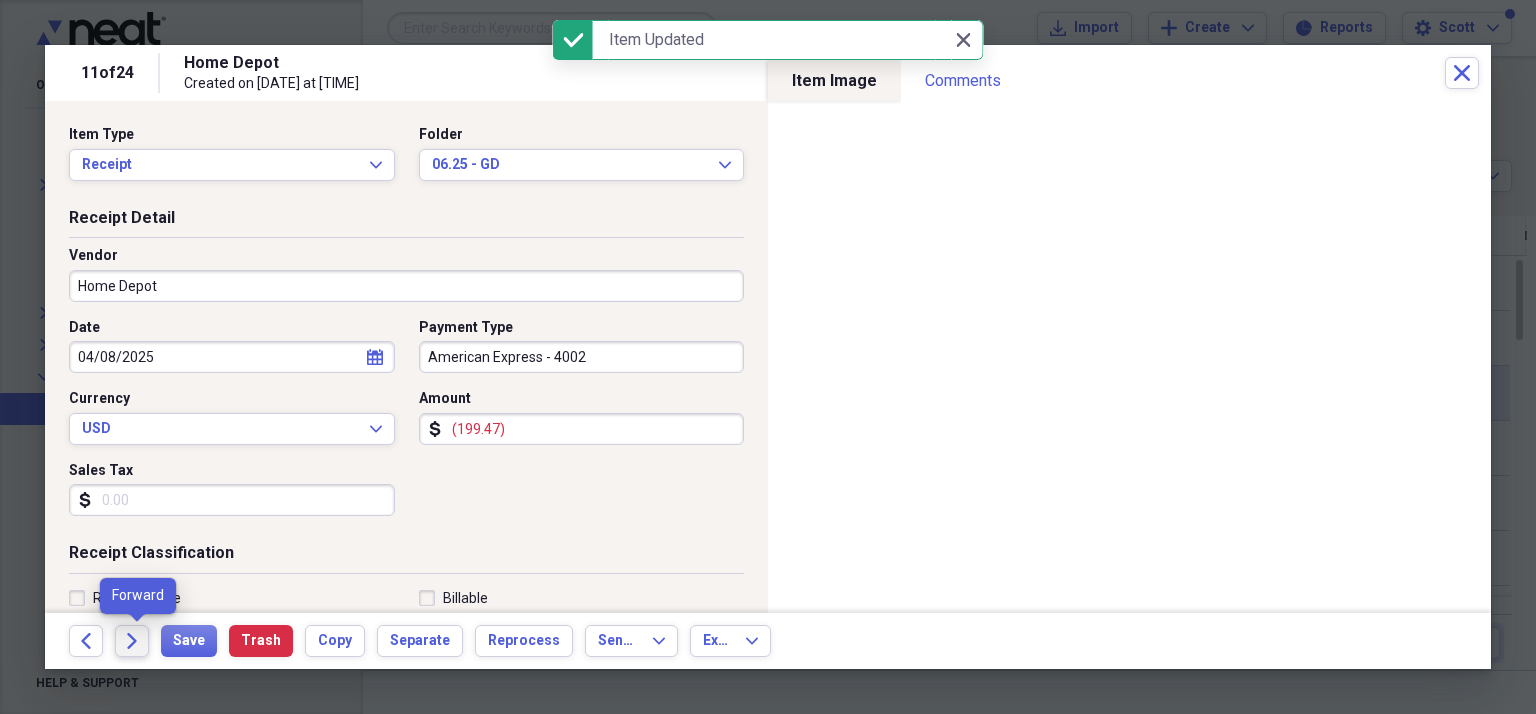 click on "Forward" at bounding box center (132, 641) 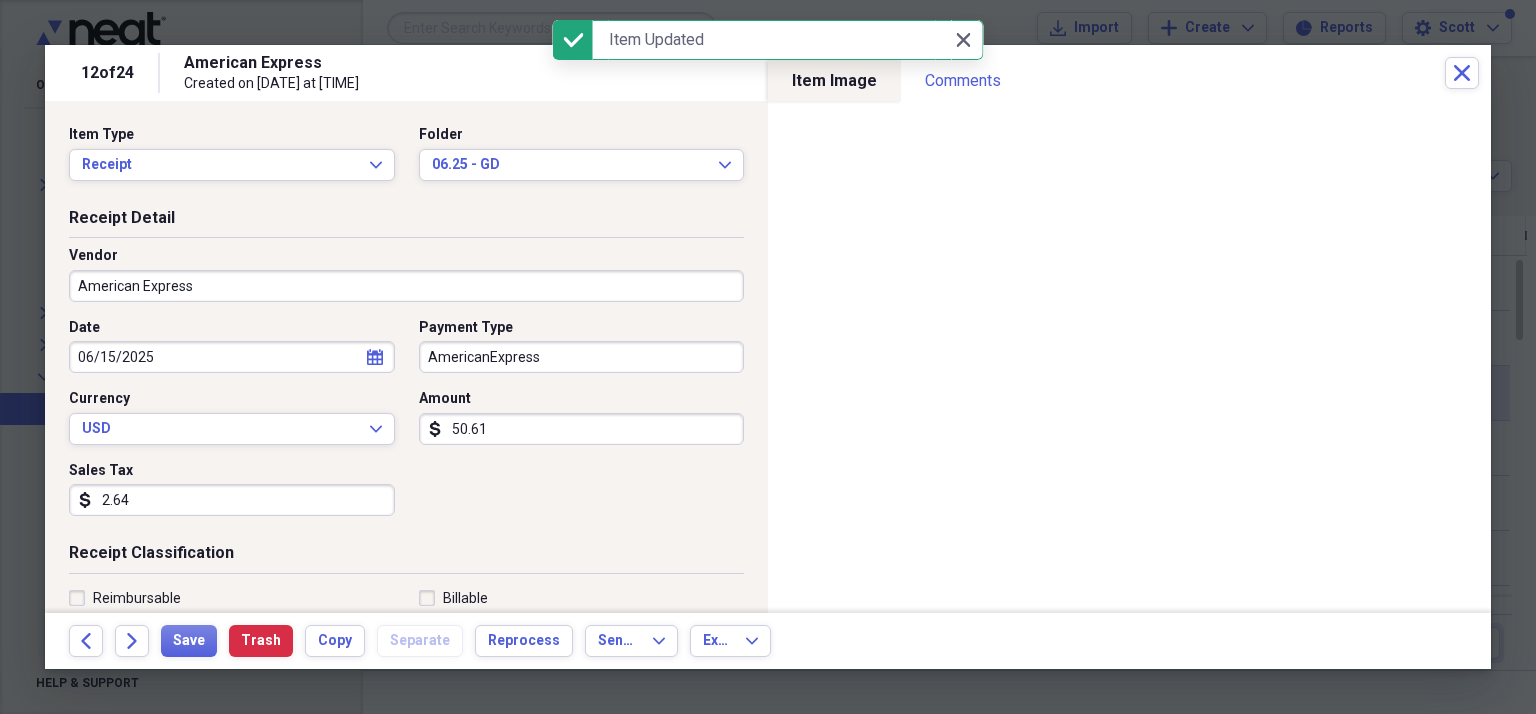 click on "American Express" at bounding box center [406, 286] 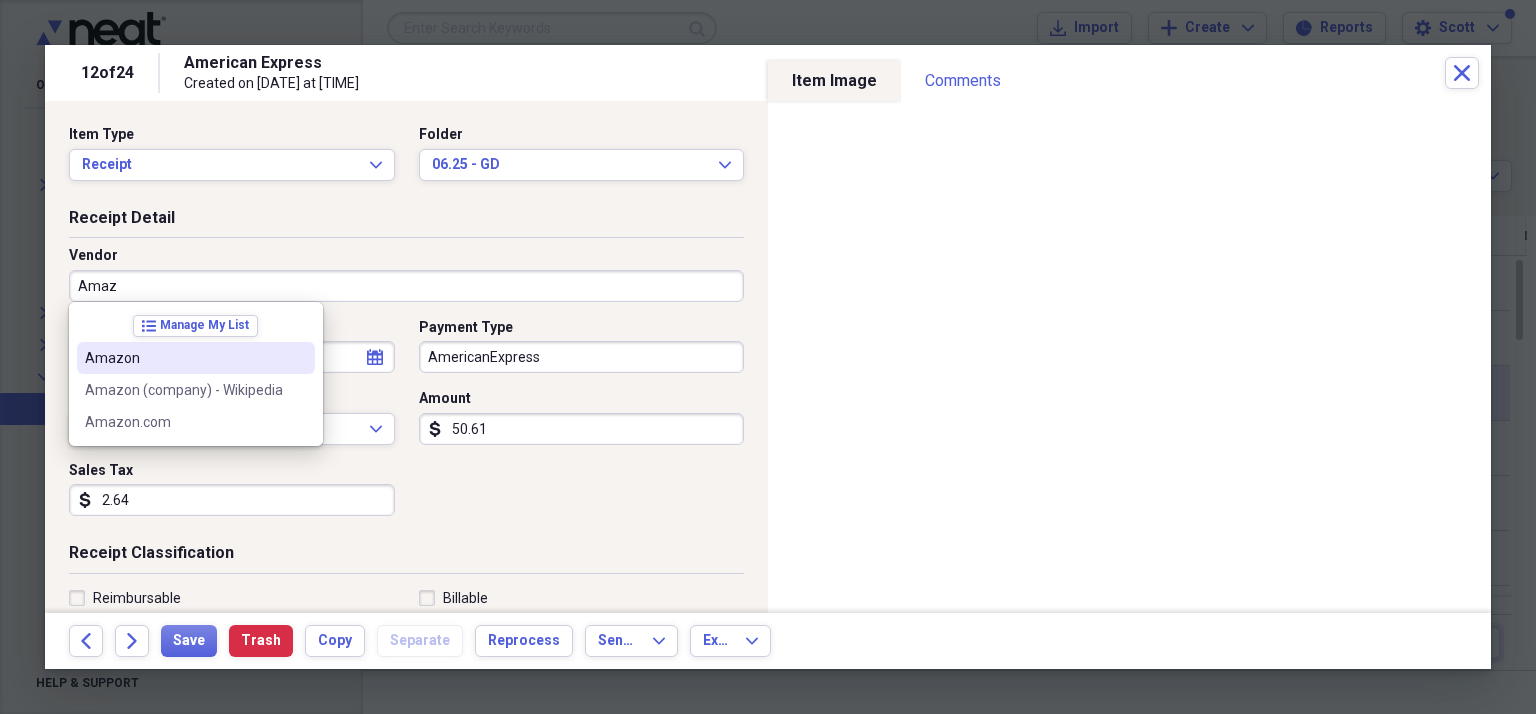 click on "Amazon" at bounding box center [184, 358] 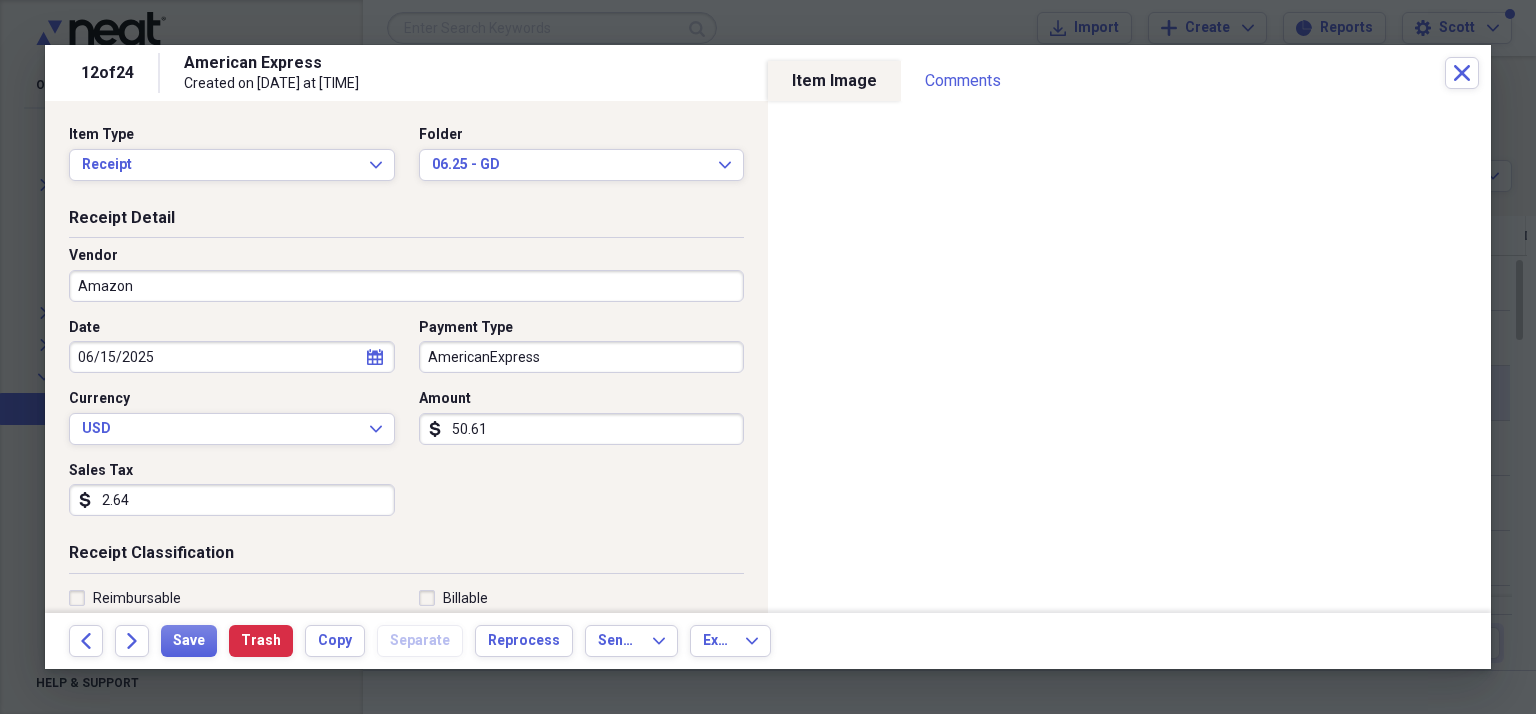 type on "Pet Care" 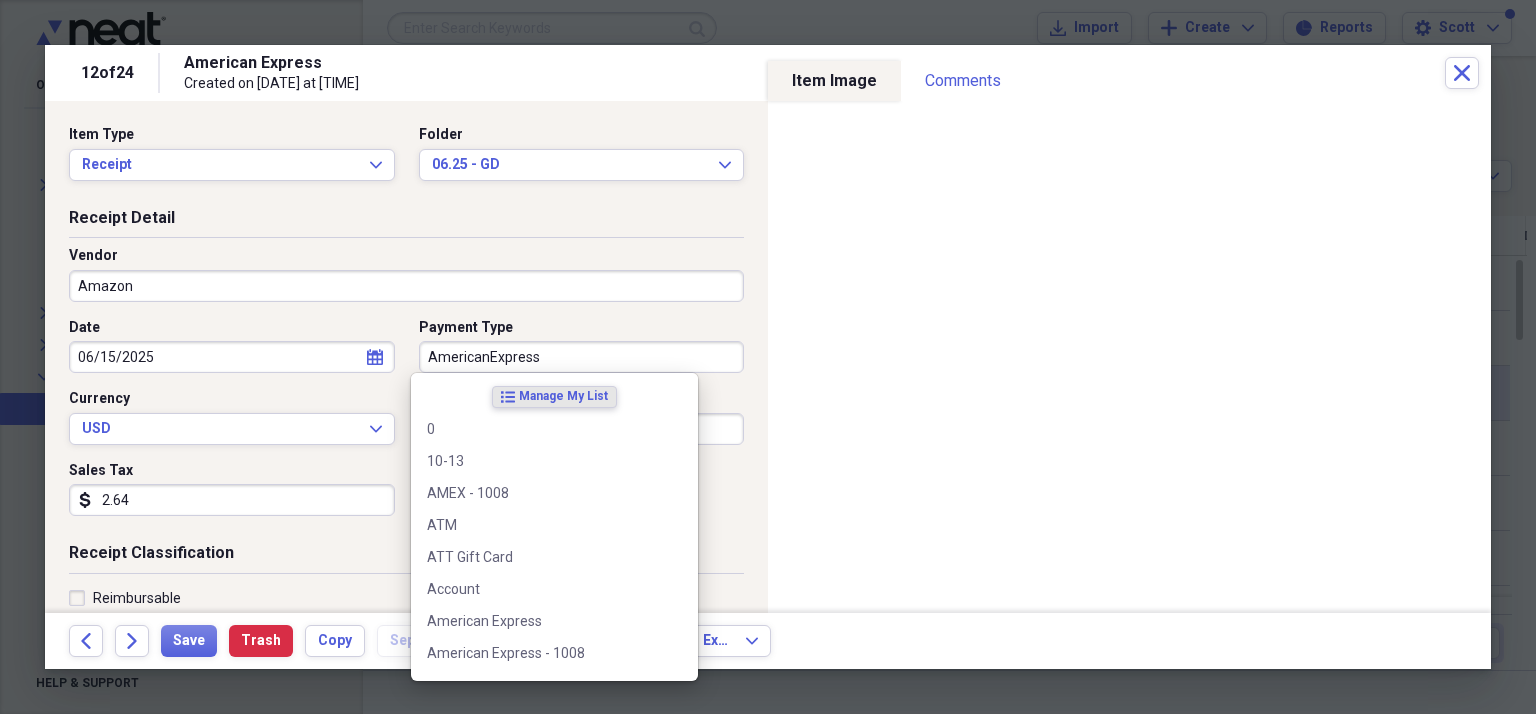 click on "AmericanExpress" at bounding box center [582, 357] 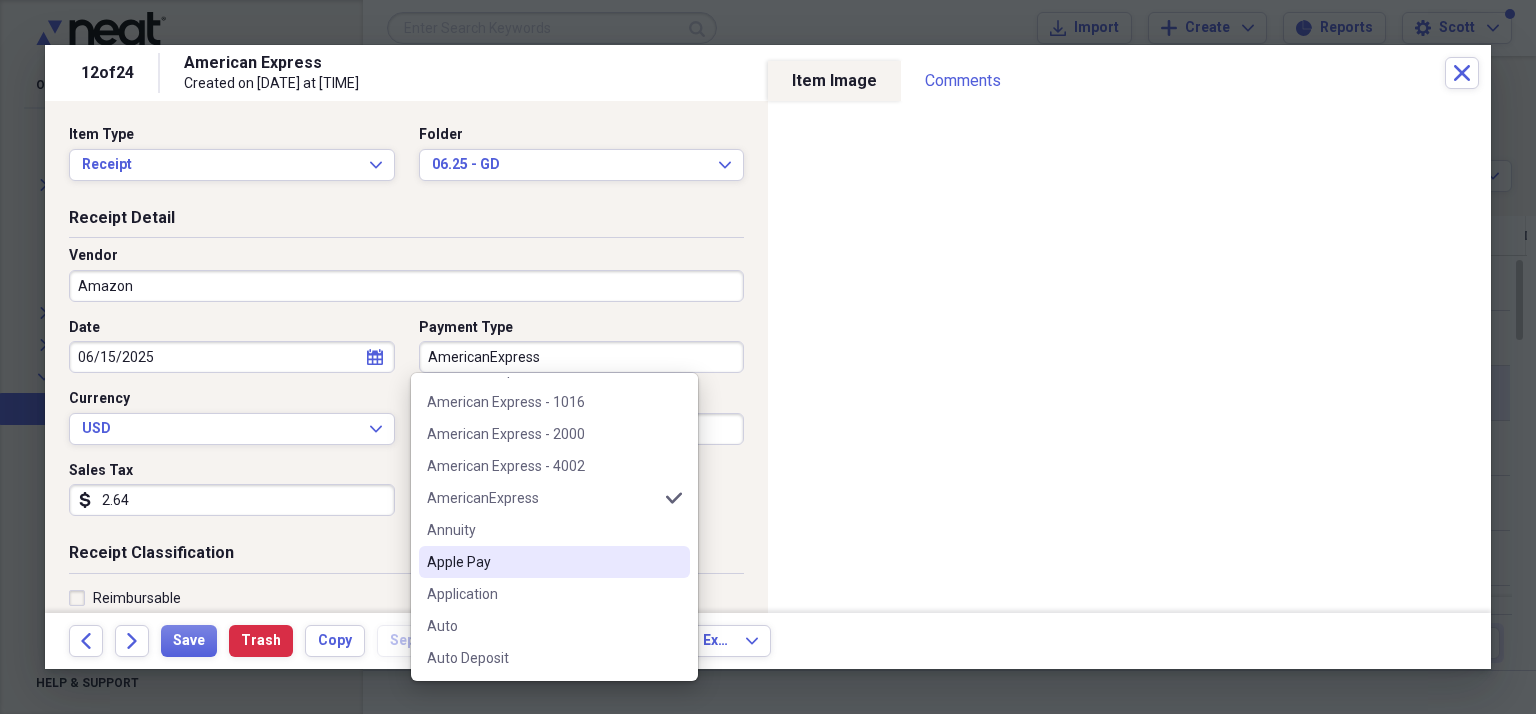 scroll, scrollTop: 300, scrollLeft: 0, axis: vertical 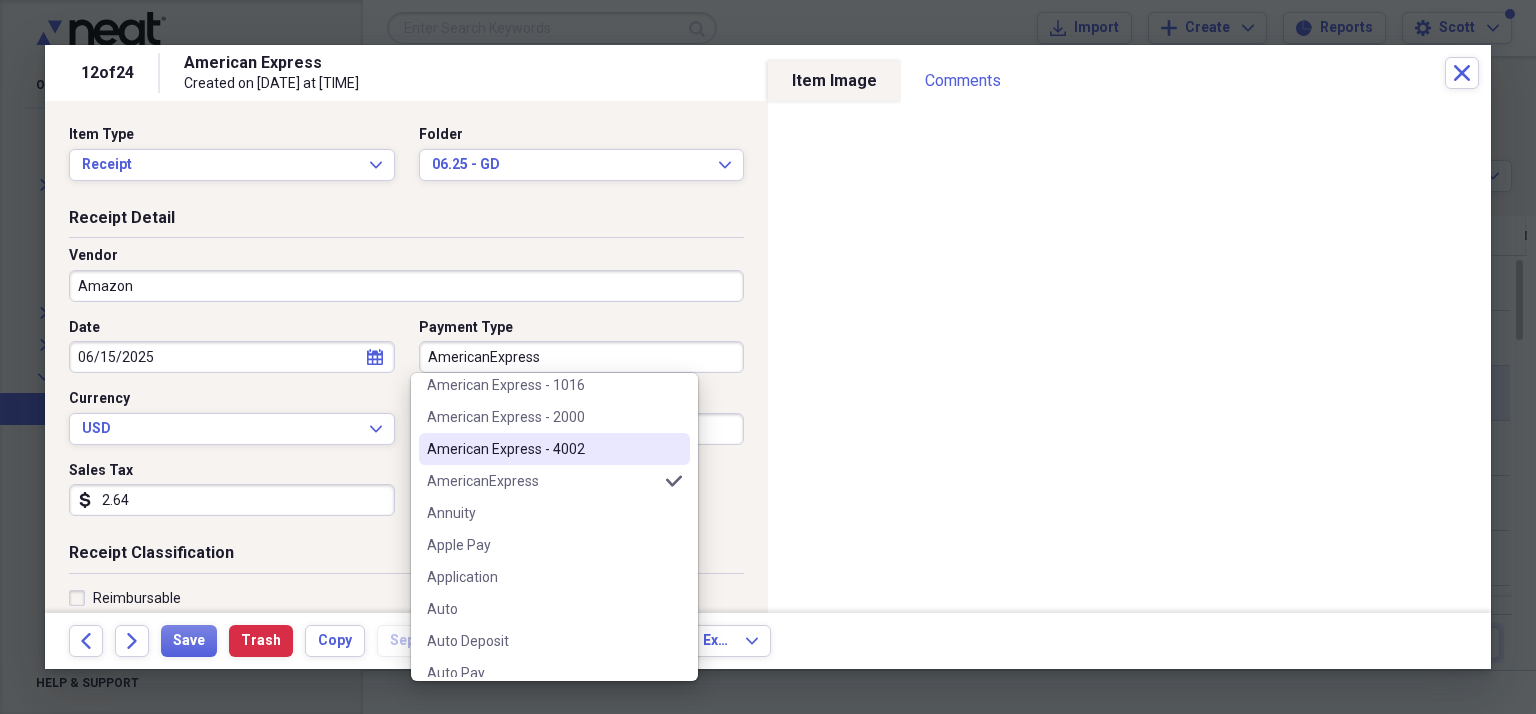click on "American Express - 4002" at bounding box center [542, 449] 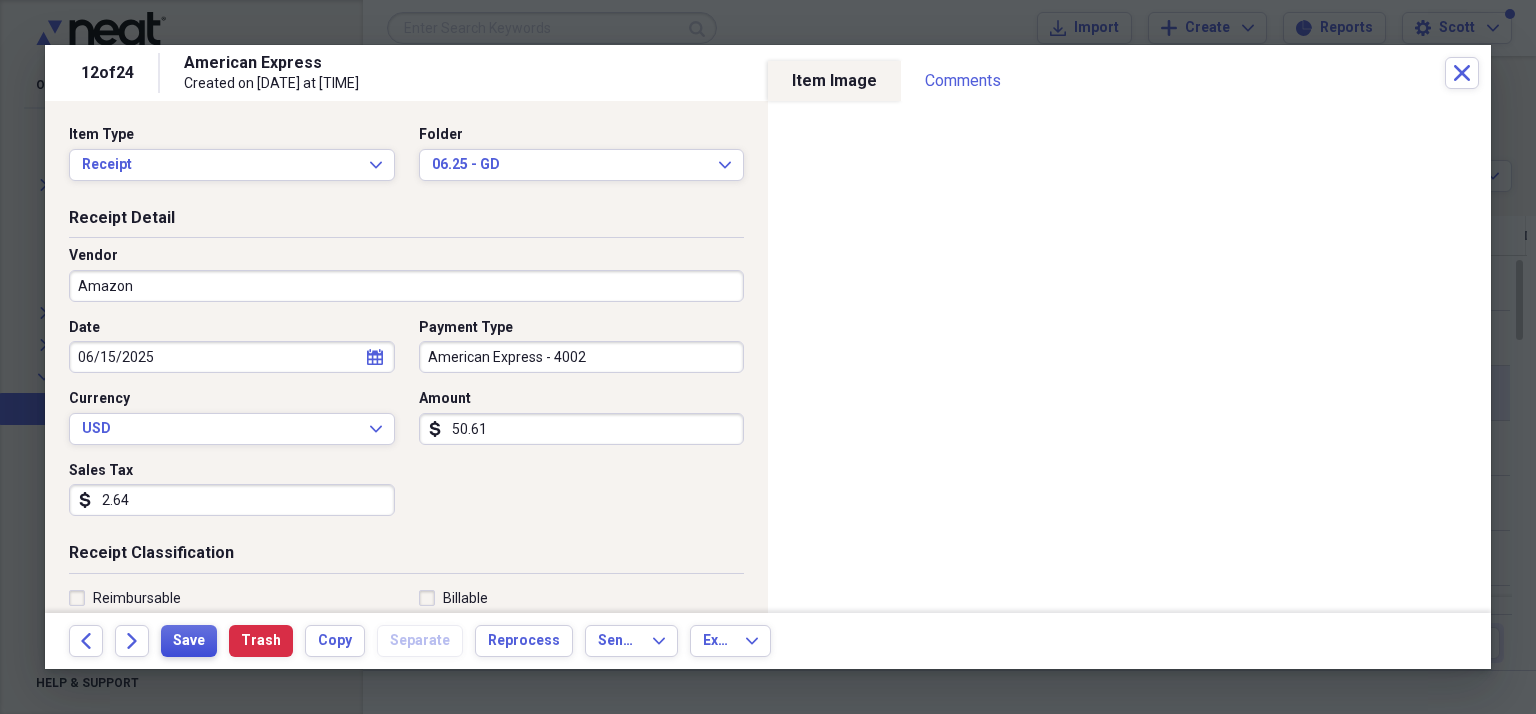 click on "Save" at bounding box center (189, 641) 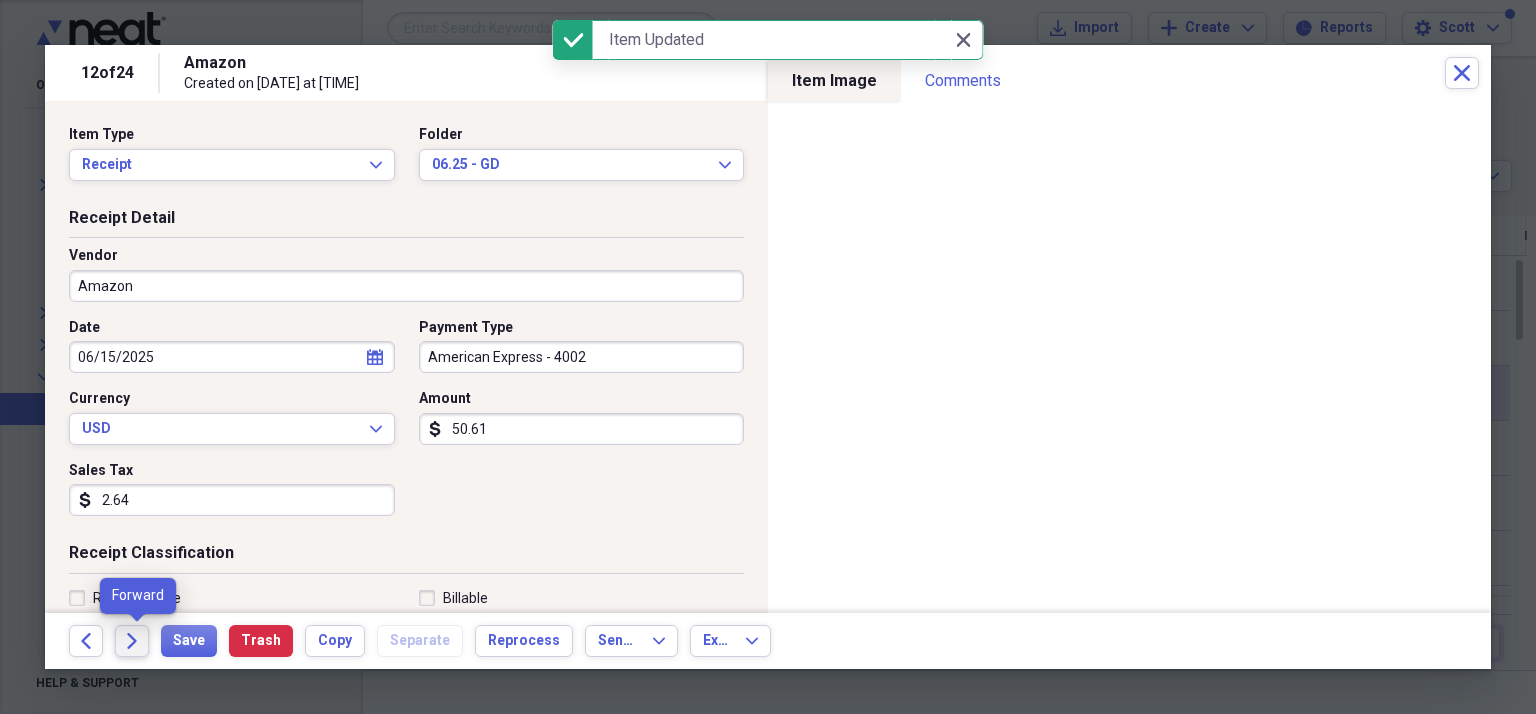 click on "Forward" 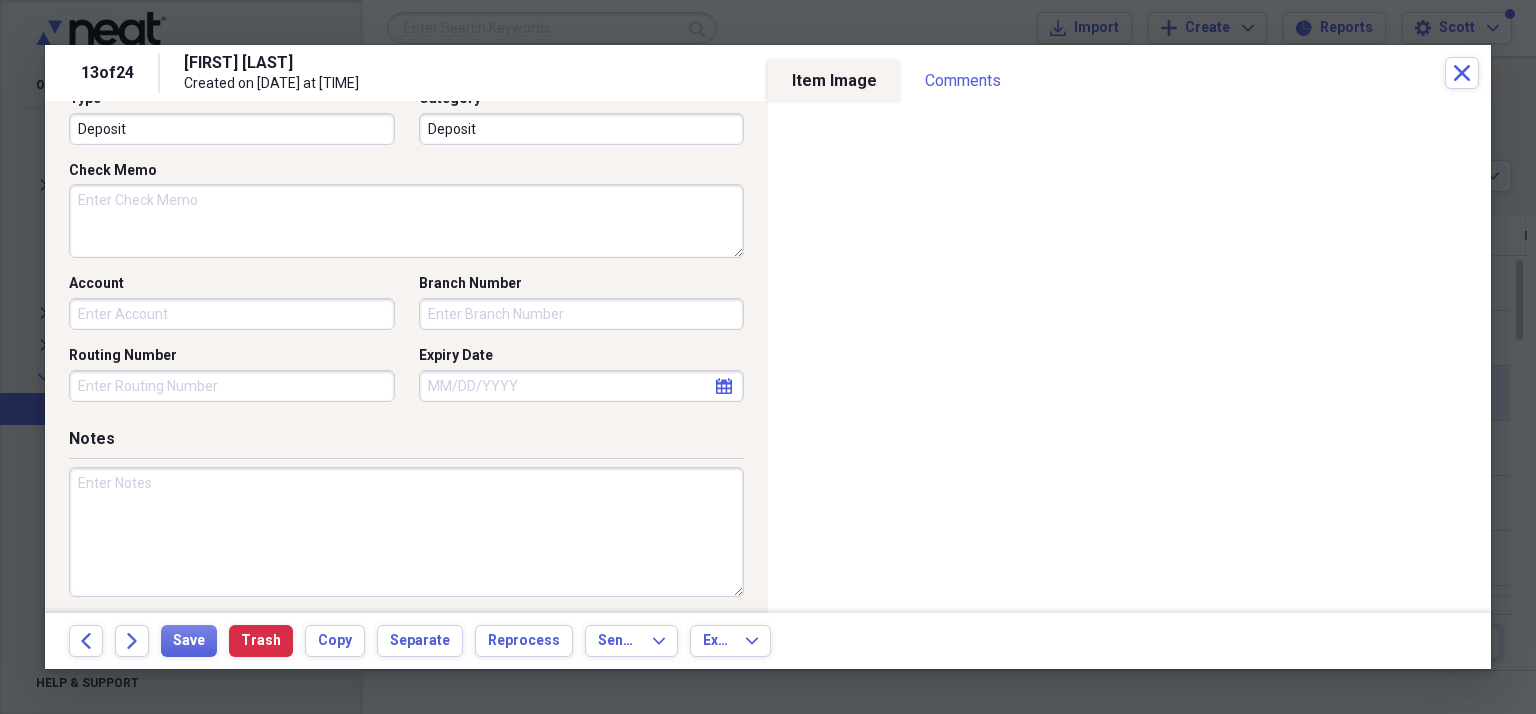 scroll, scrollTop: 200, scrollLeft: 0, axis: vertical 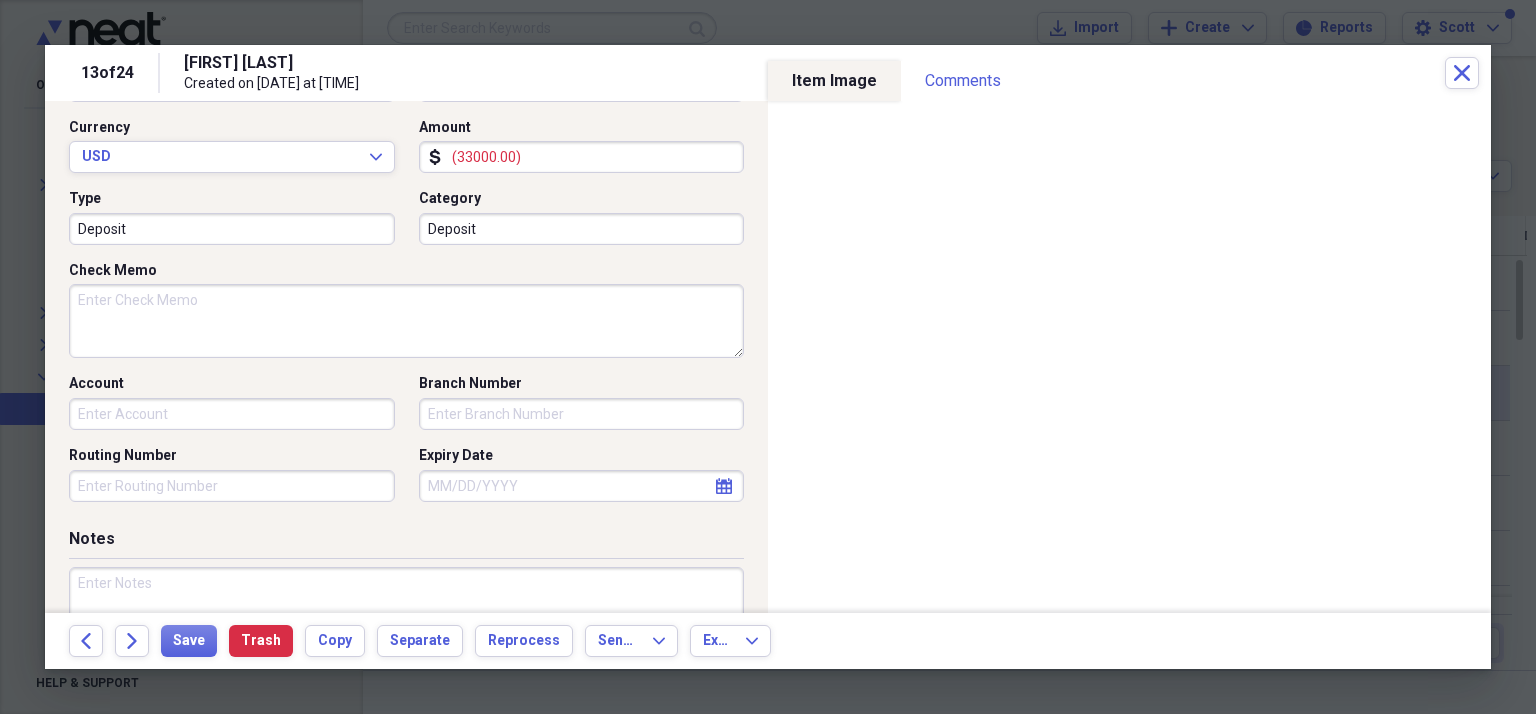 click on "Check Memo" at bounding box center (406, 321) 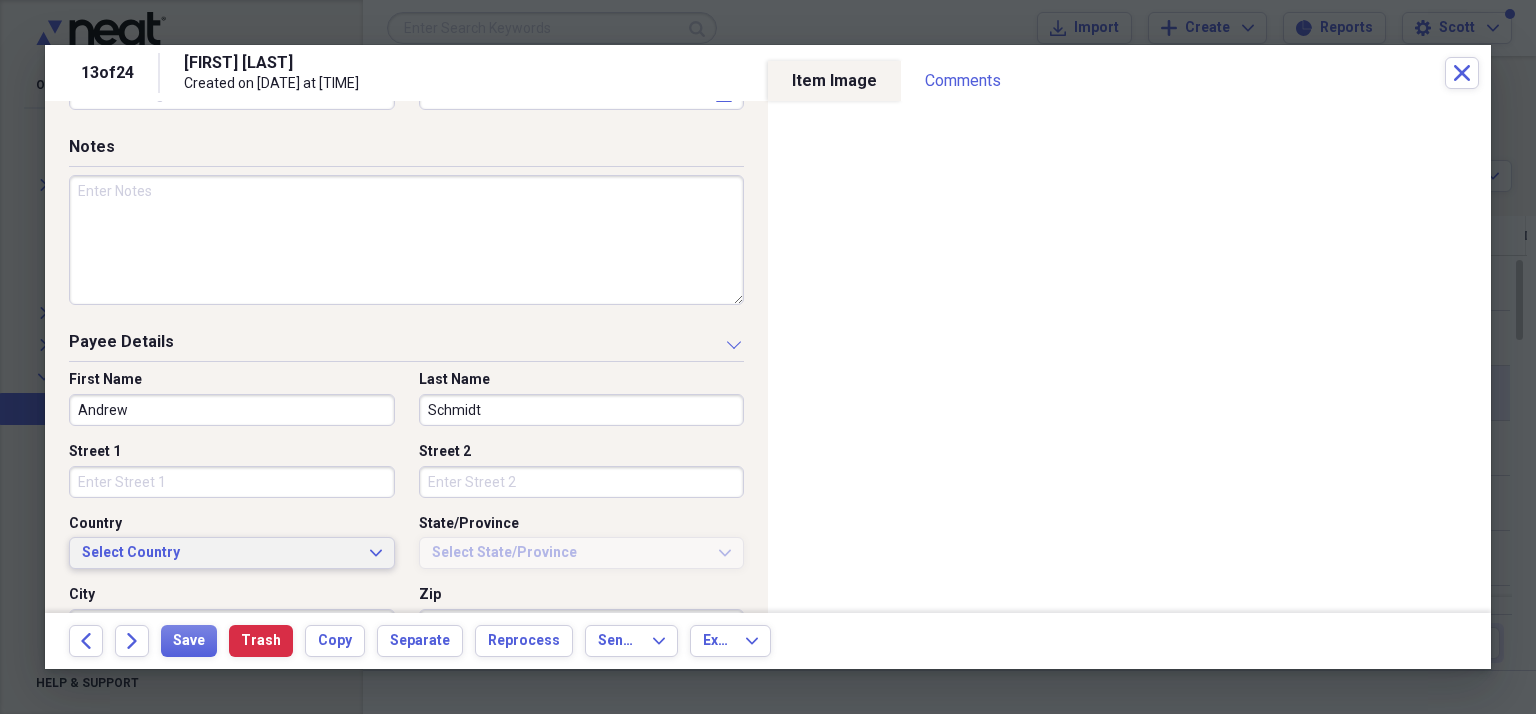 scroll, scrollTop: 600, scrollLeft: 0, axis: vertical 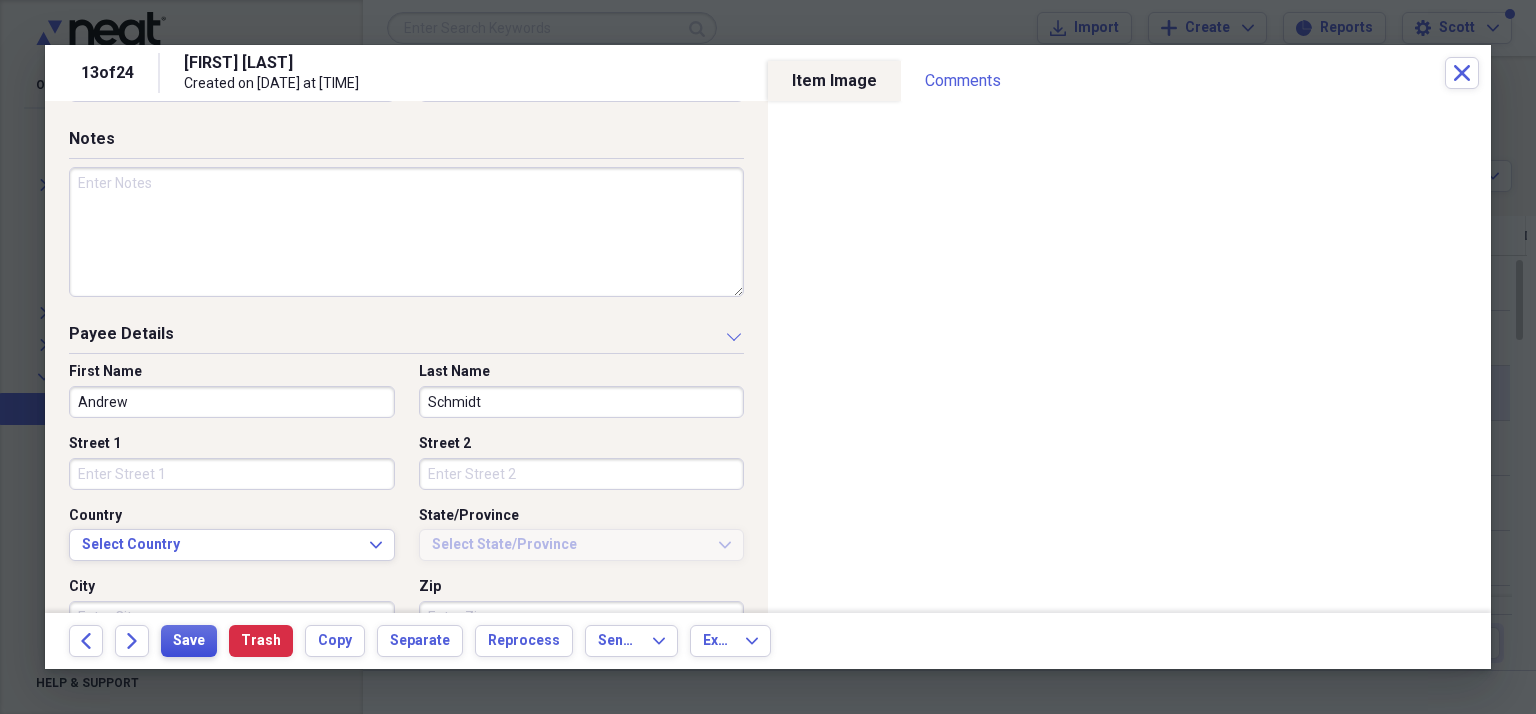 click on "Save" at bounding box center (189, 641) 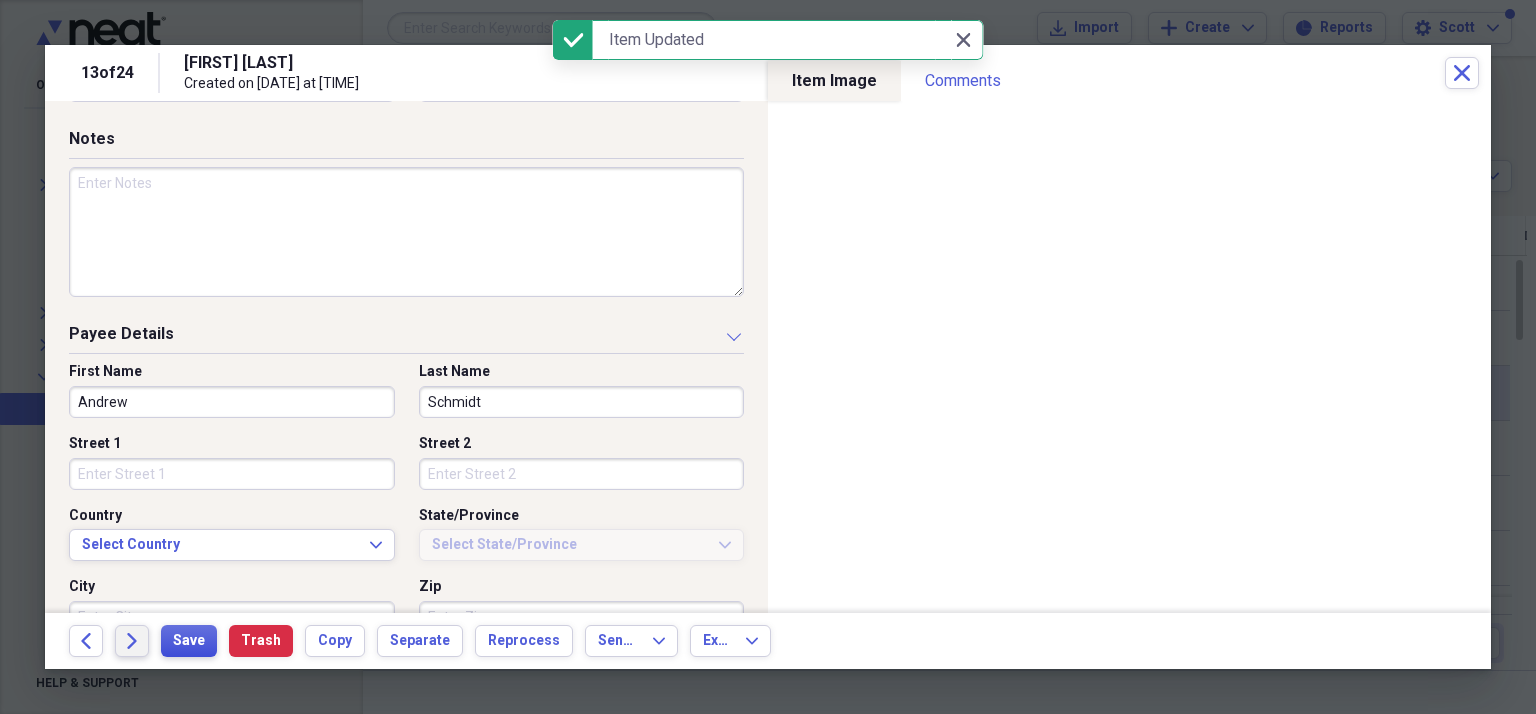 type on "Deposit for basement build out" 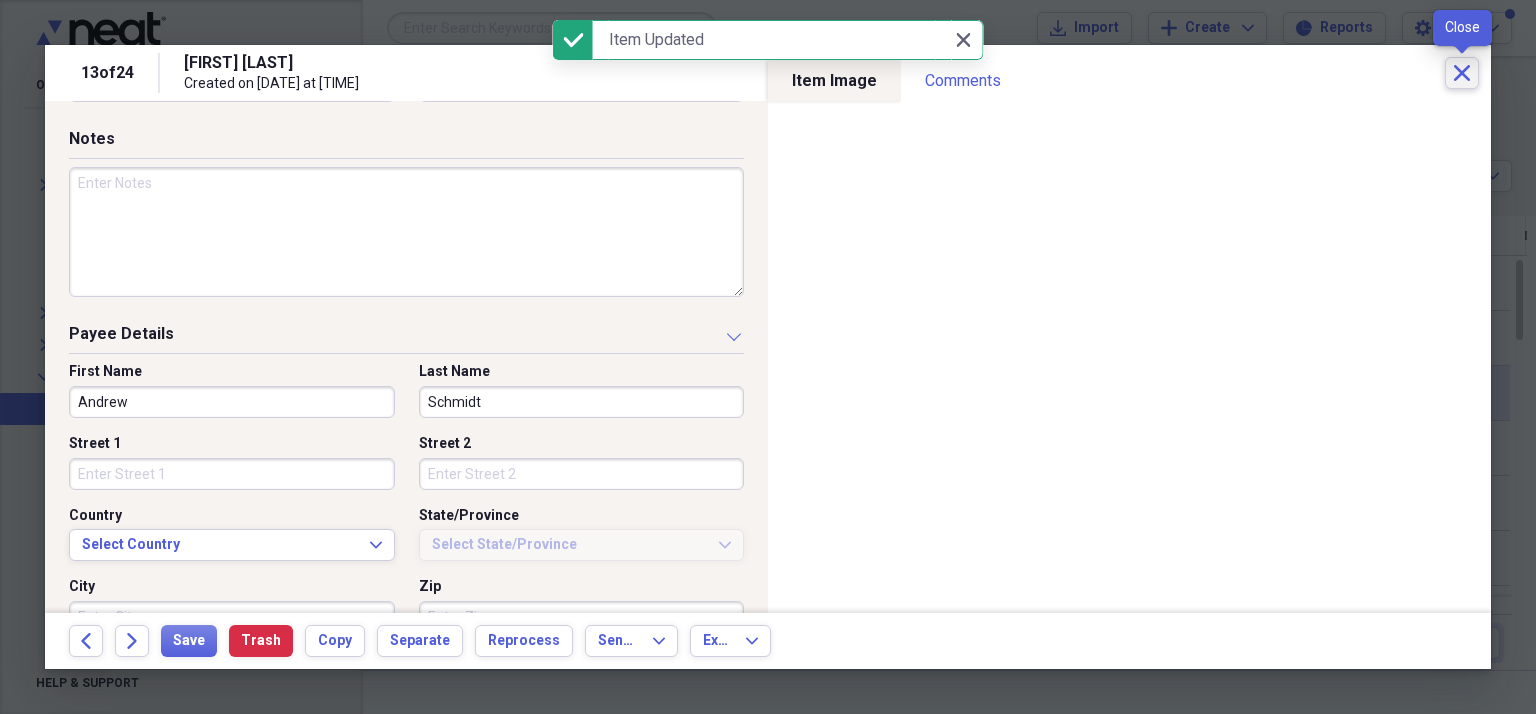 click on "Close" at bounding box center [1462, 73] 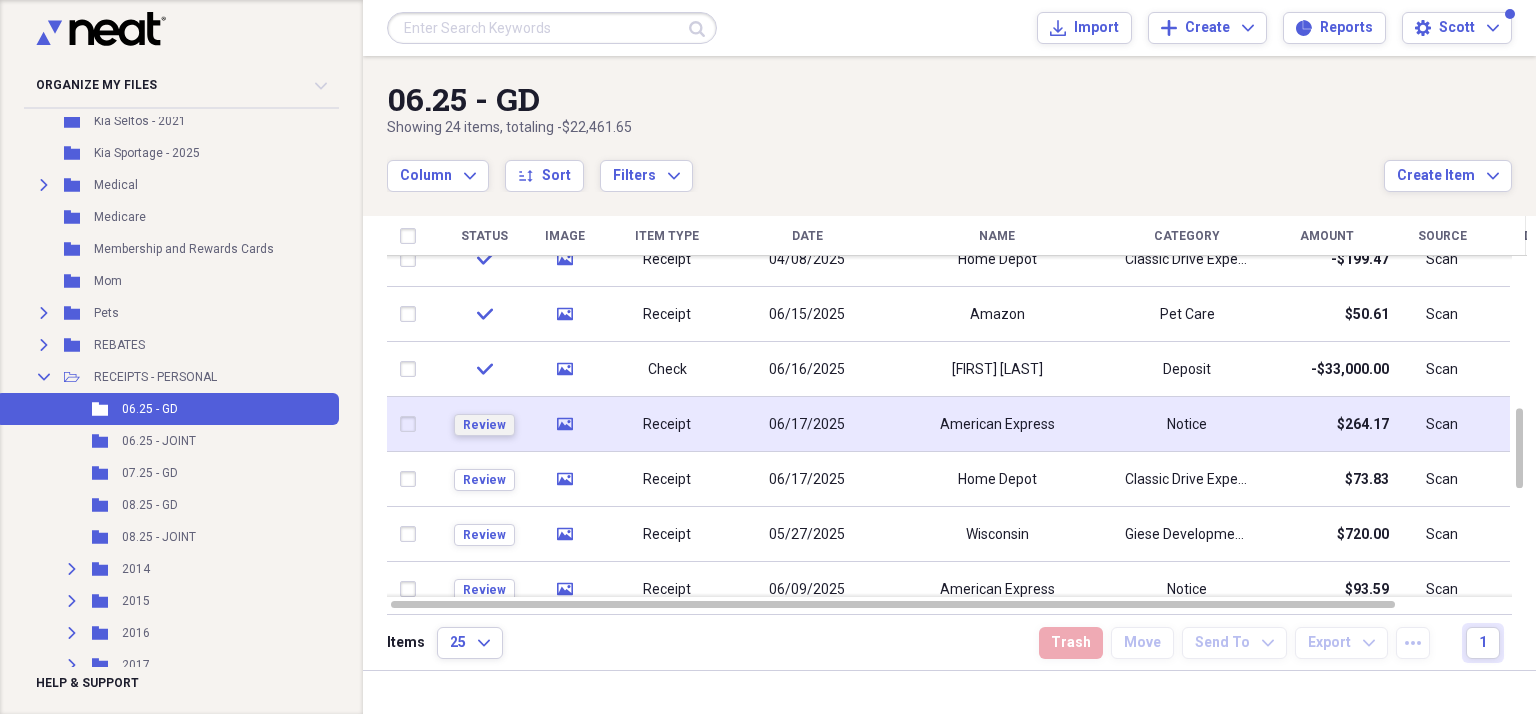 click on "Review" at bounding box center (484, 425) 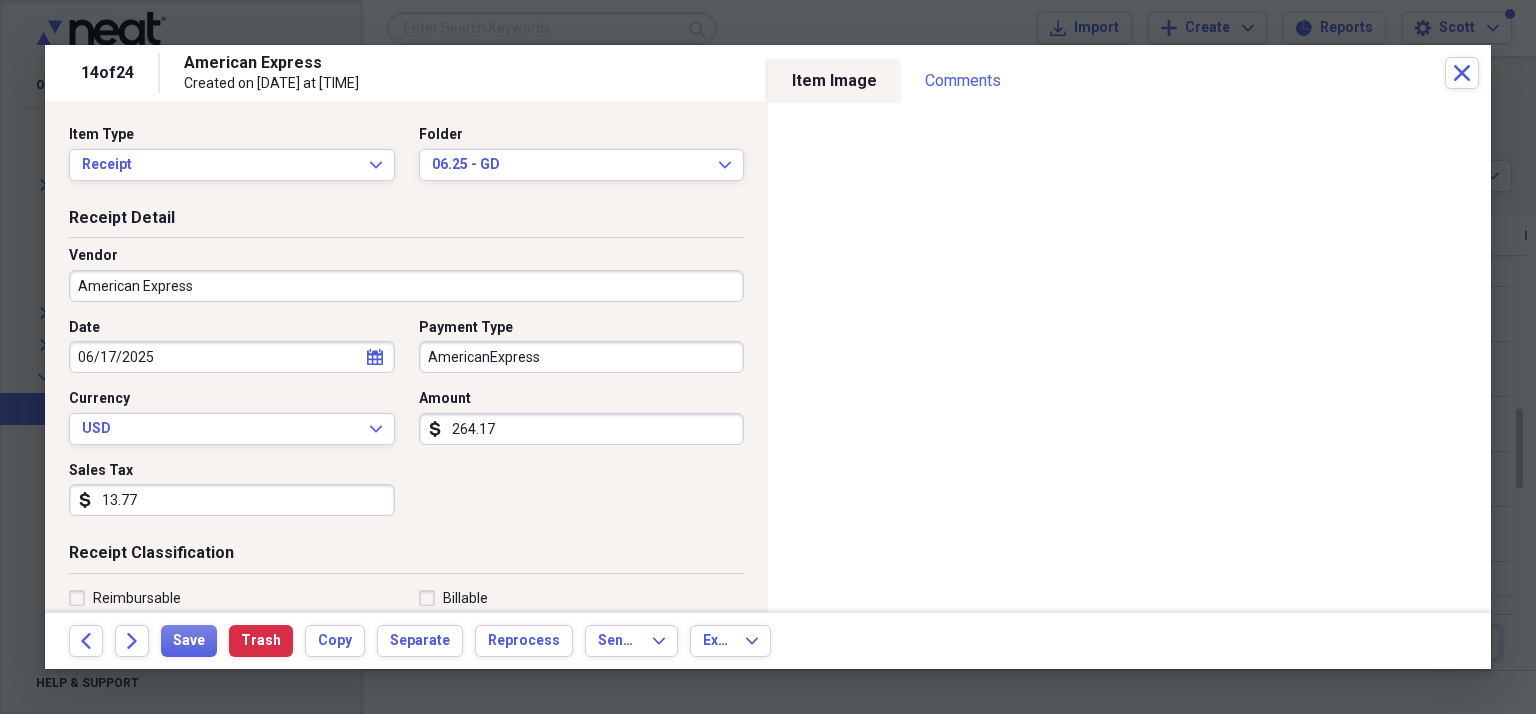click on "American Express" at bounding box center [406, 286] 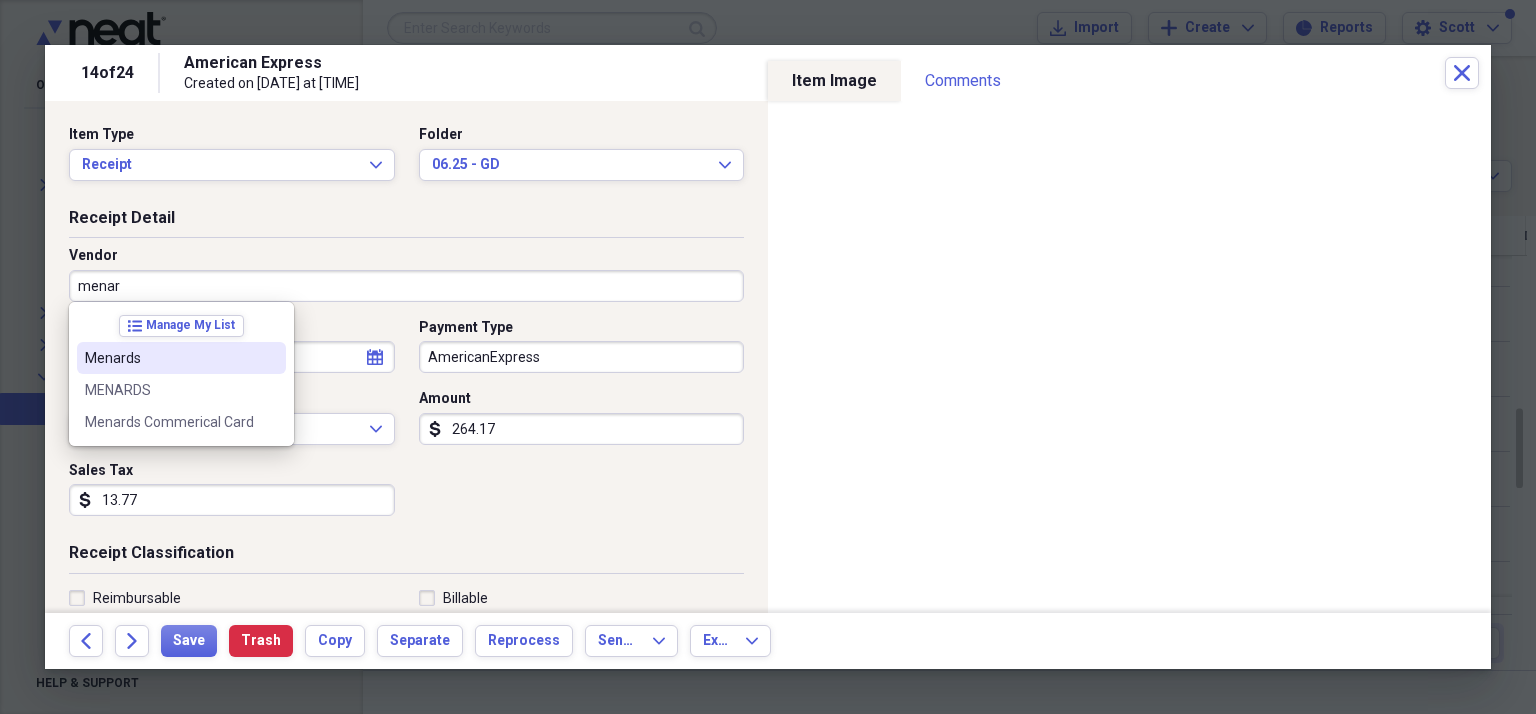 click on "Menards" at bounding box center [169, 358] 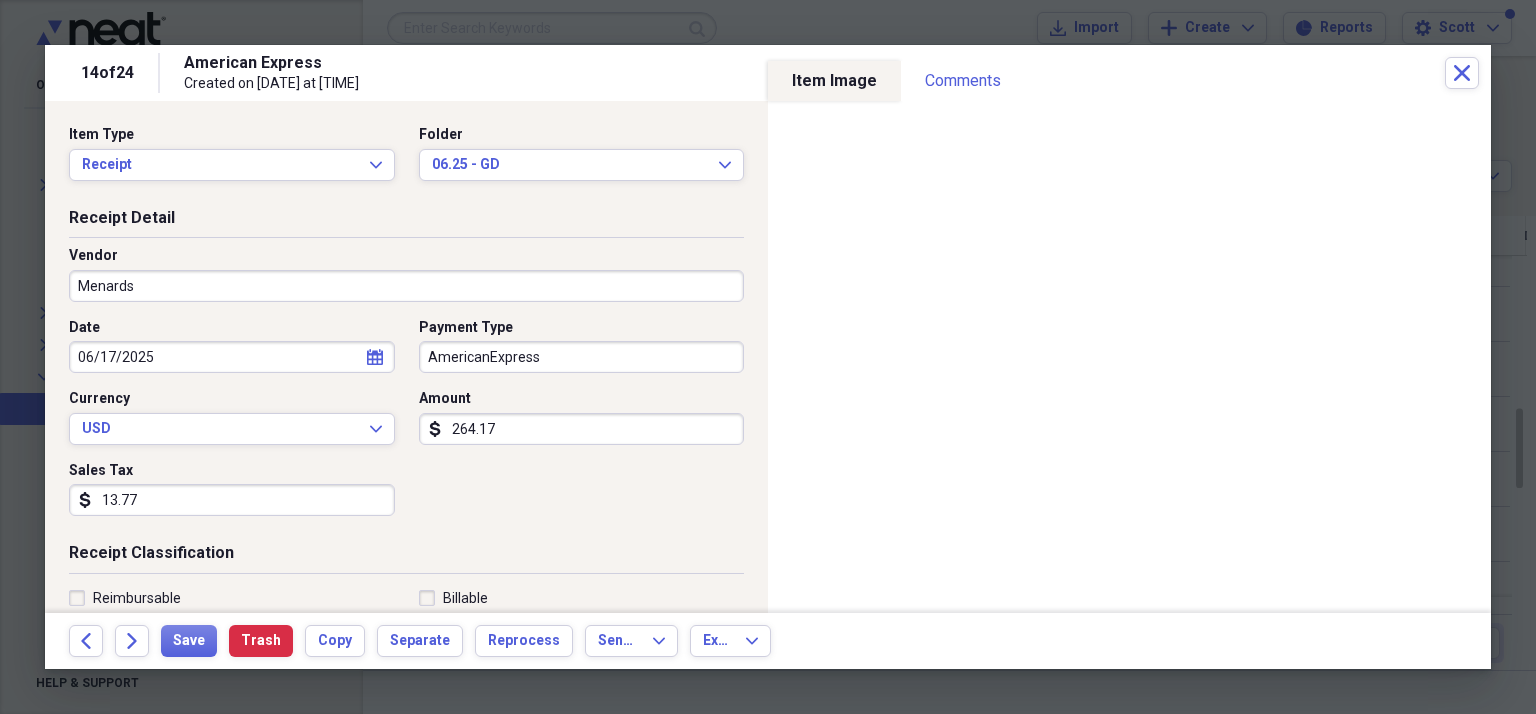 type on "Giese Development - Job" 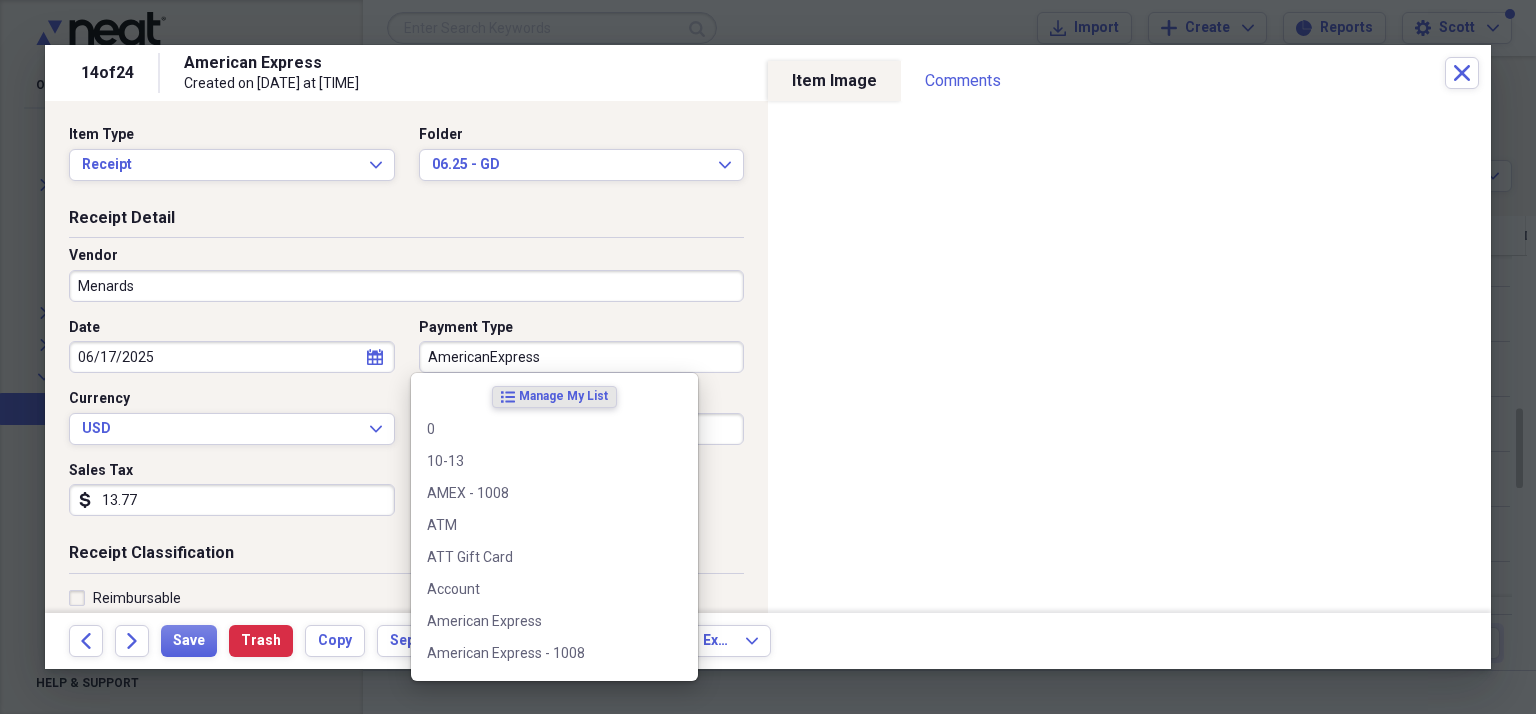 click on "AmericanExpress" at bounding box center (582, 357) 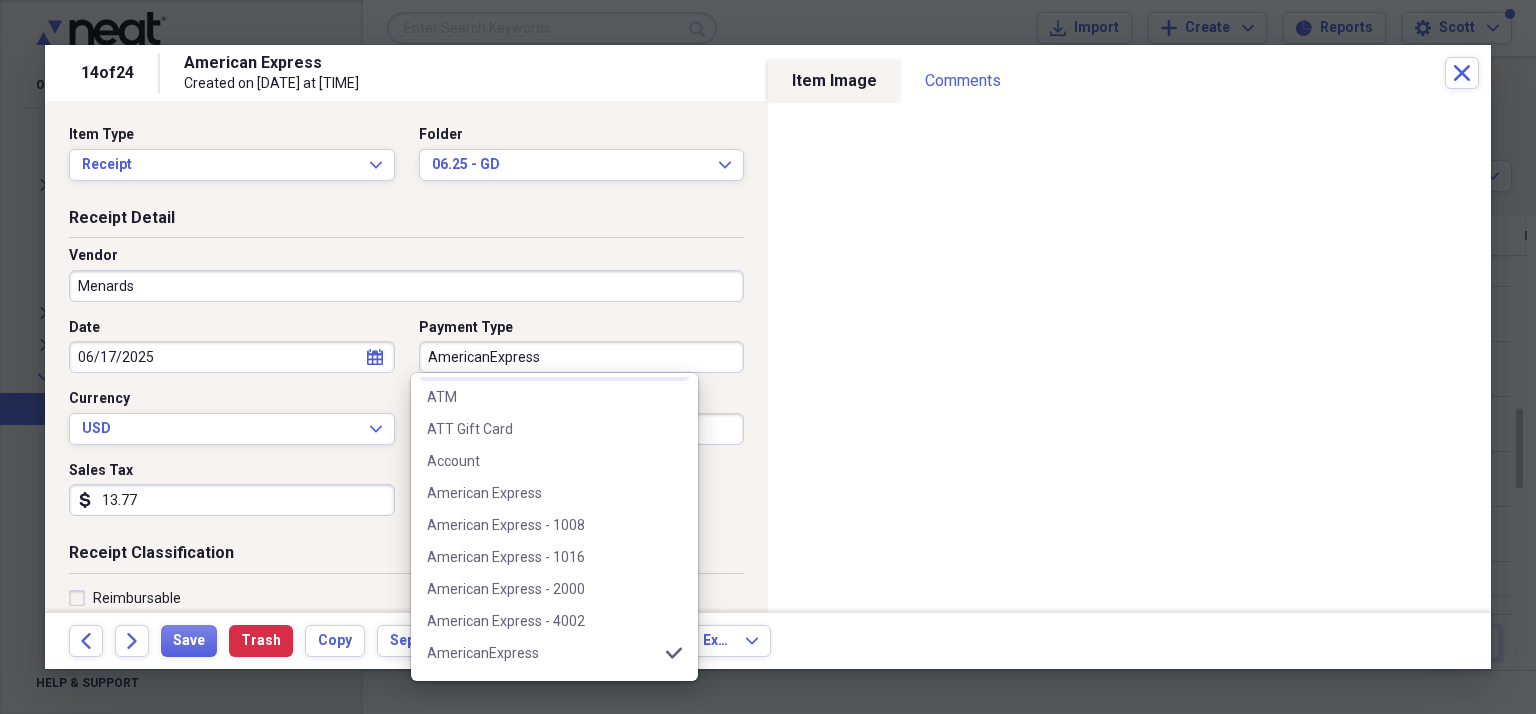 scroll, scrollTop: 200, scrollLeft: 0, axis: vertical 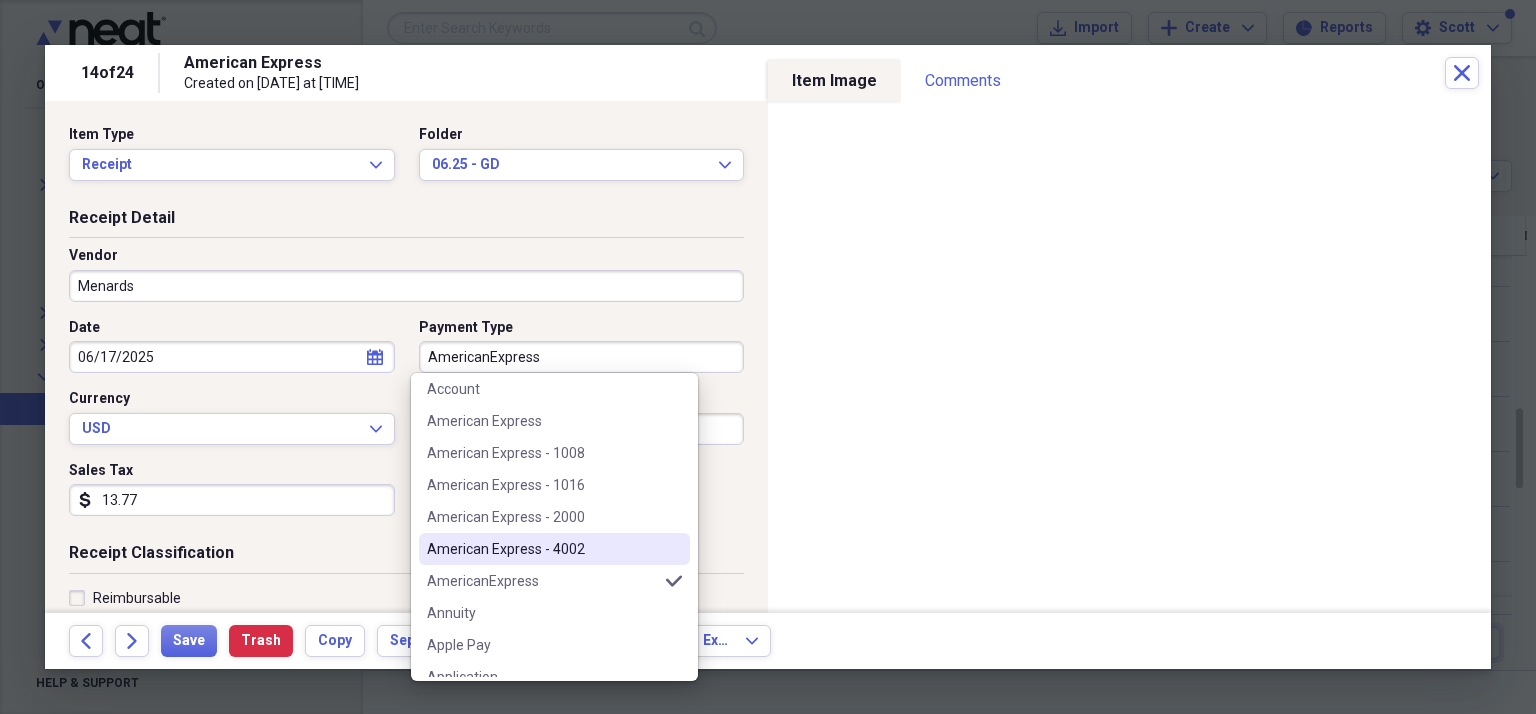click on "American Express - 4002" at bounding box center [542, 549] 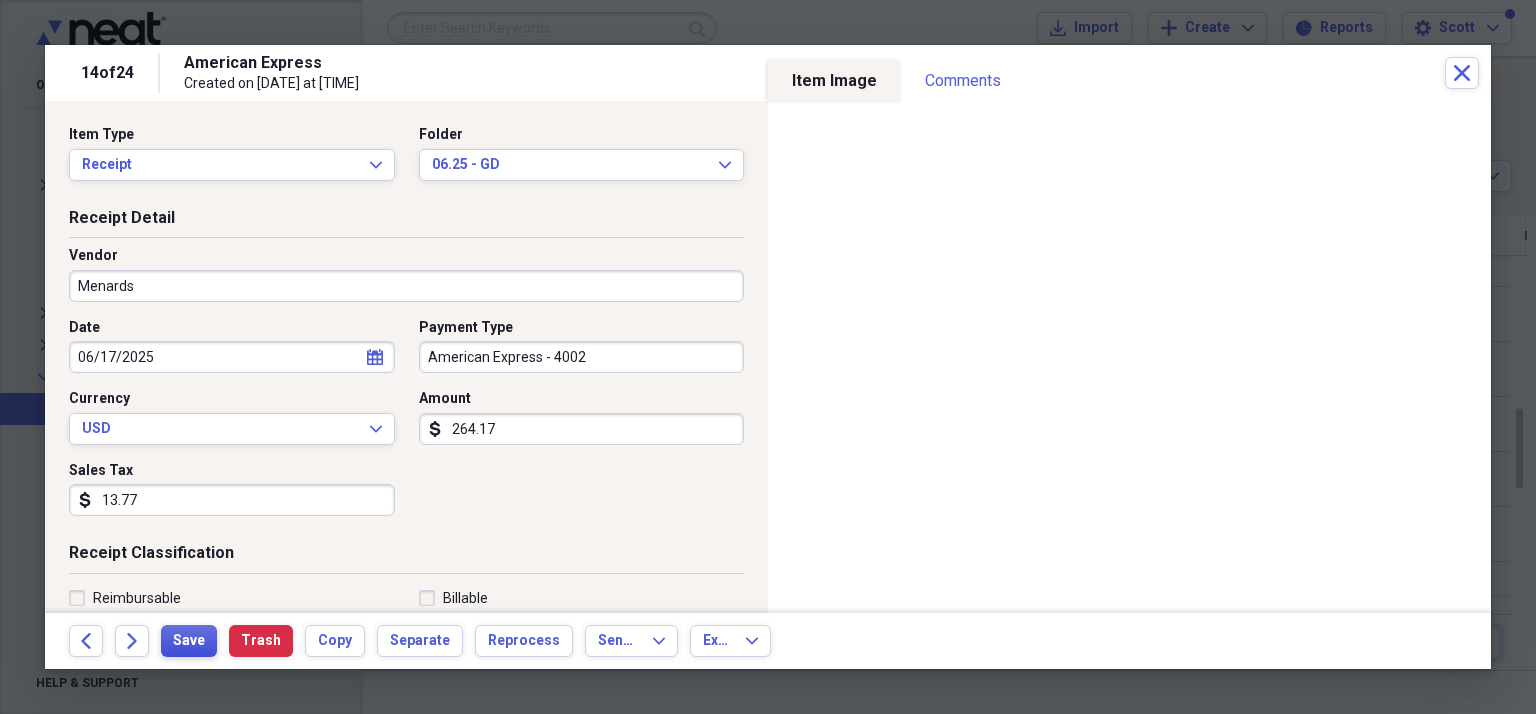 click on "Save" at bounding box center (189, 641) 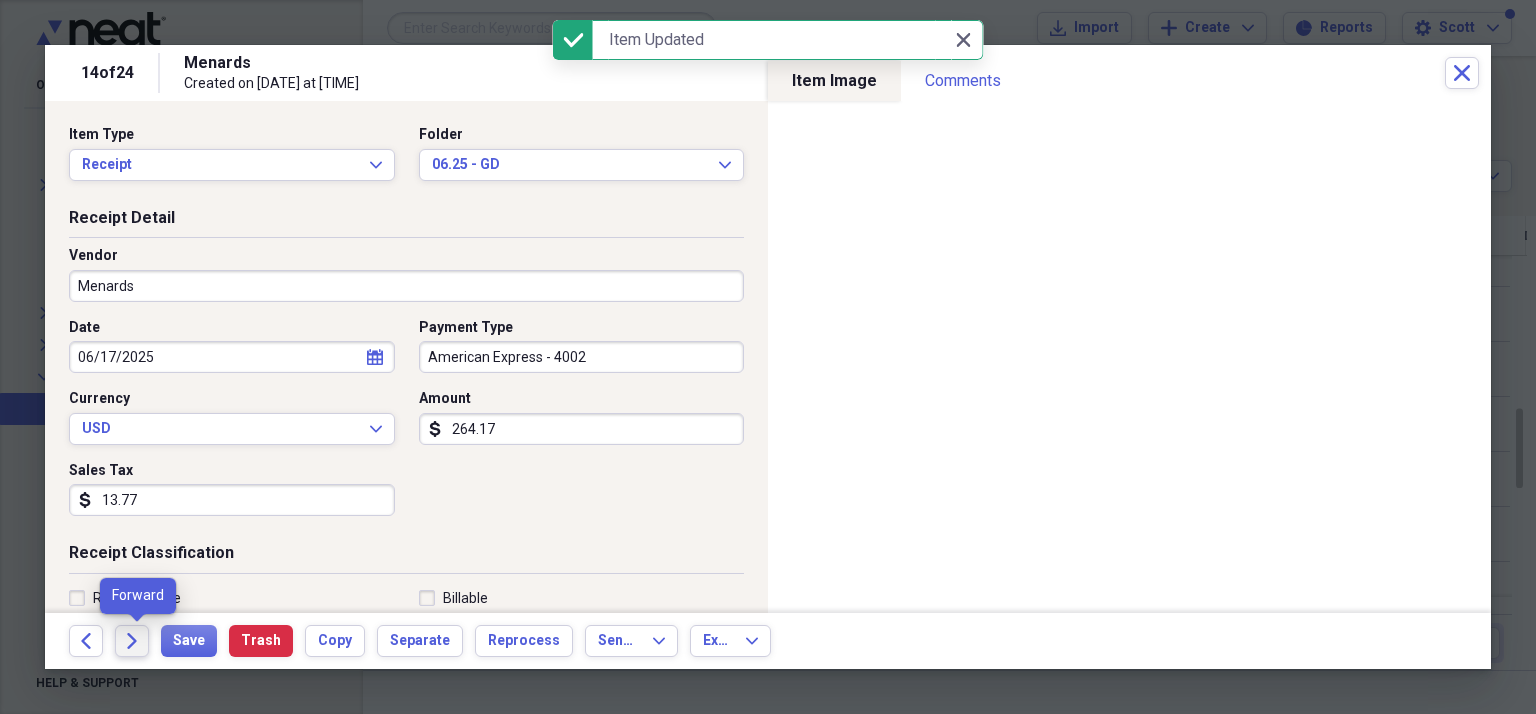 click 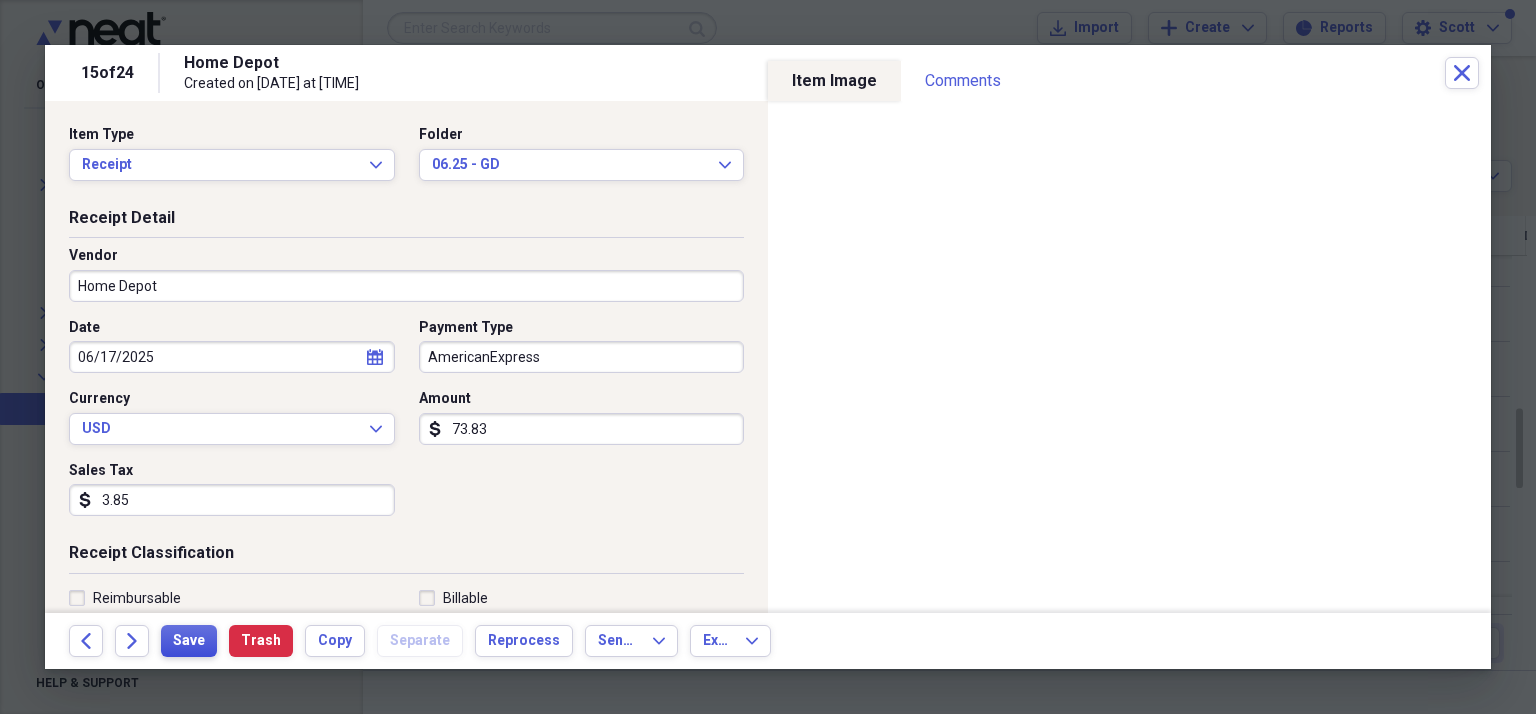 click on "Save" at bounding box center [189, 641] 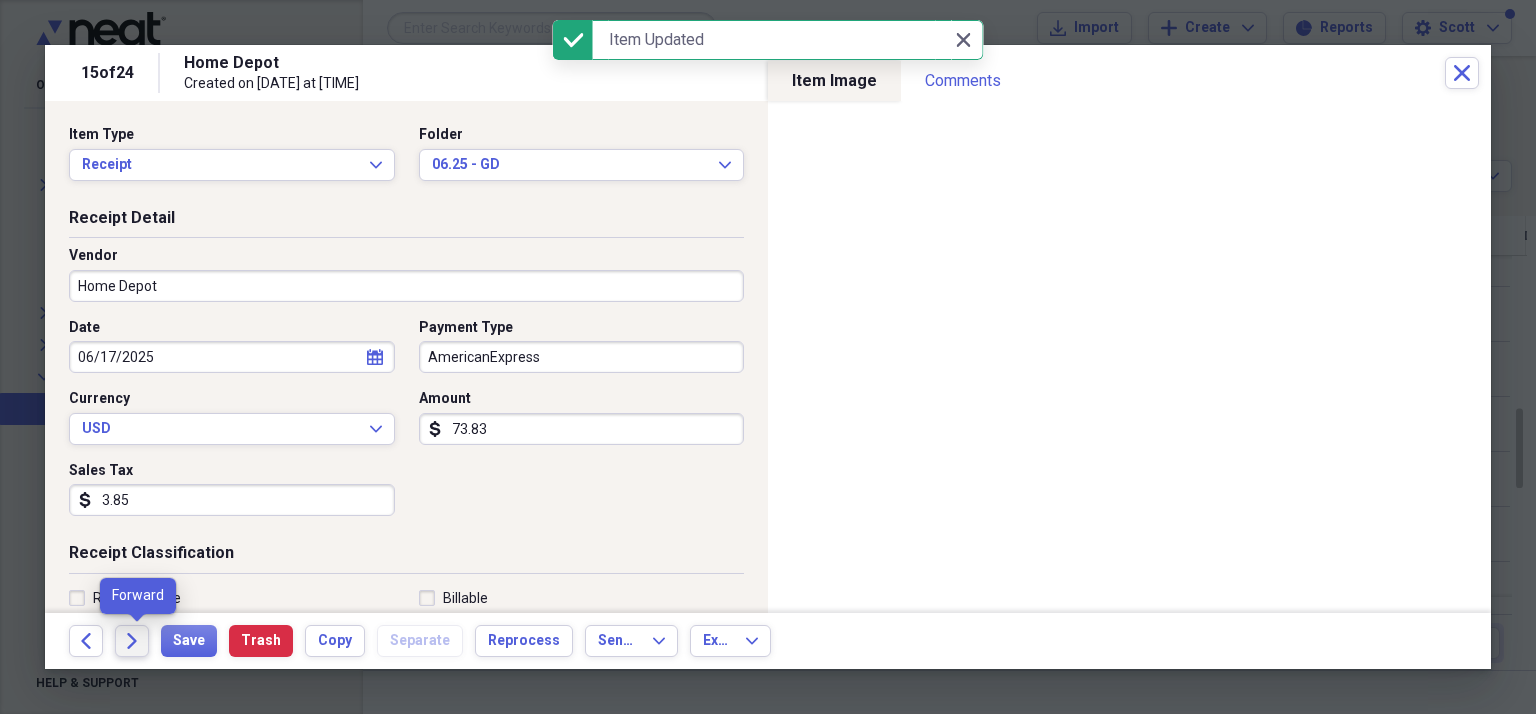 click on "Forward" 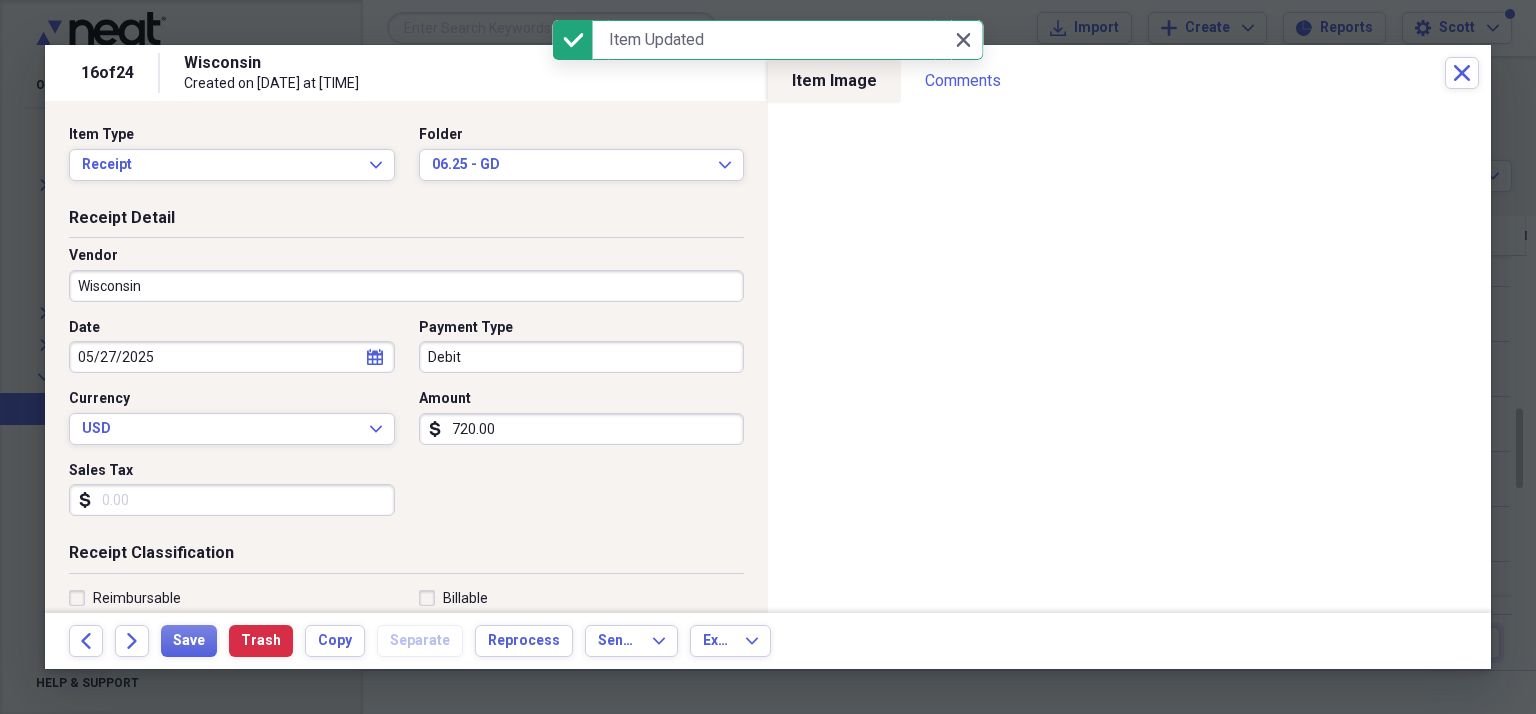 click on "Wisconsin" at bounding box center (406, 286) 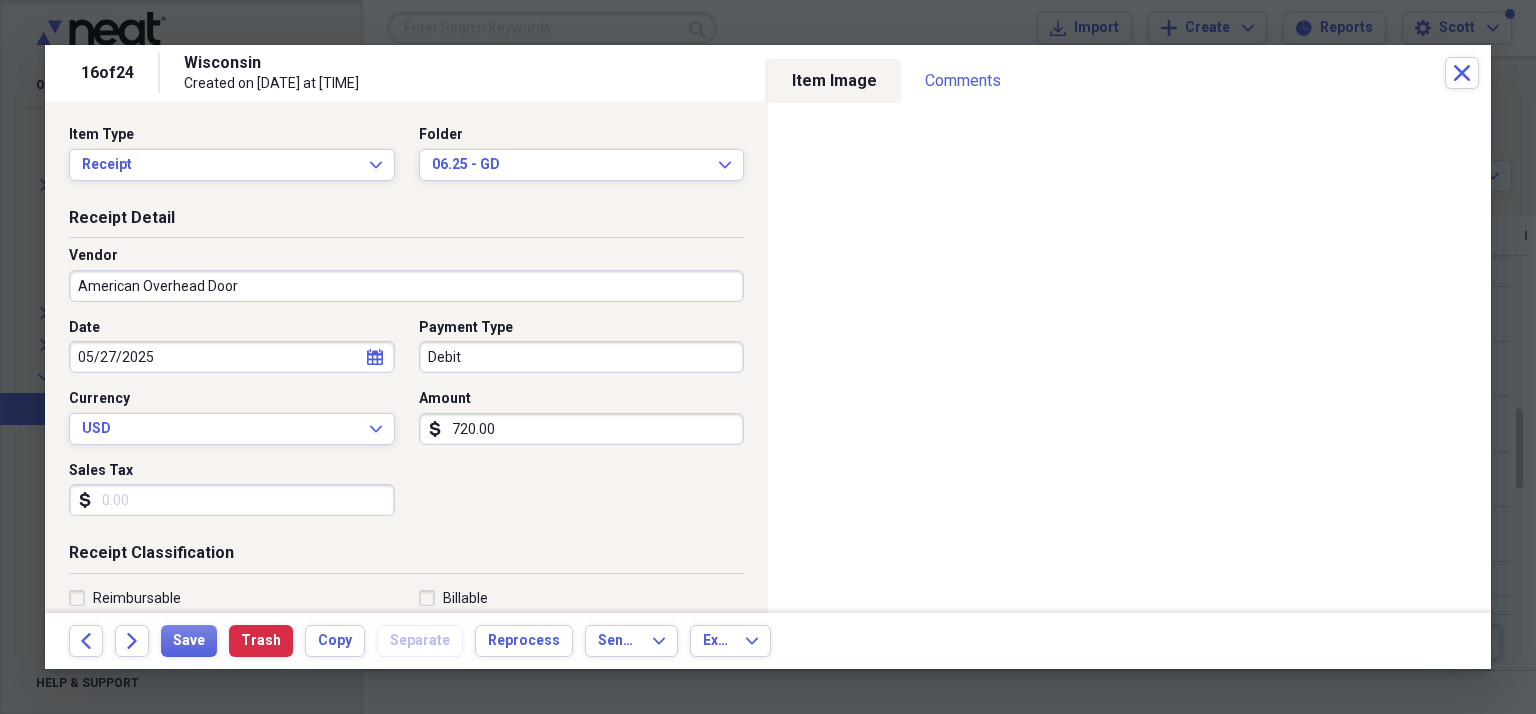 type on "American Overhead Door" 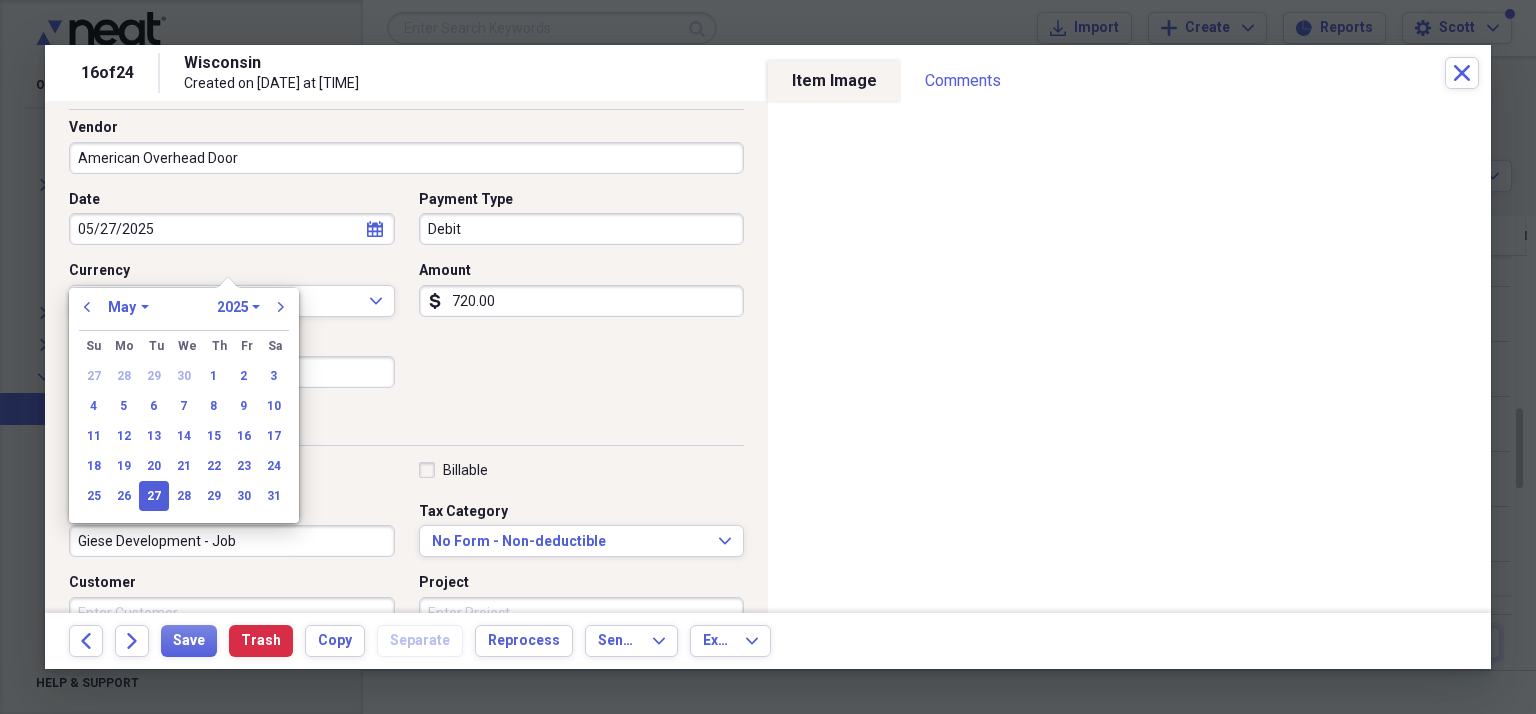 scroll, scrollTop: 100, scrollLeft: 0, axis: vertical 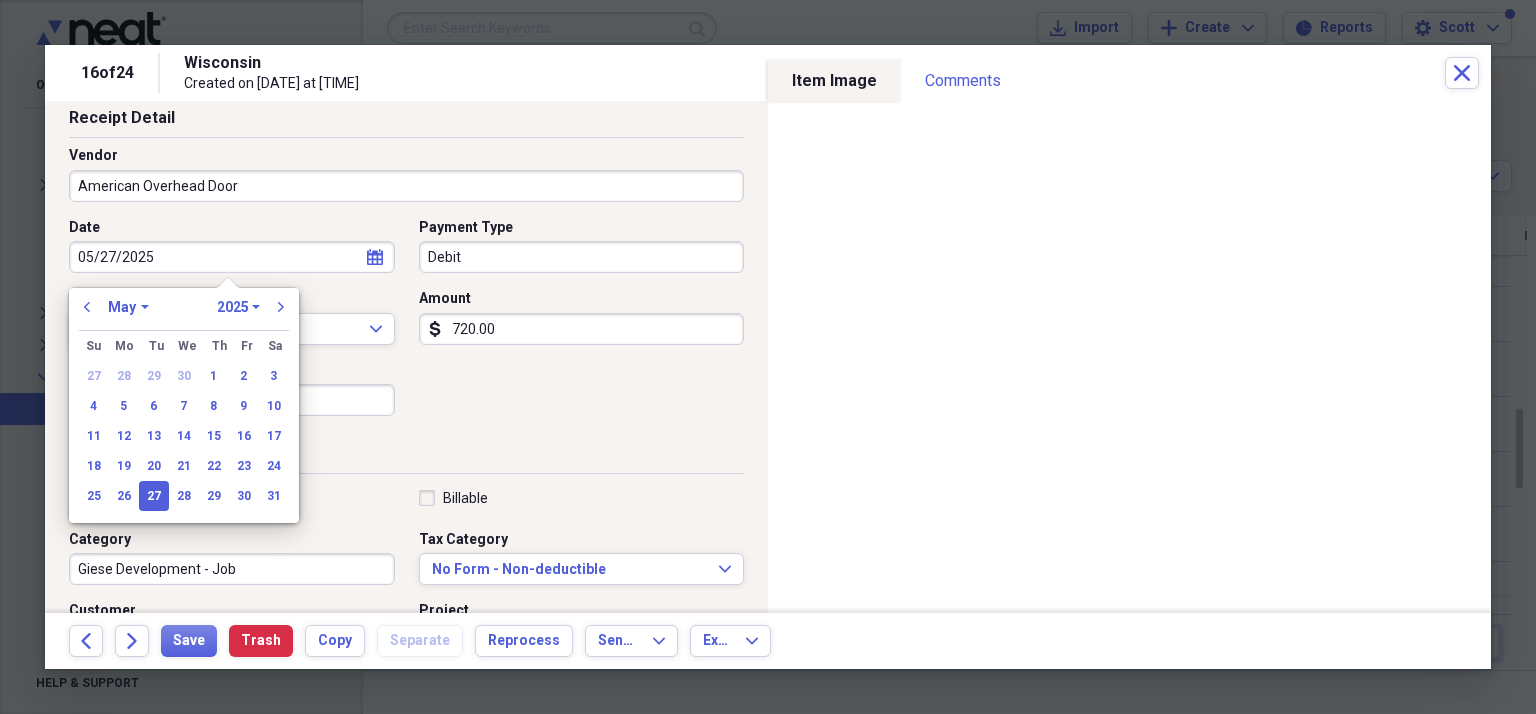 click on "Amount" at bounding box center (582, 299) 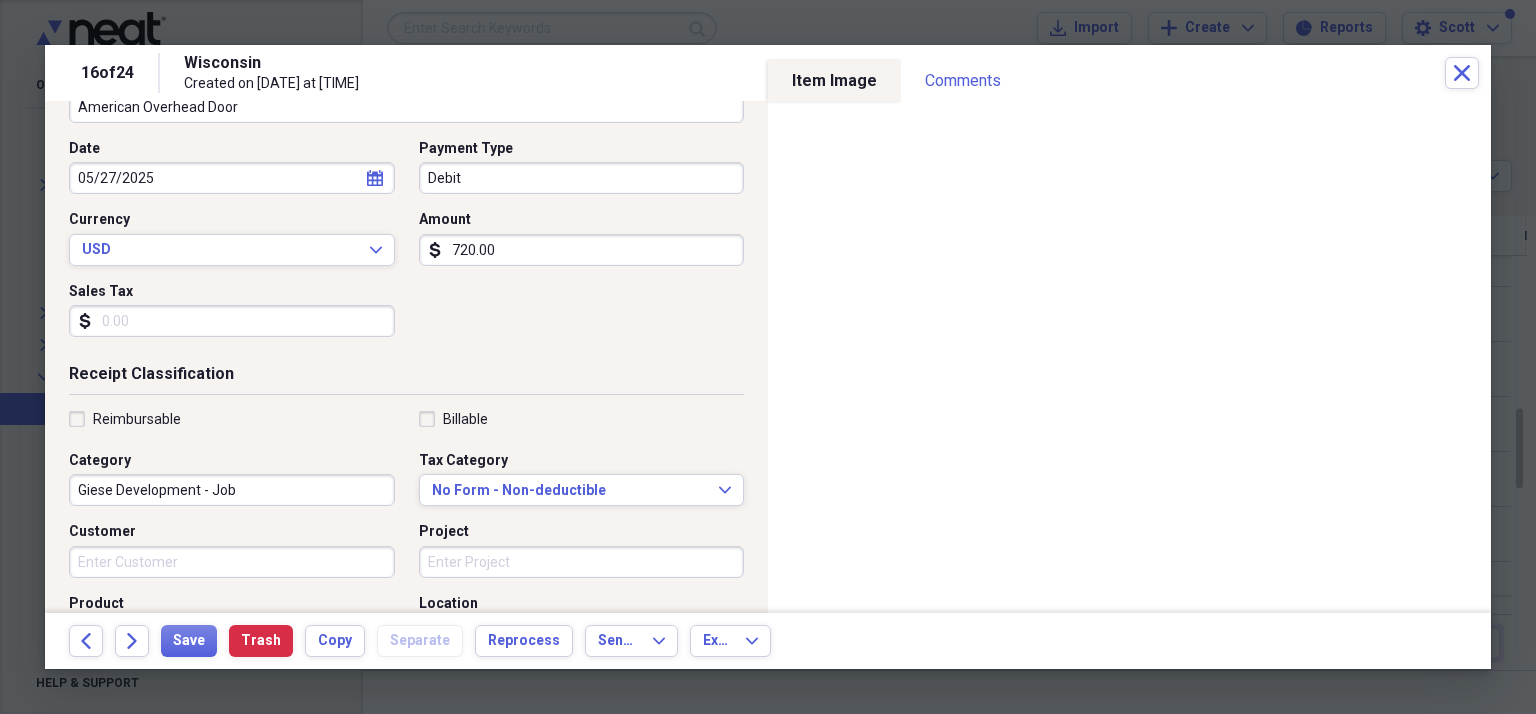 scroll, scrollTop: 100, scrollLeft: 0, axis: vertical 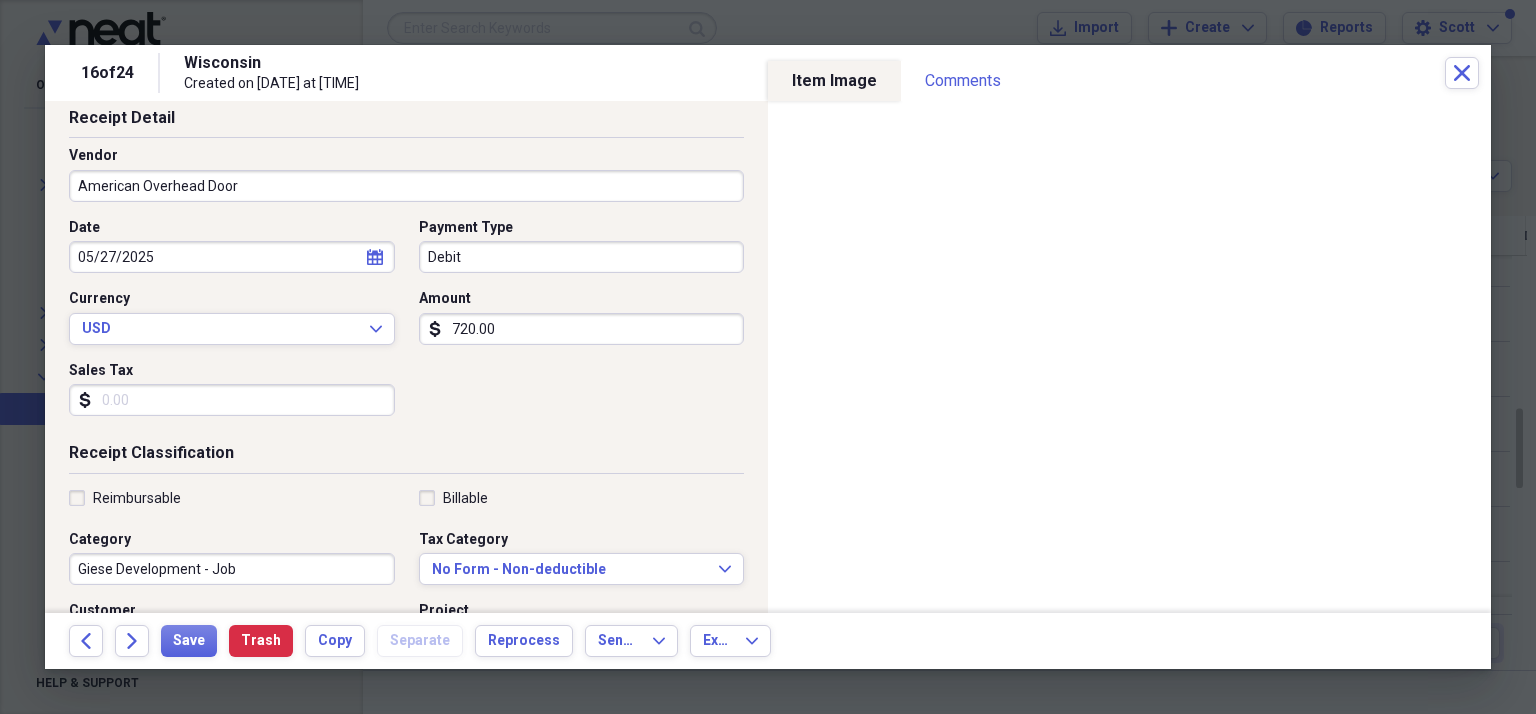 click on "Debit" at bounding box center [582, 257] 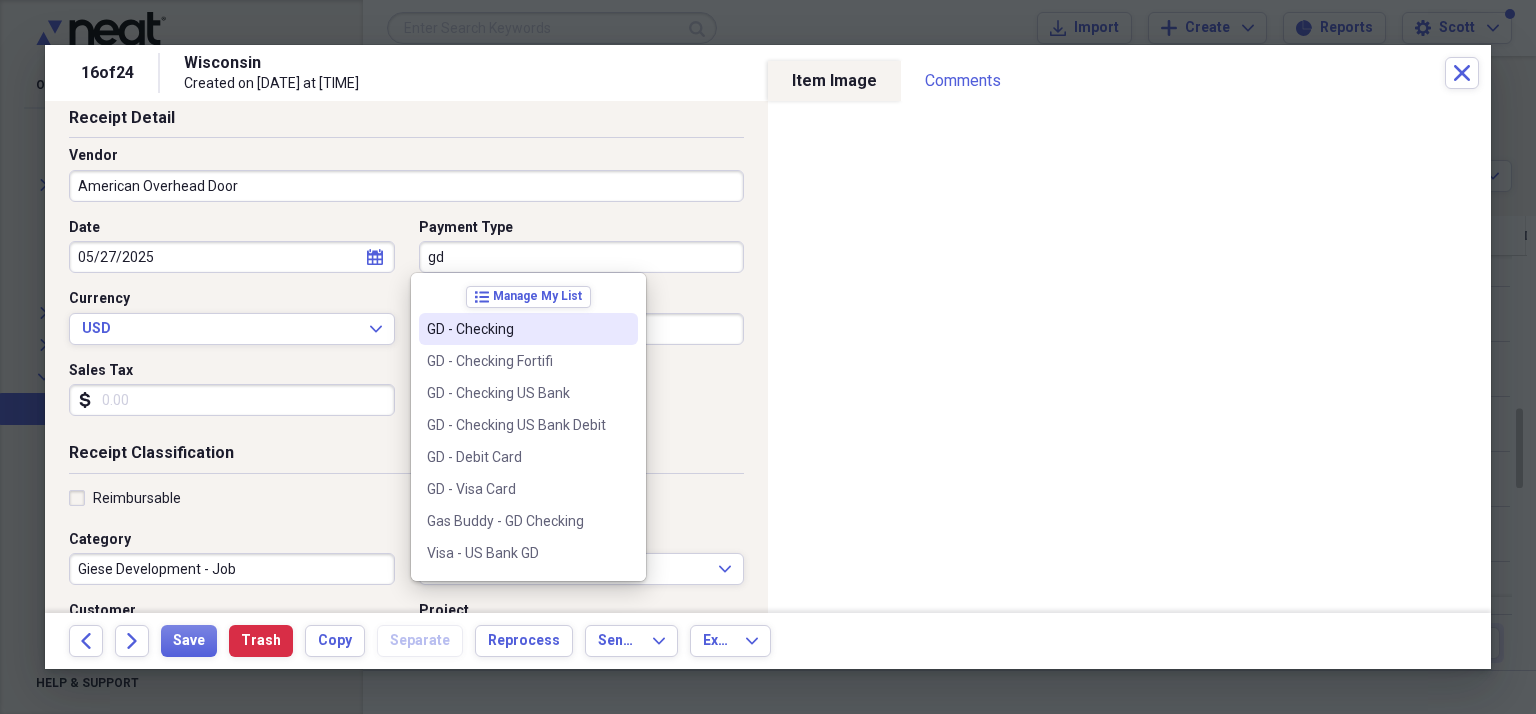 click on "GD - Checking" at bounding box center [516, 329] 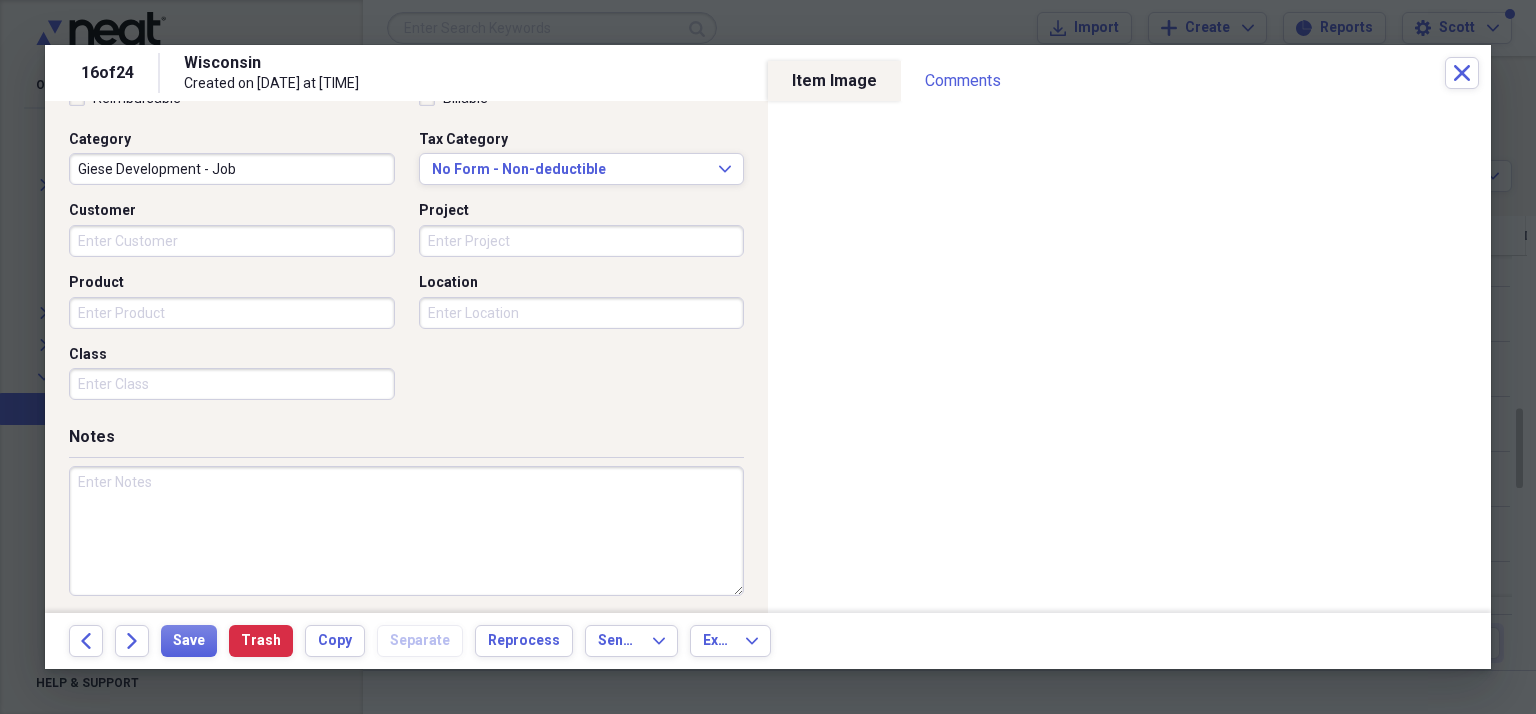 scroll, scrollTop: 508, scrollLeft: 0, axis: vertical 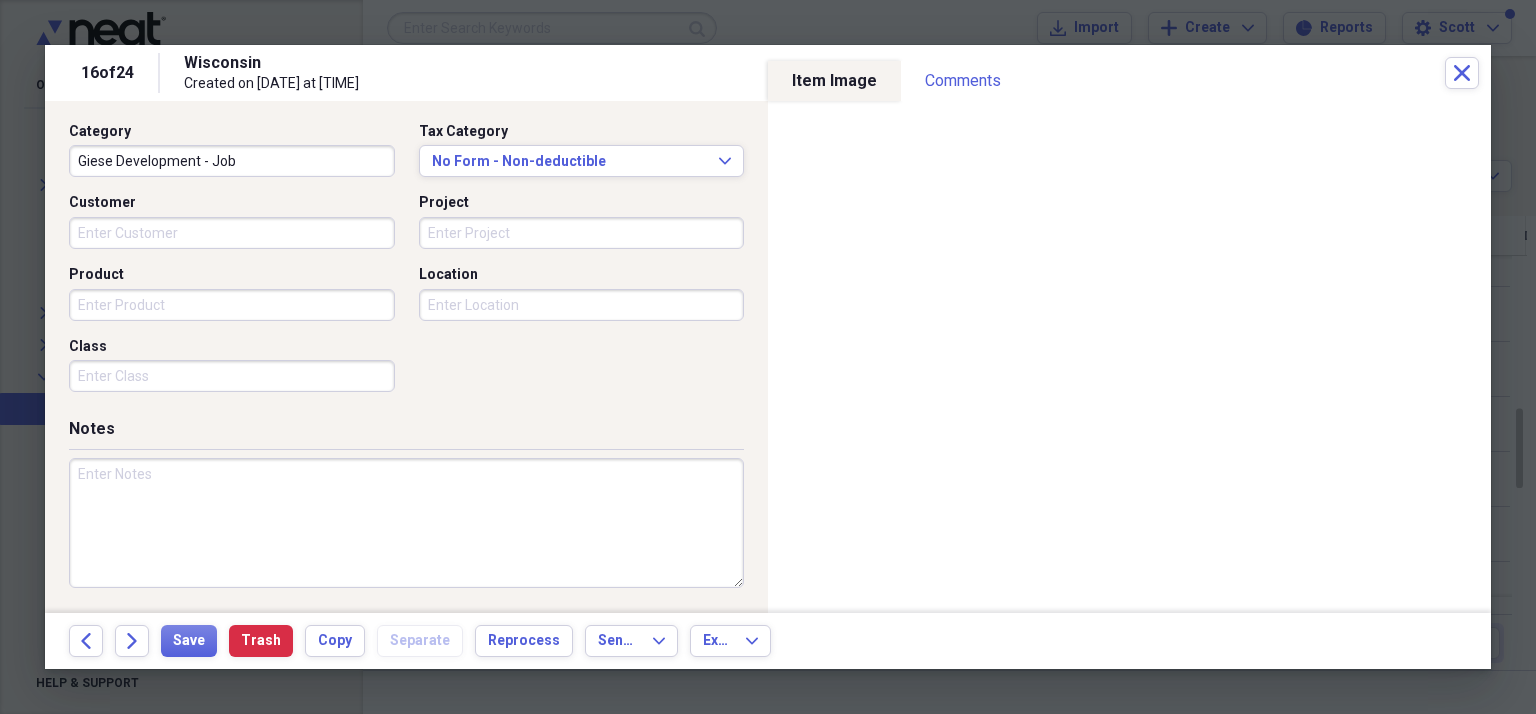 click at bounding box center [406, 523] 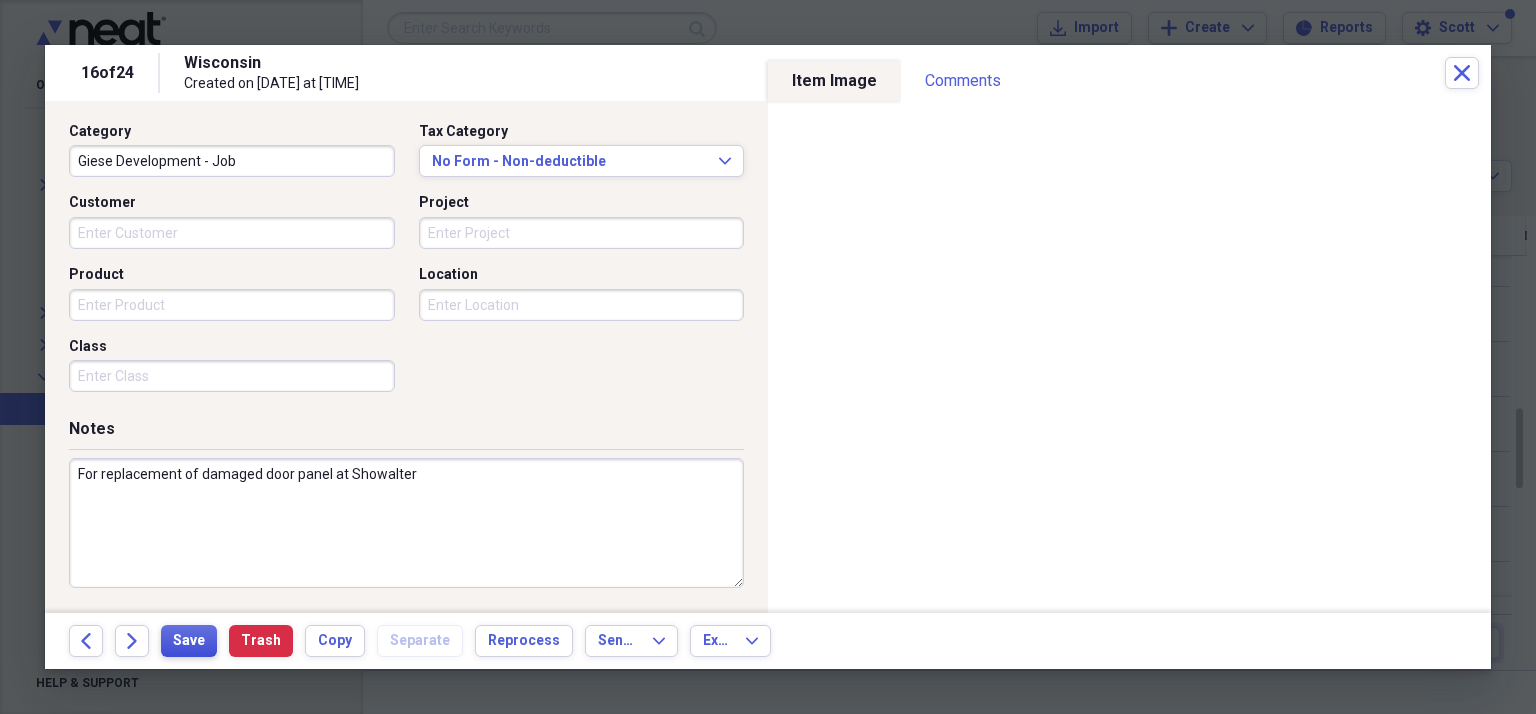 type on "For replacement of damaged door panel at Showalter" 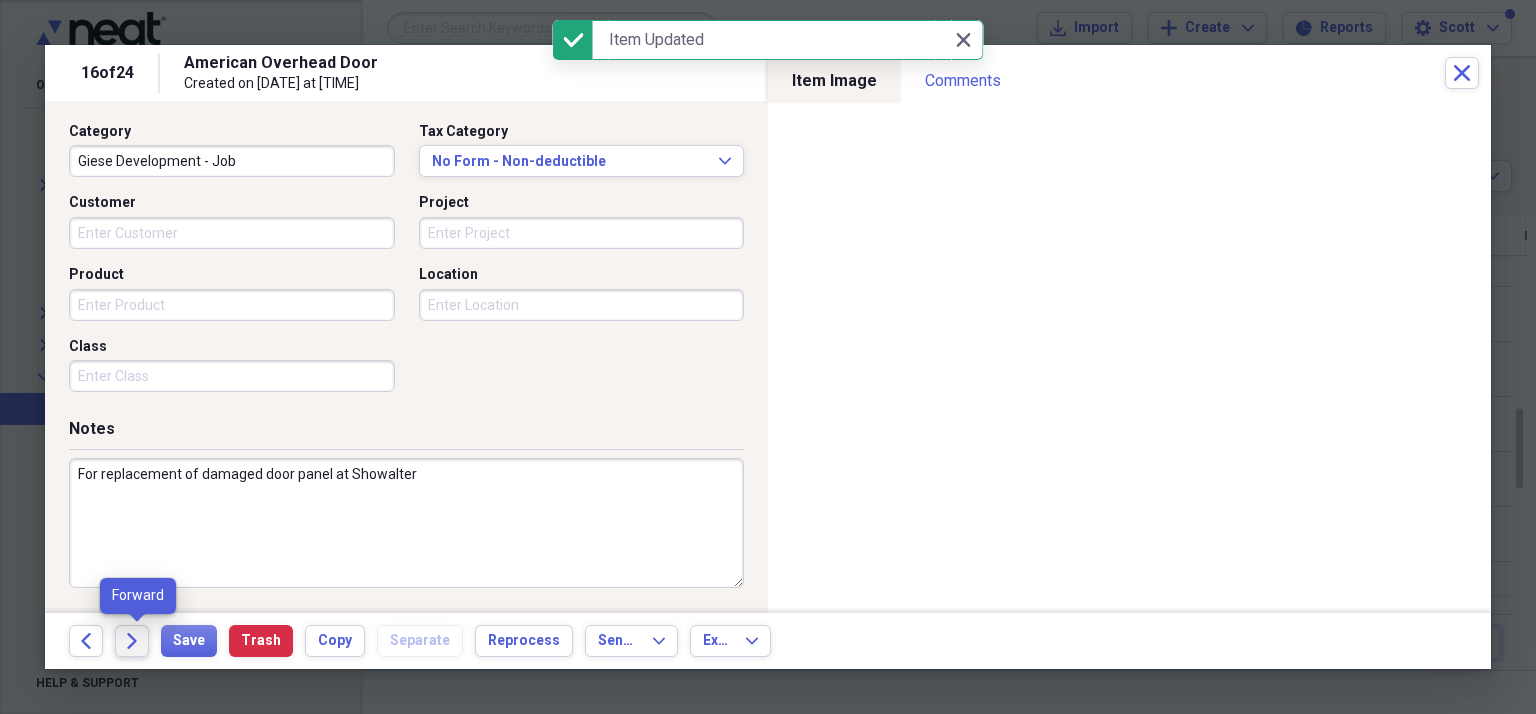 click on "Forward" 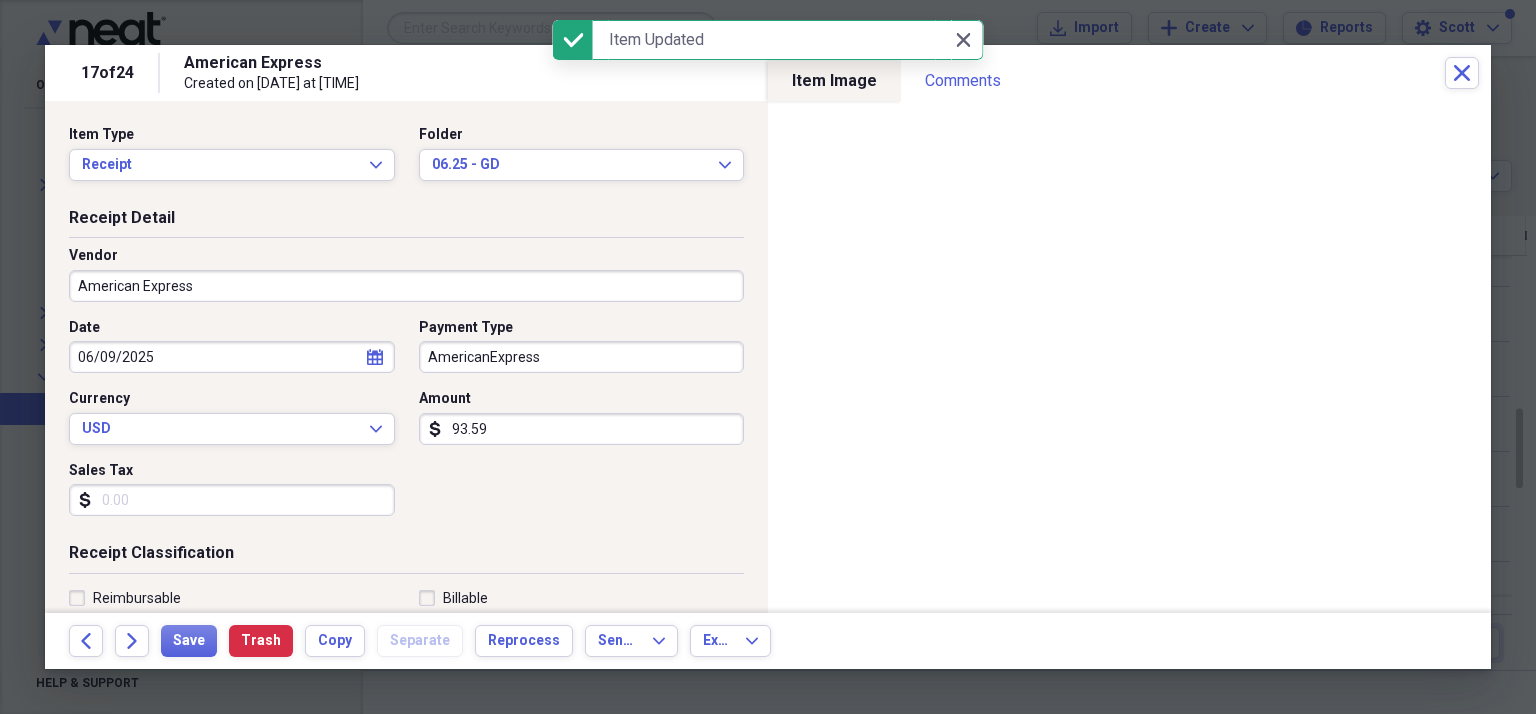 click on "American Express" at bounding box center [406, 286] 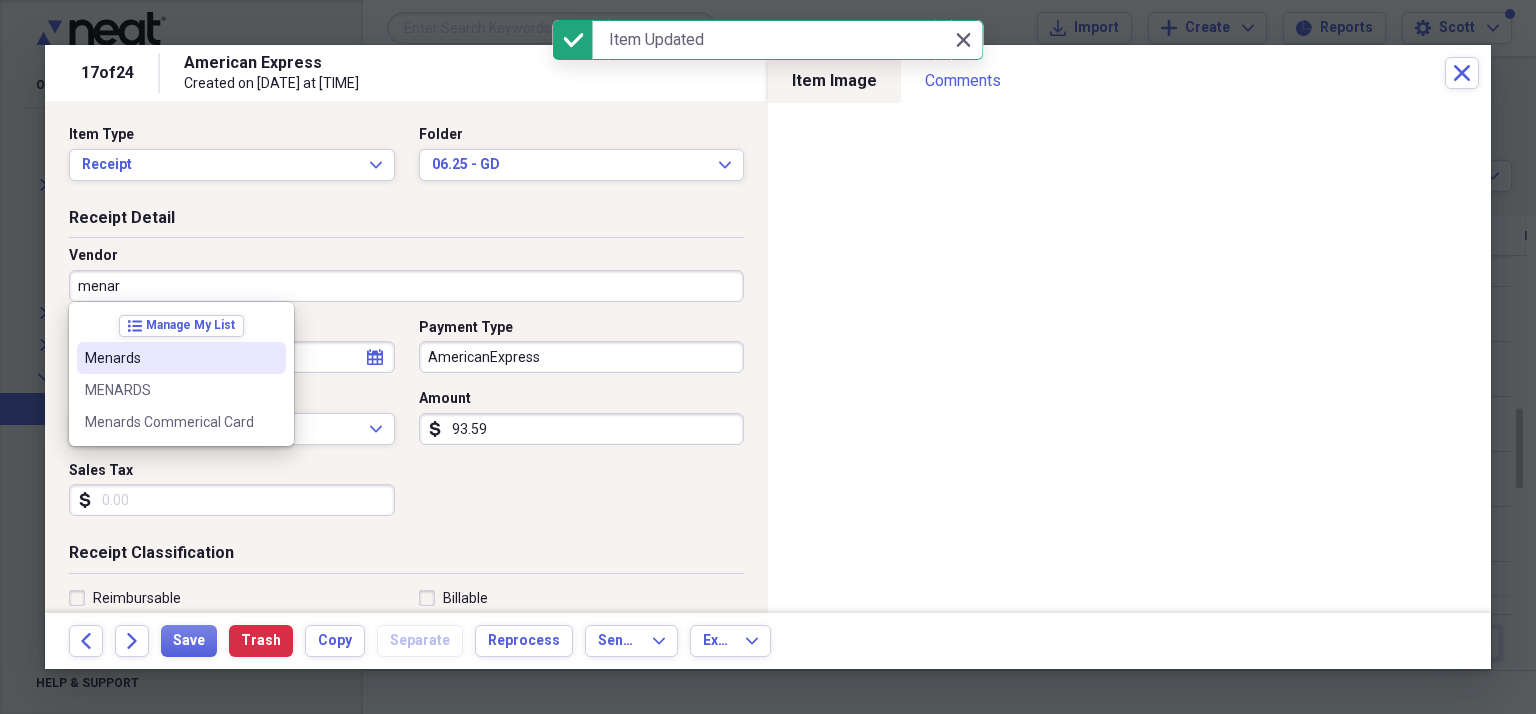 click on "Menards" at bounding box center (169, 358) 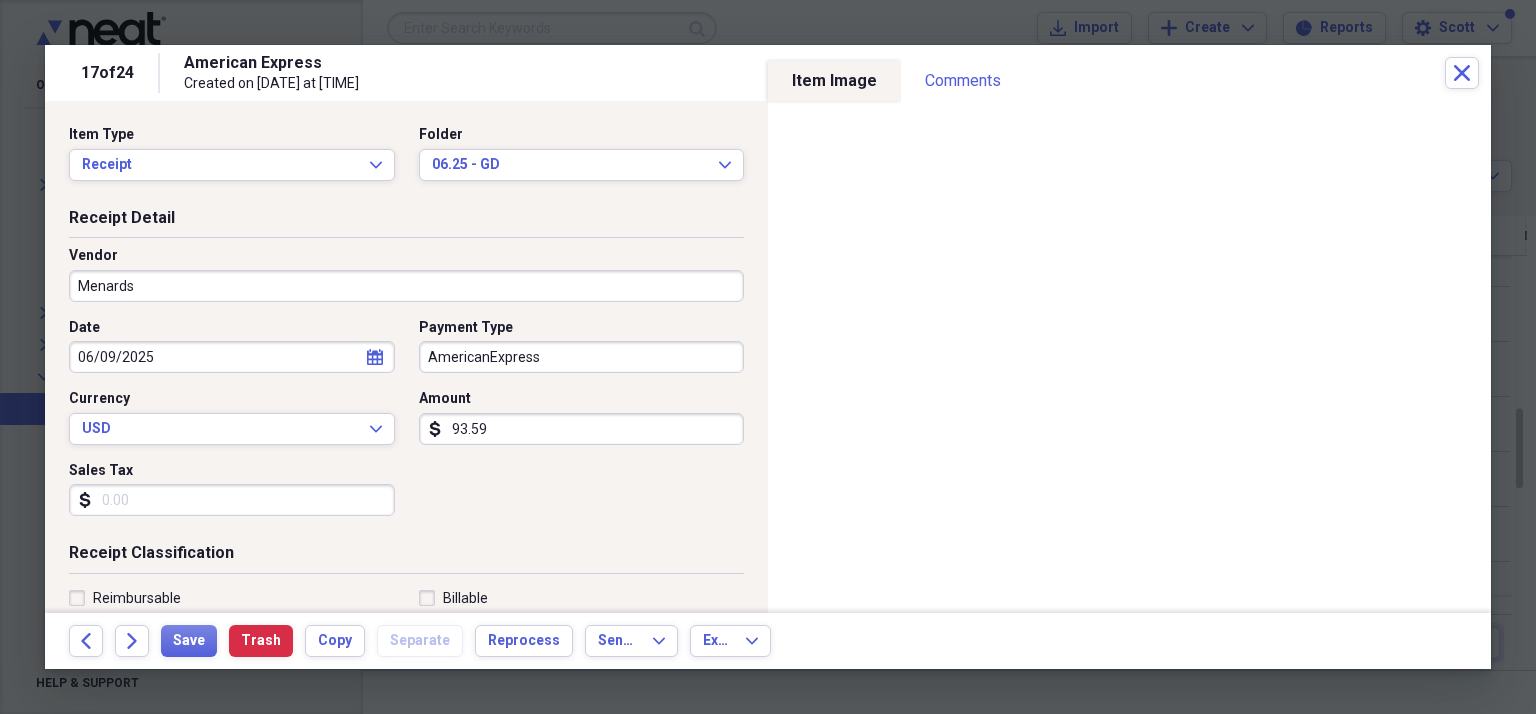 type on "Giese Development - Job" 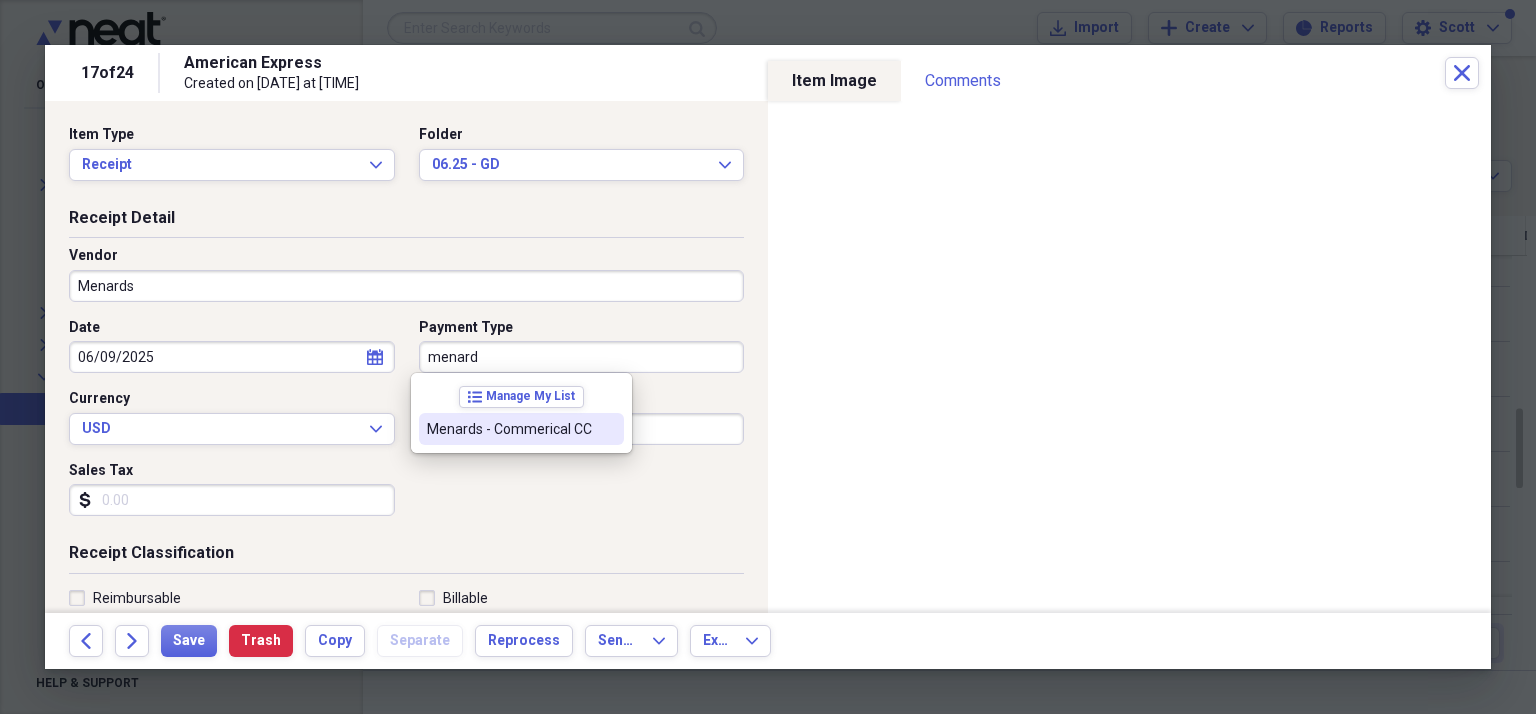 click on "Menards - Commerical CC" at bounding box center (509, 429) 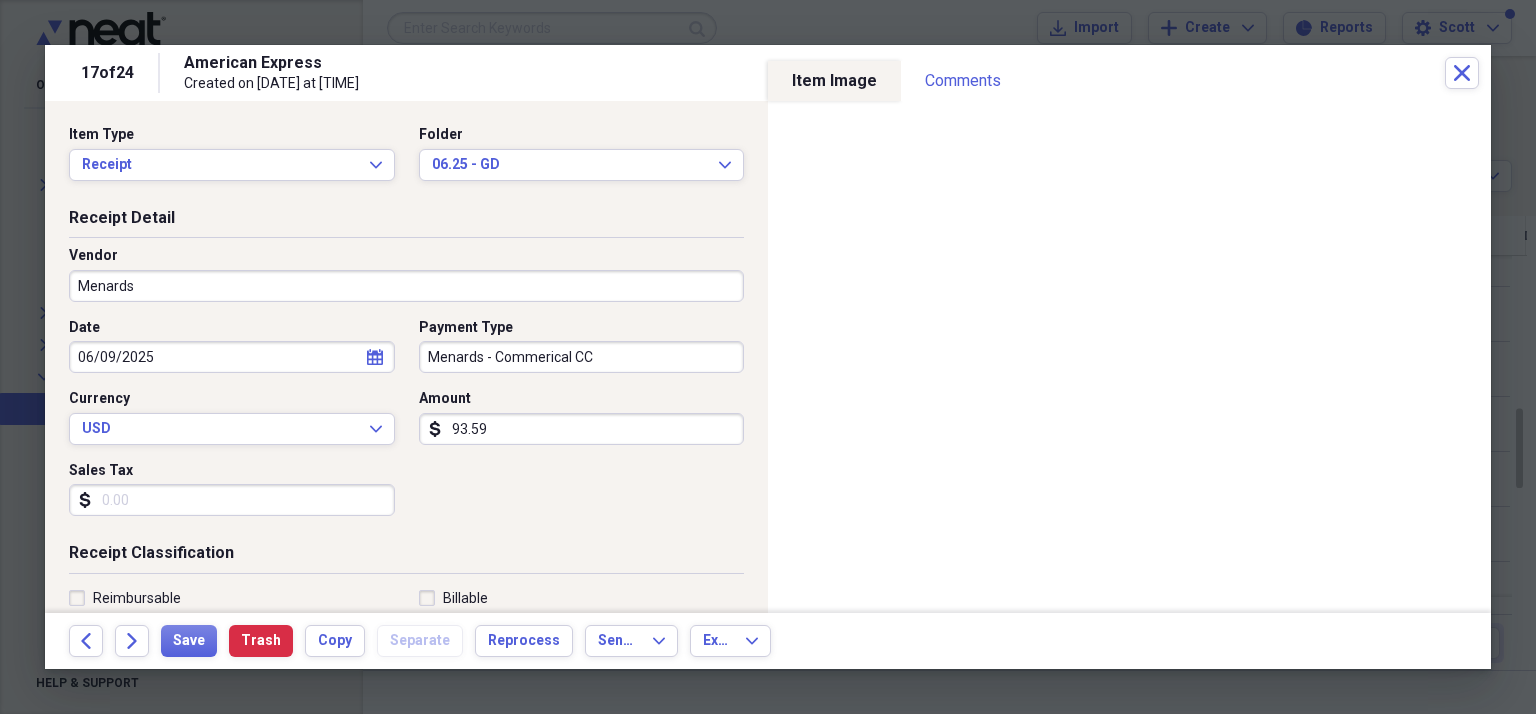click on "93.59" at bounding box center (582, 429) 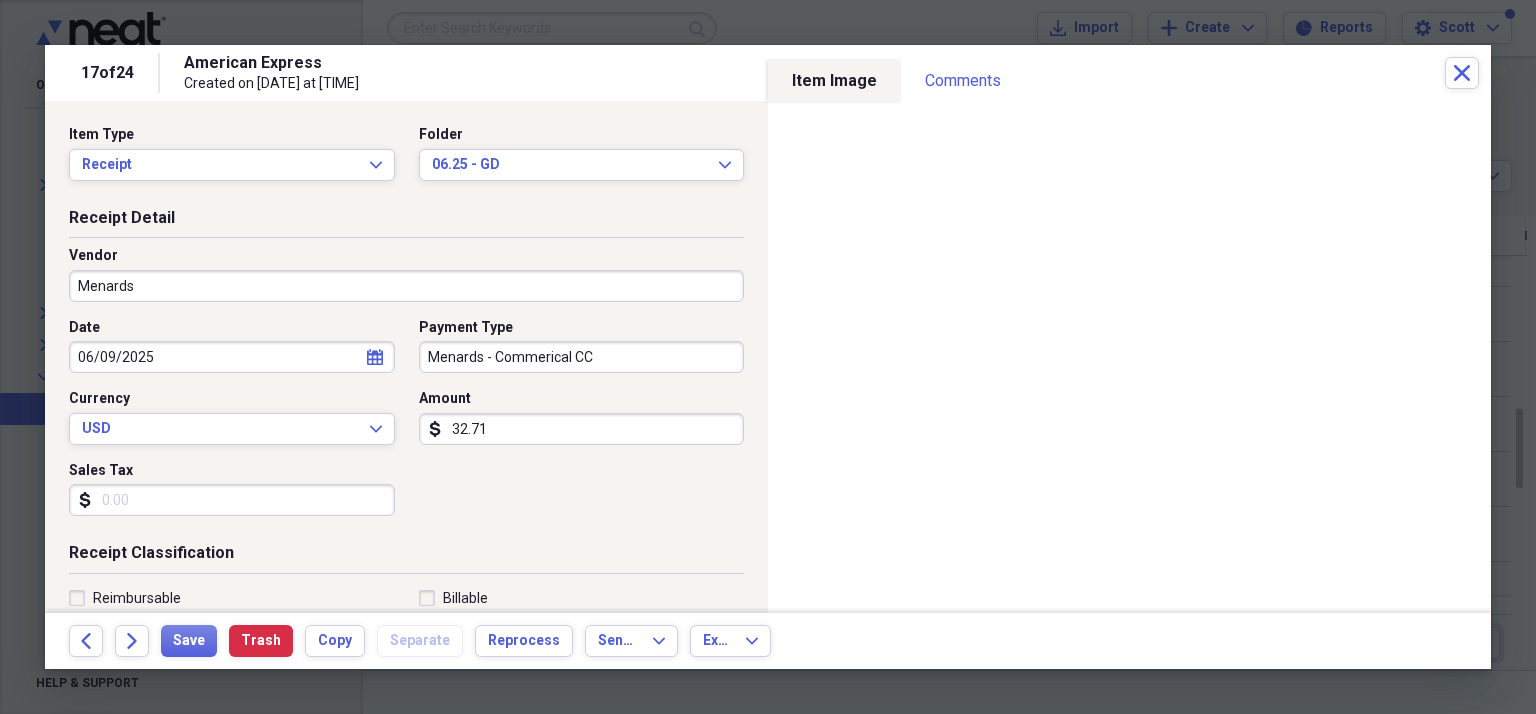 type on "32.71" 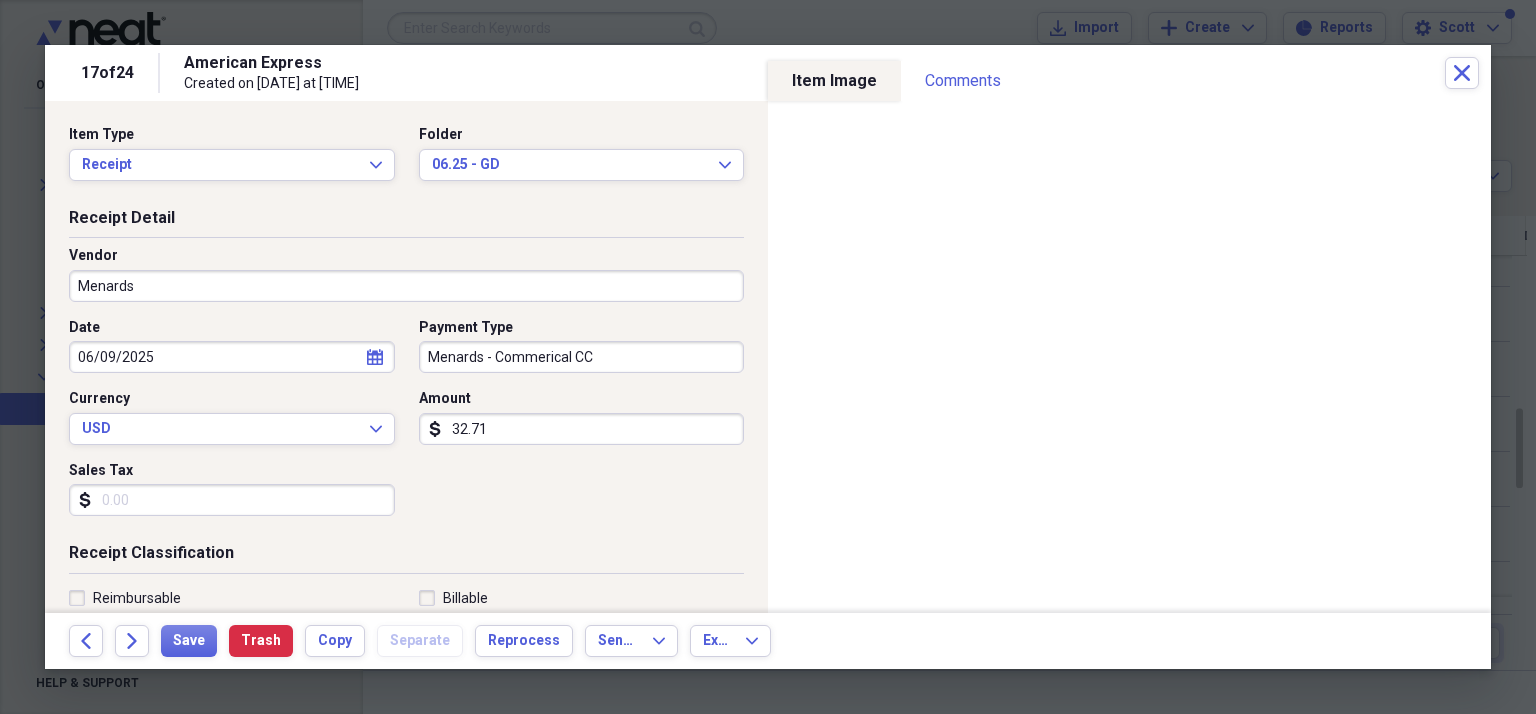 click on "Receipt Detail Vendor Menards Date [DATE] calendar Calendar Payment Type Menards - Commerical CC Currency USD Expand Amount dollar-sign 32.71 Sales Tax dollar-sign" at bounding box center [406, 375] 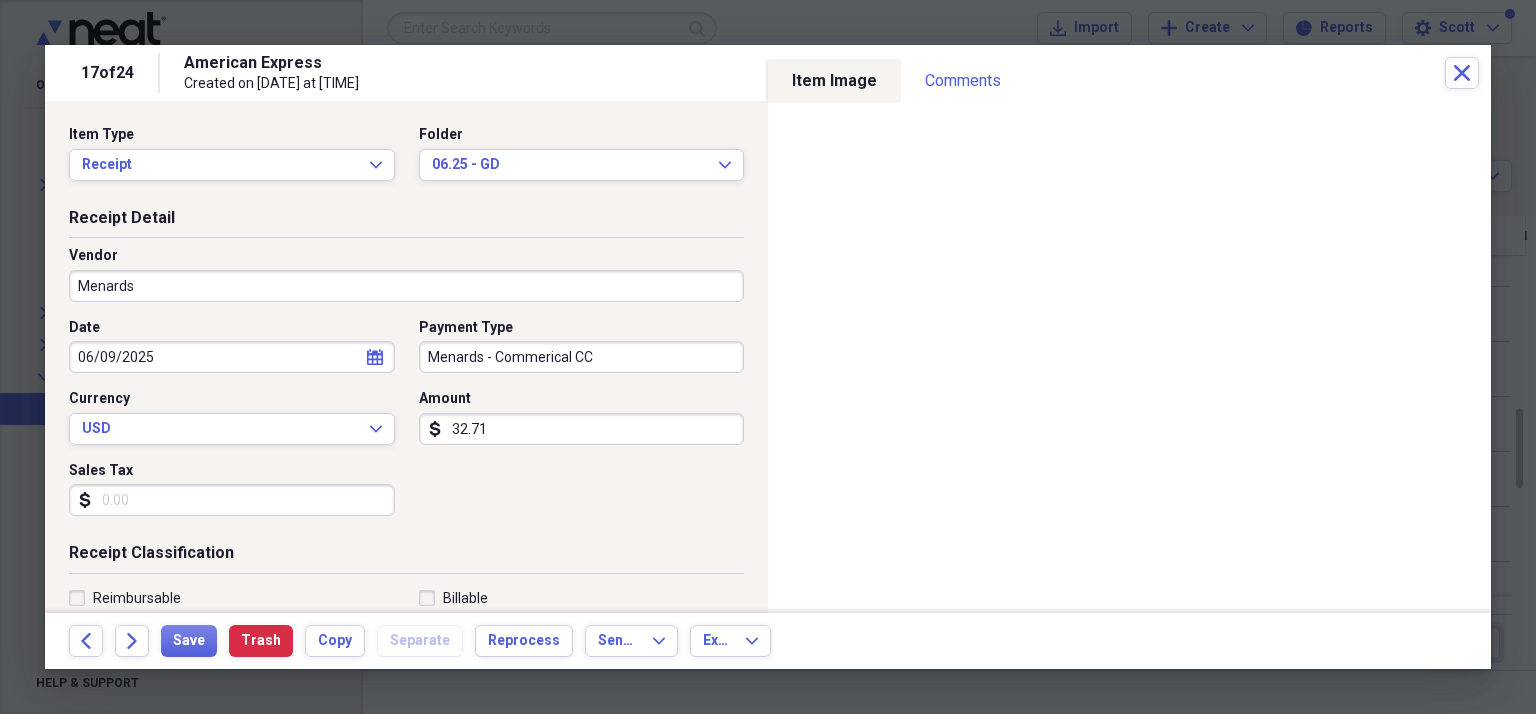 click on "Menards - Commerical CC" at bounding box center (582, 357) 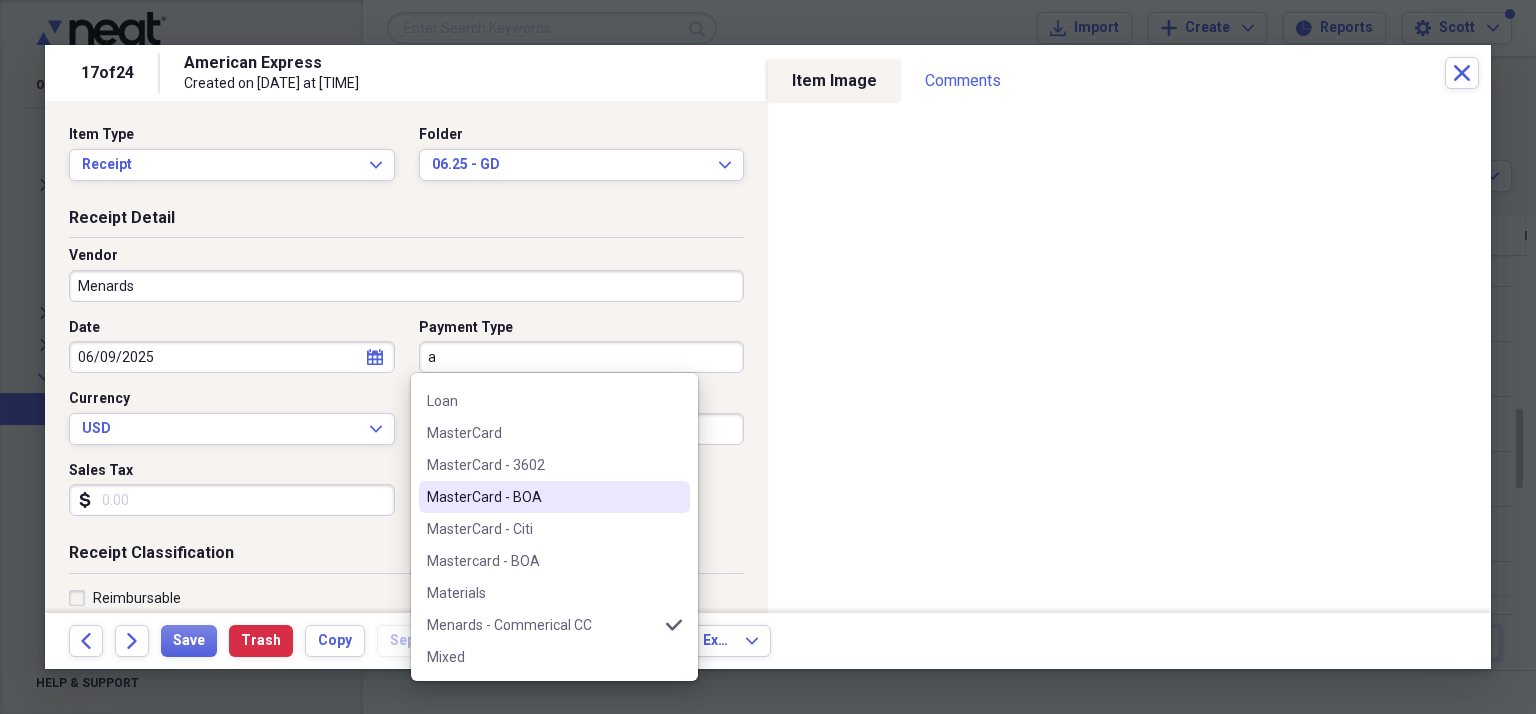 scroll, scrollTop: 0, scrollLeft: 0, axis: both 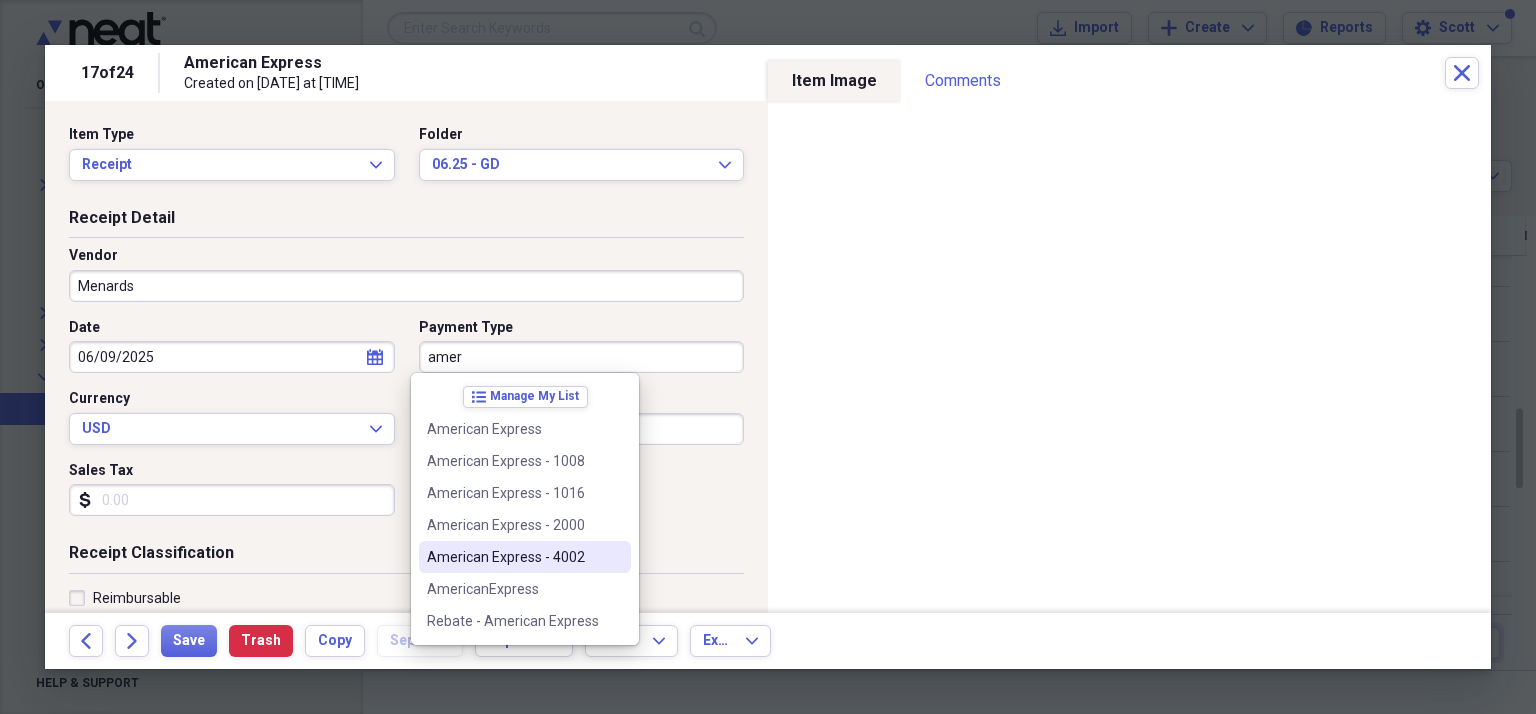 click on "American Express - 4002" at bounding box center [513, 557] 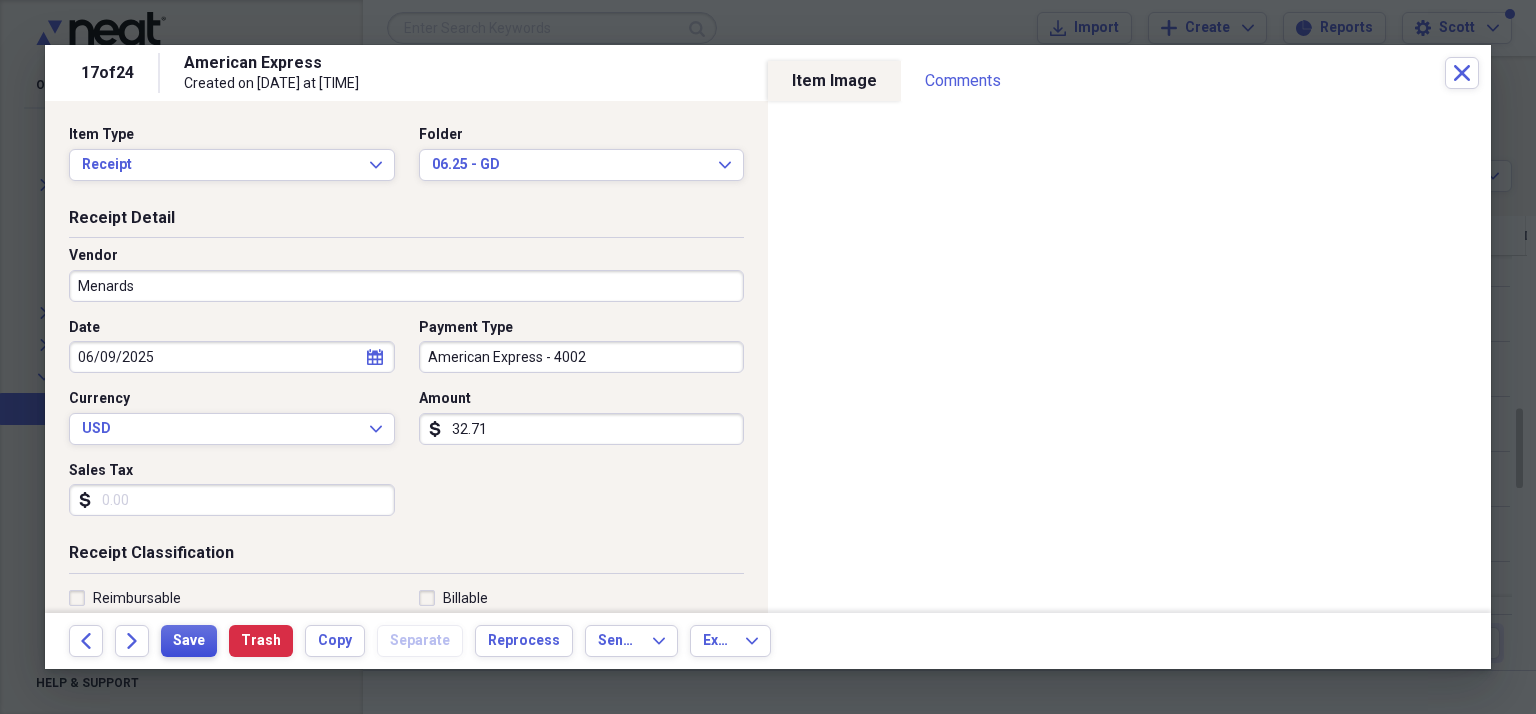 click on "Save" at bounding box center (189, 641) 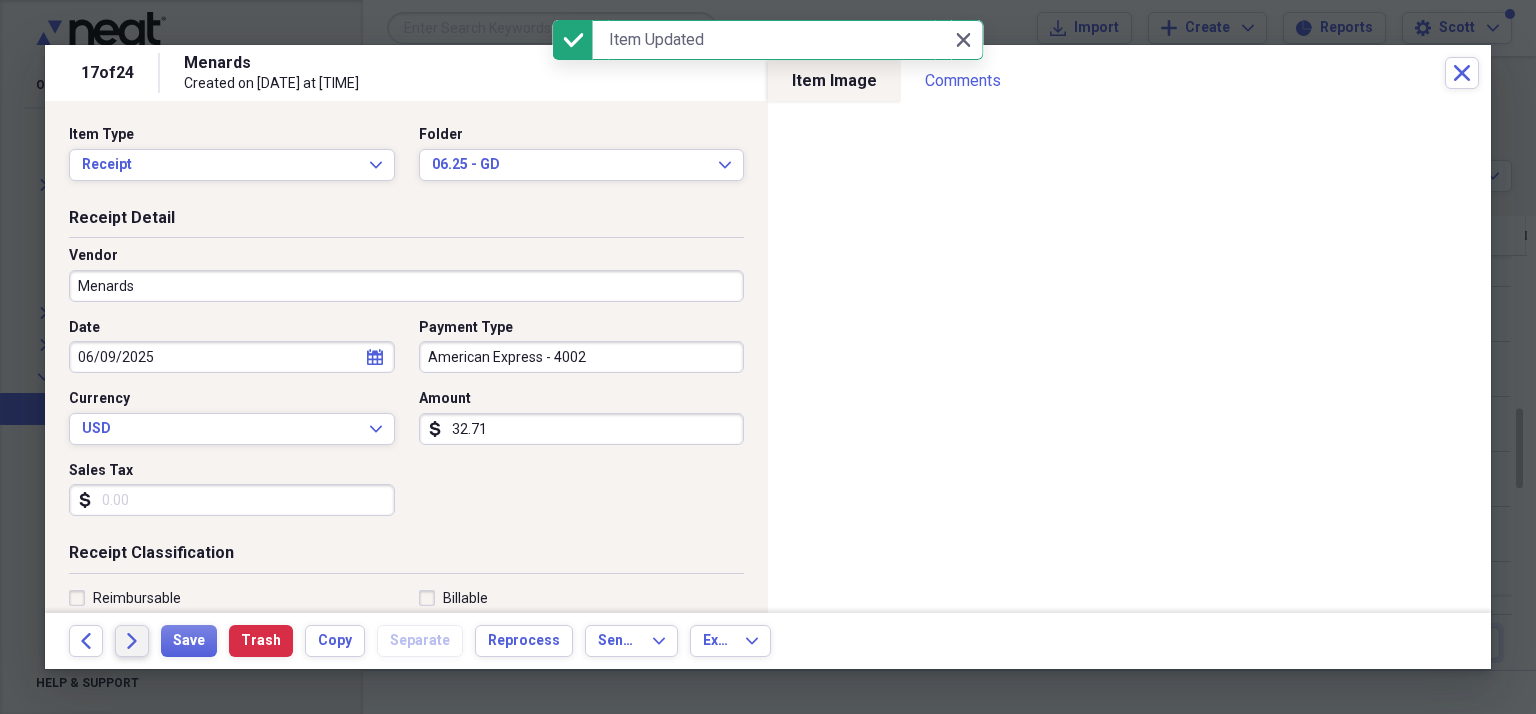 click 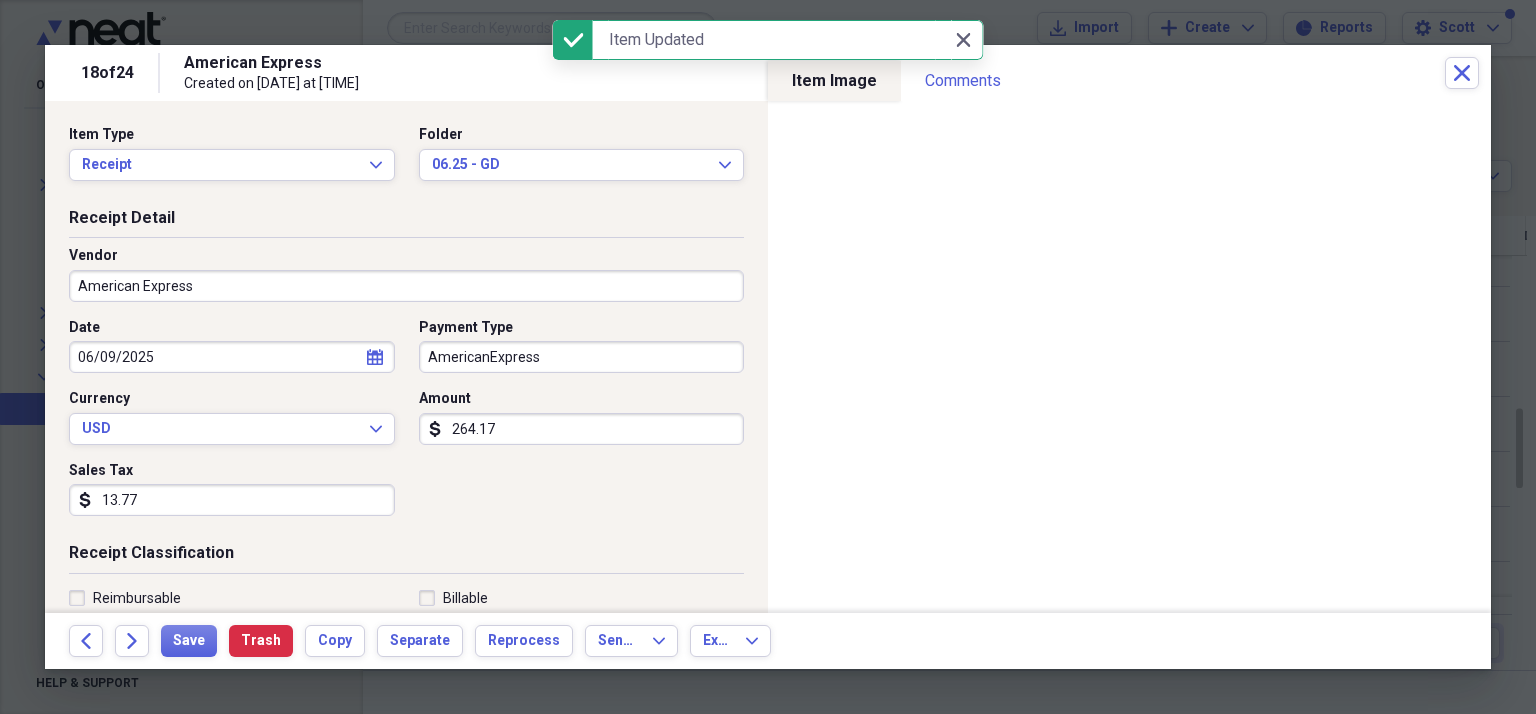 click on "American Express" at bounding box center [406, 286] 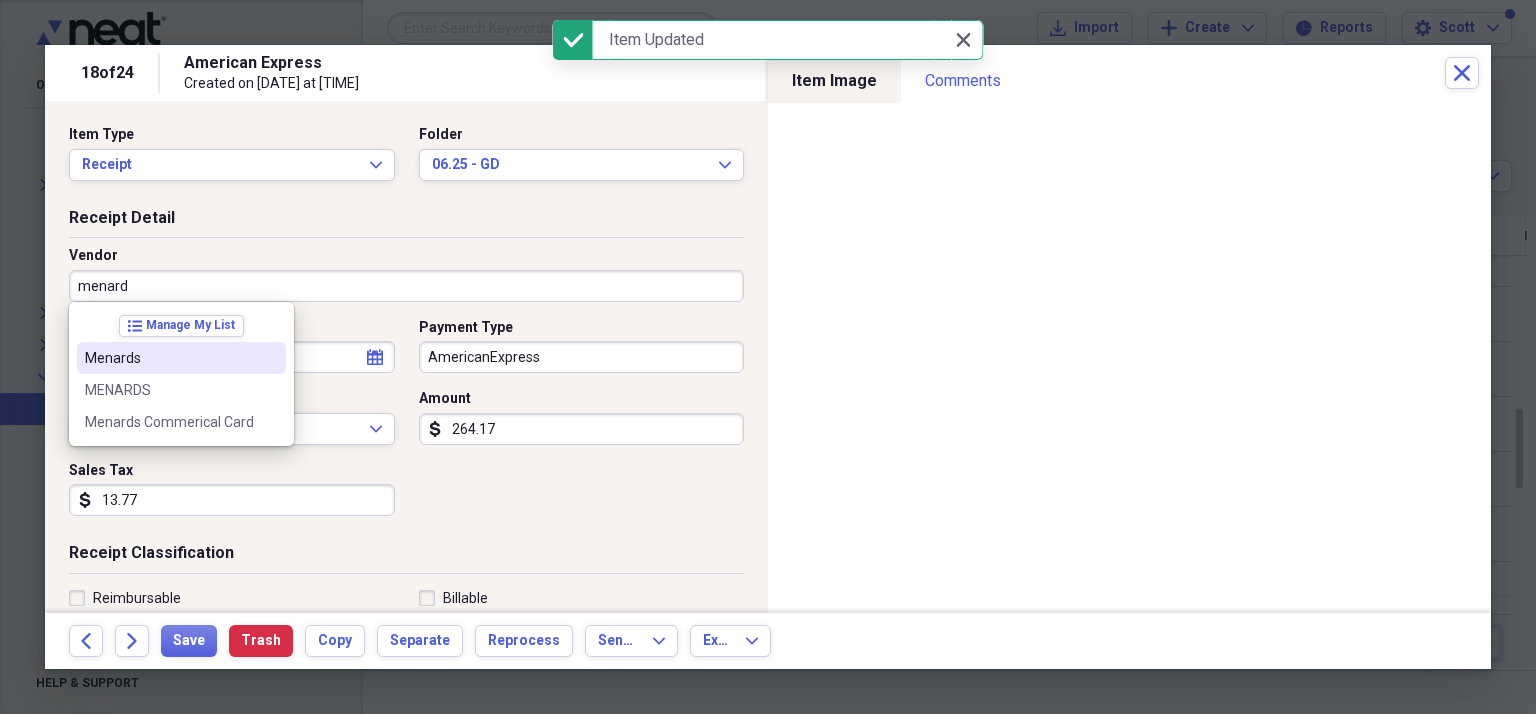 click on "Menards" at bounding box center (181, 358) 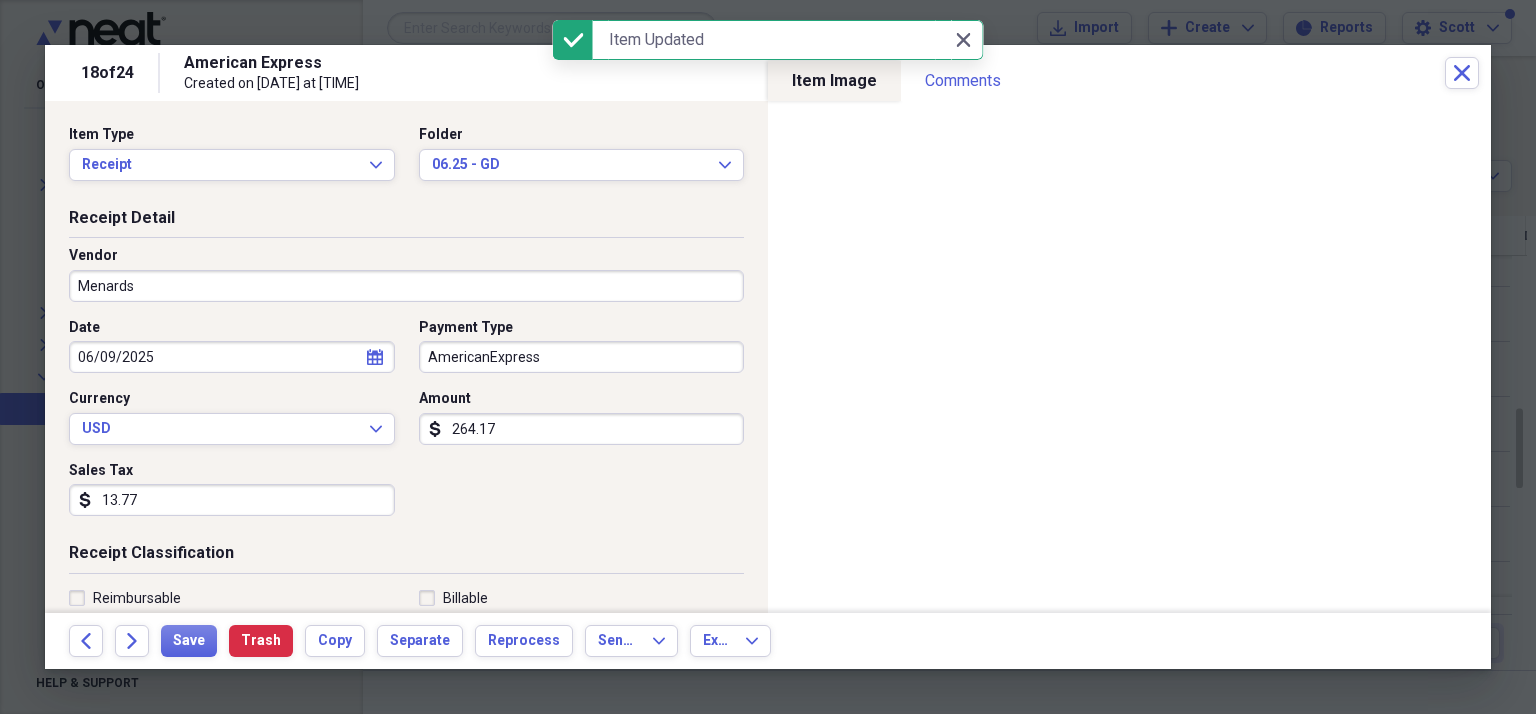 type on "Giese Development - Job" 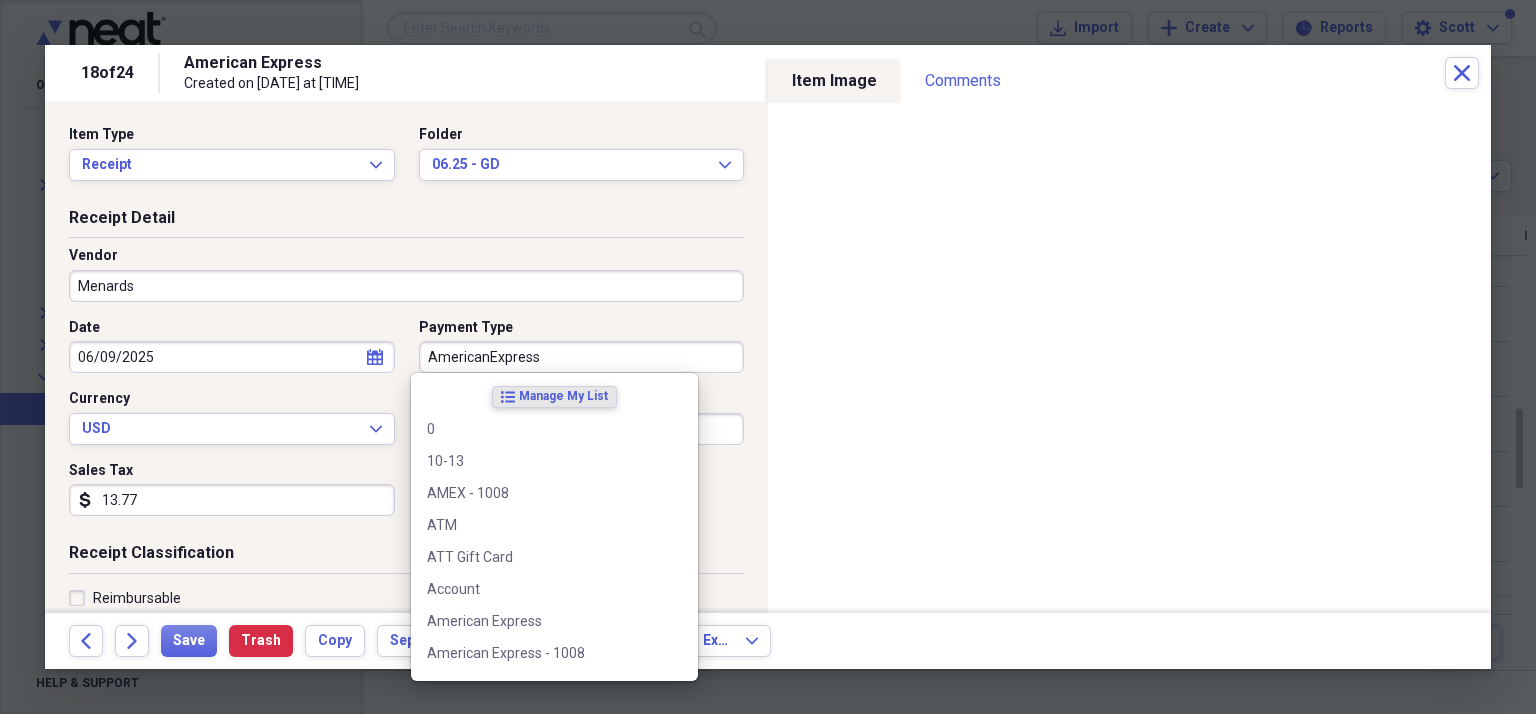 click on "AmericanExpress" at bounding box center (582, 357) 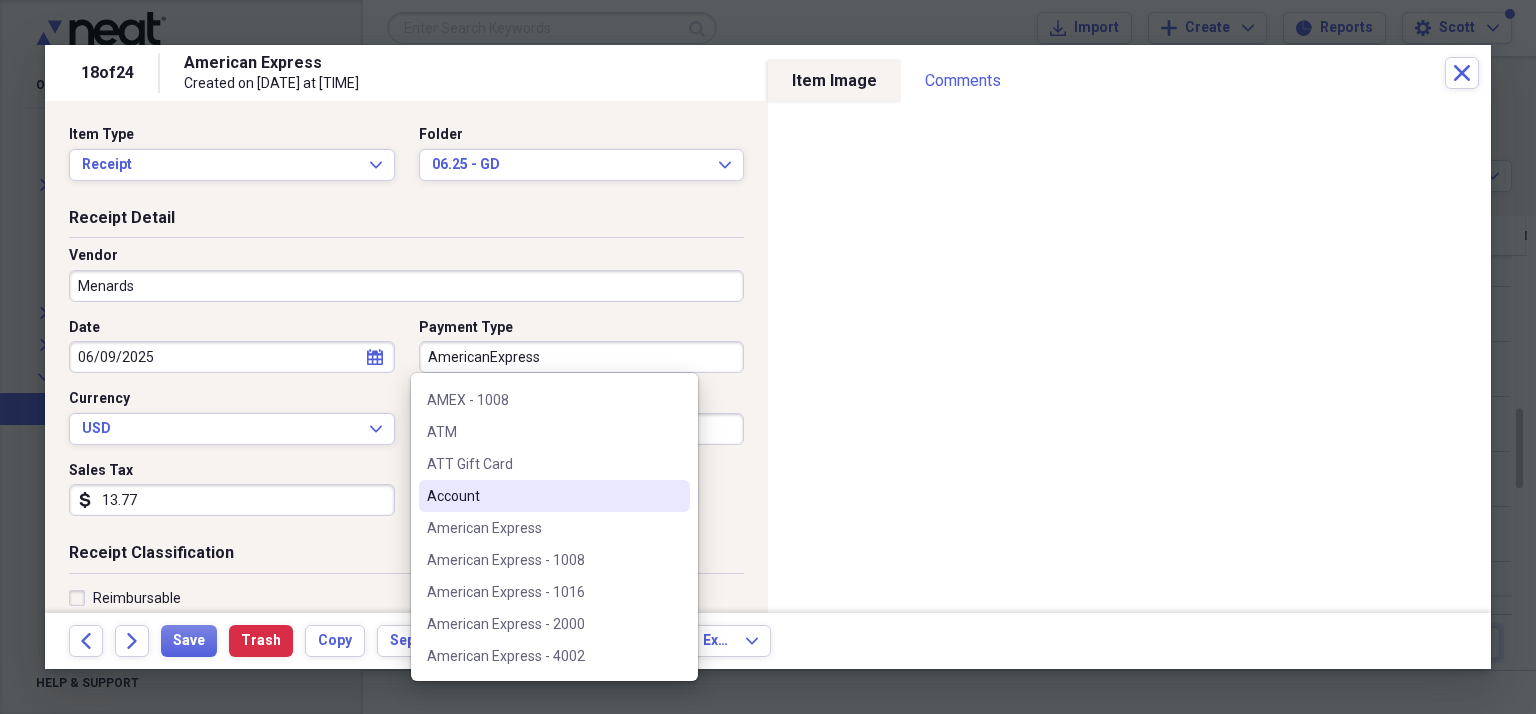 scroll, scrollTop: 200, scrollLeft: 0, axis: vertical 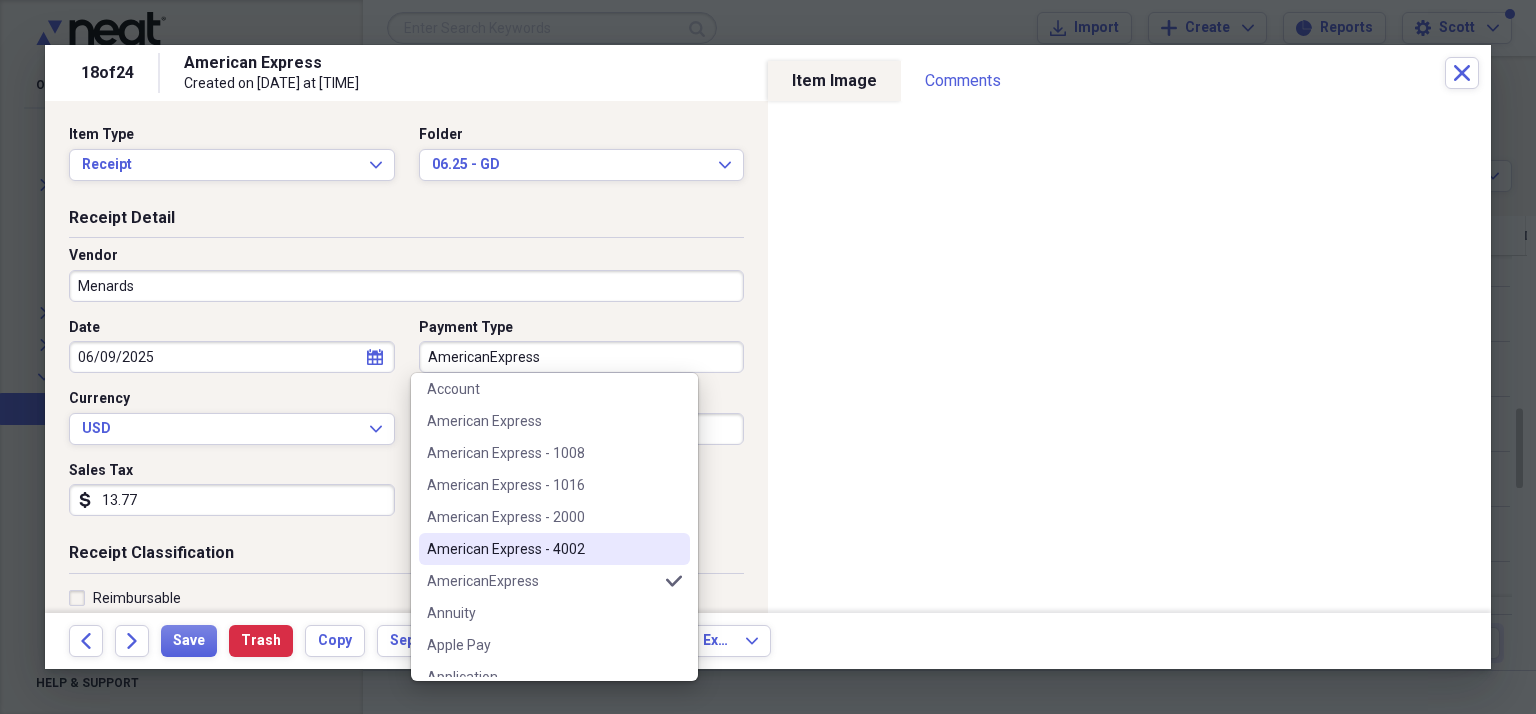 click on "American Express - 4002" at bounding box center (542, 549) 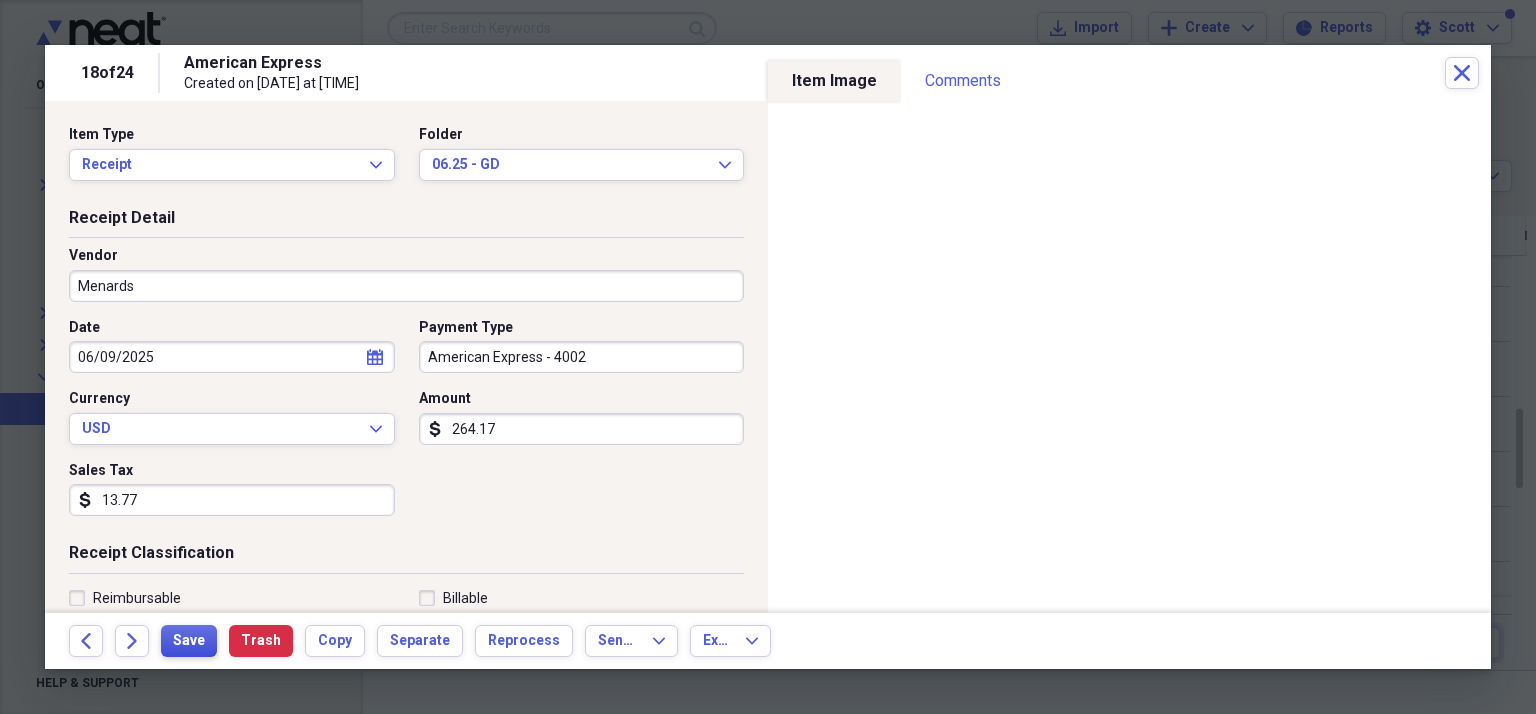 click on "Save" at bounding box center [189, 641] 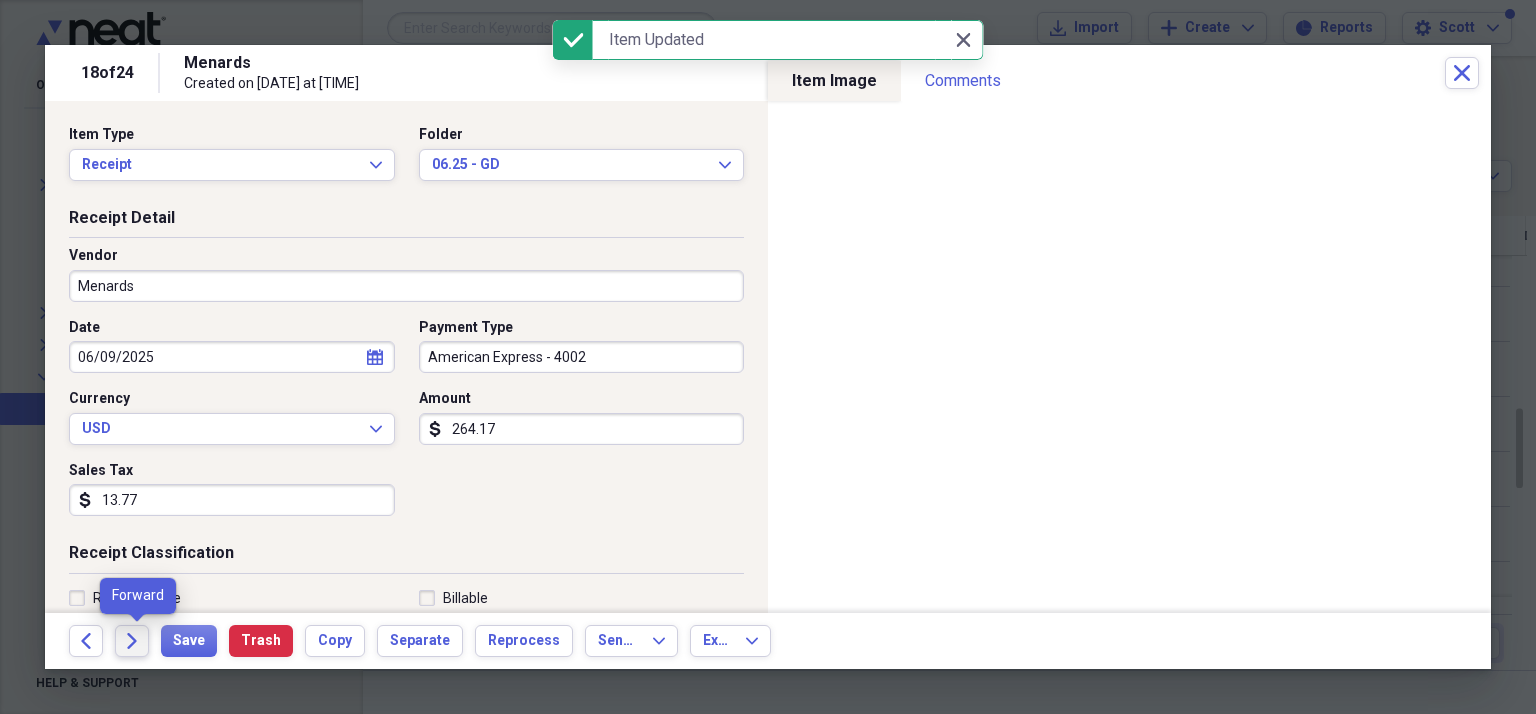 click on "Forward" 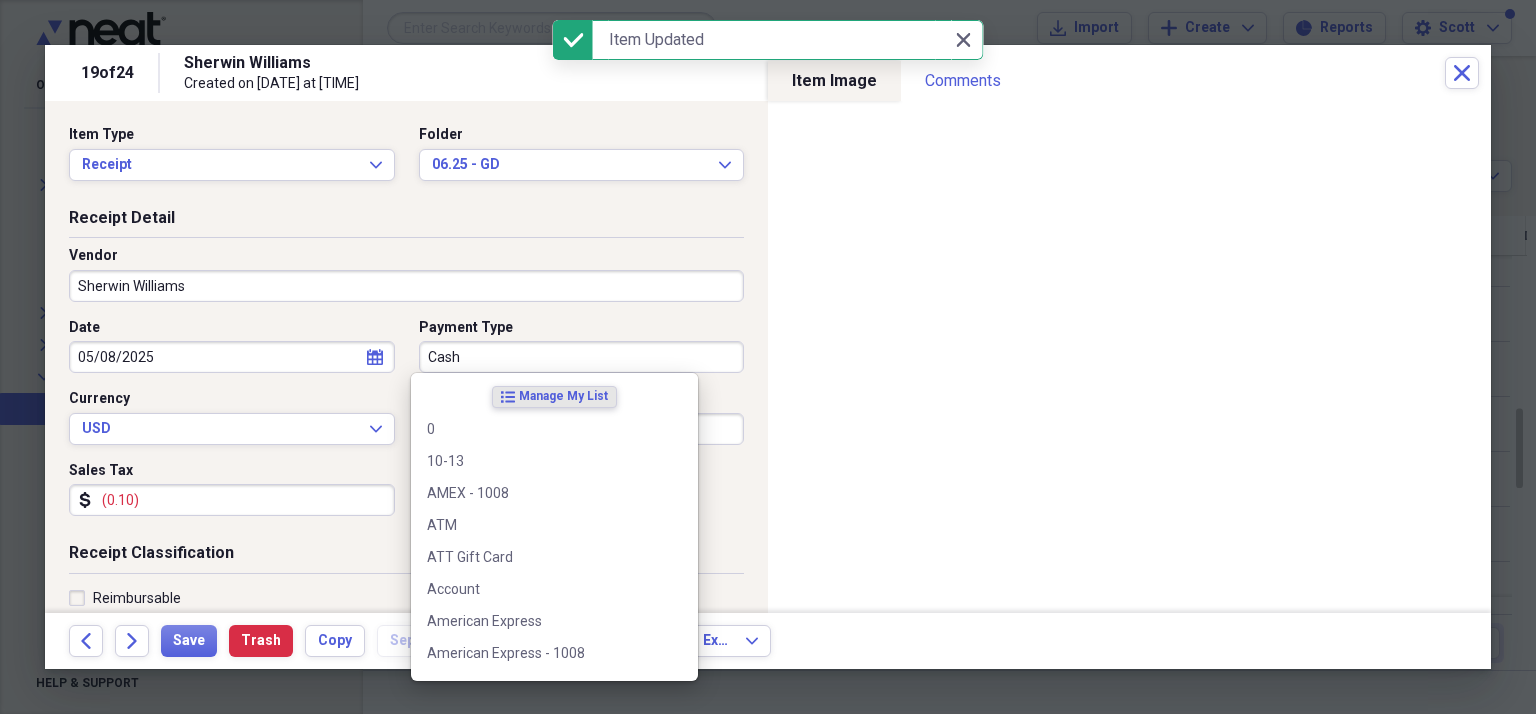 click on "Cash" at bounding box center (582, 357) 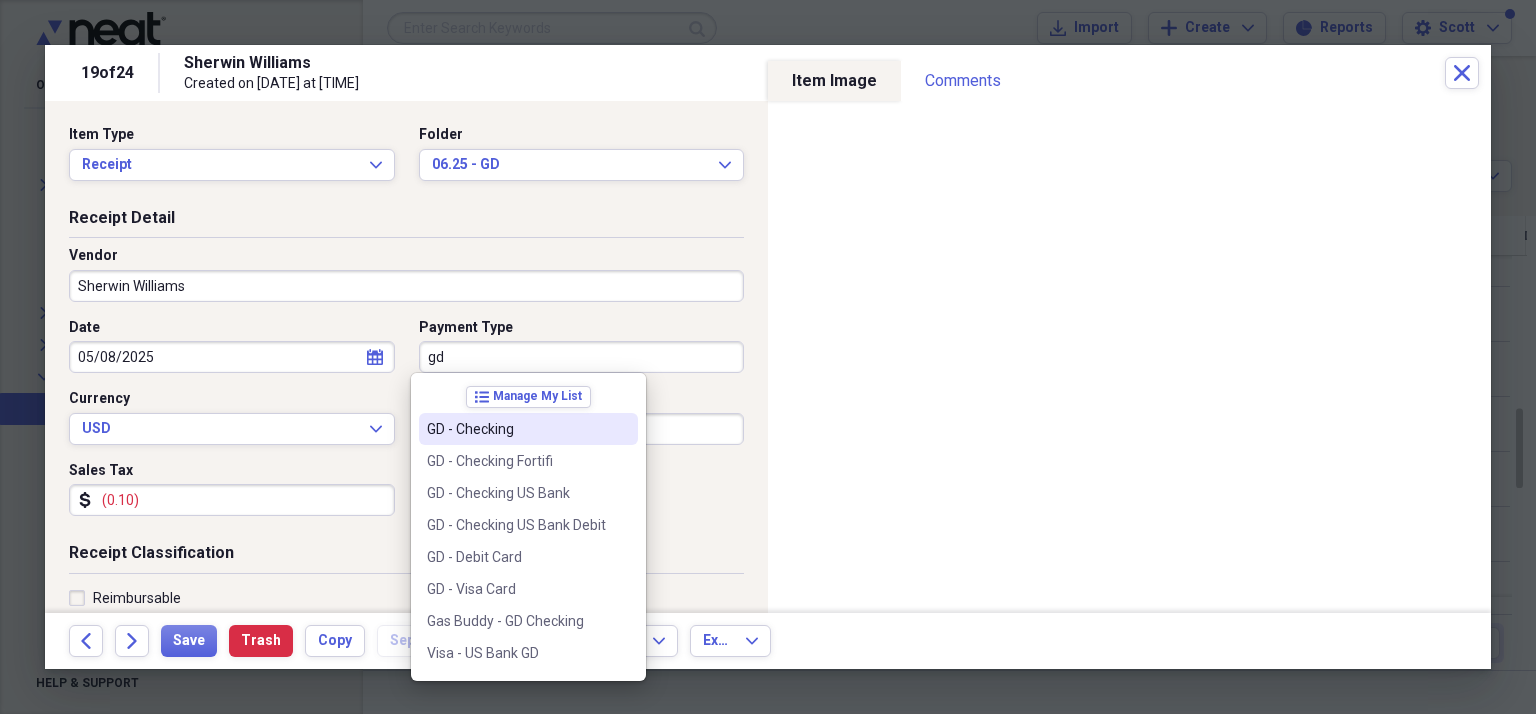 click on "GD - Checking" at bounding box center (516, 429) 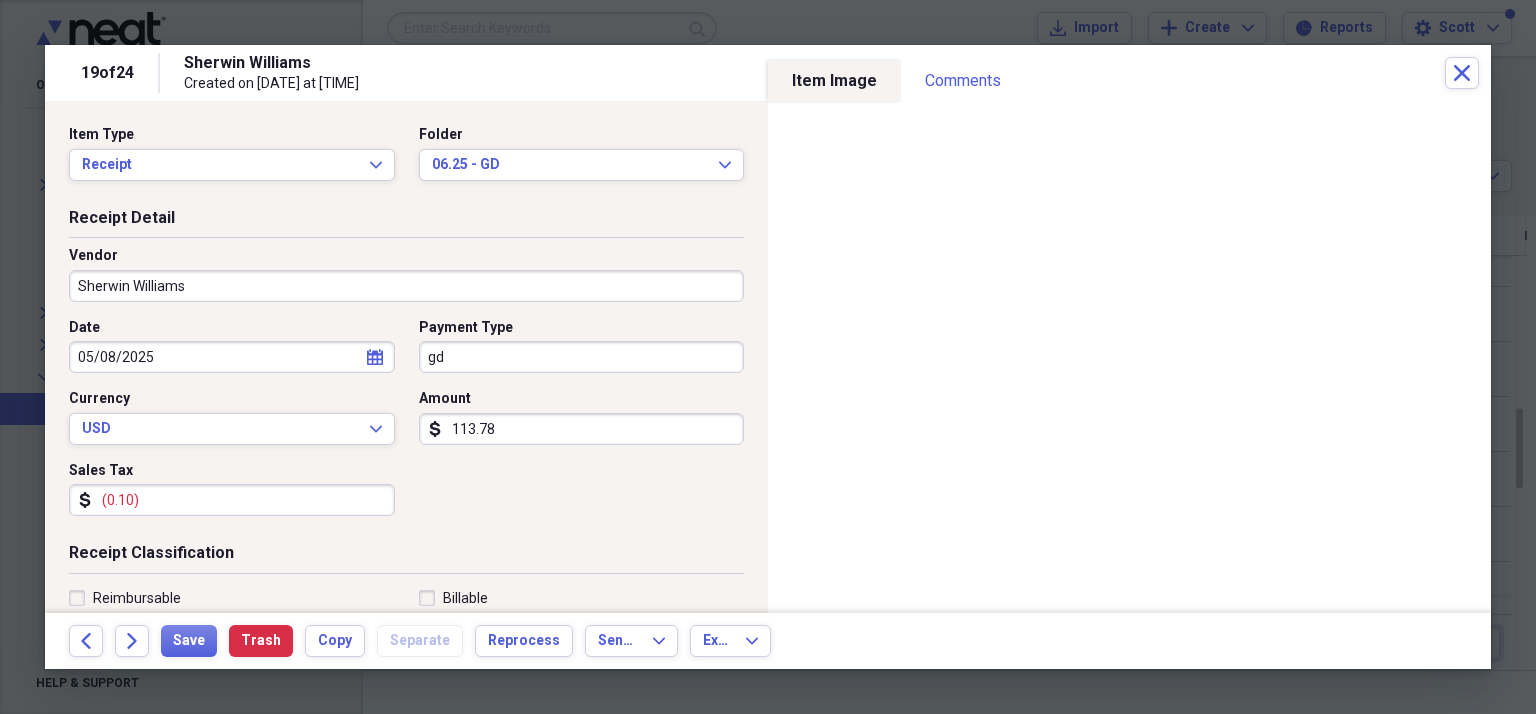 type on "GD - Checking" 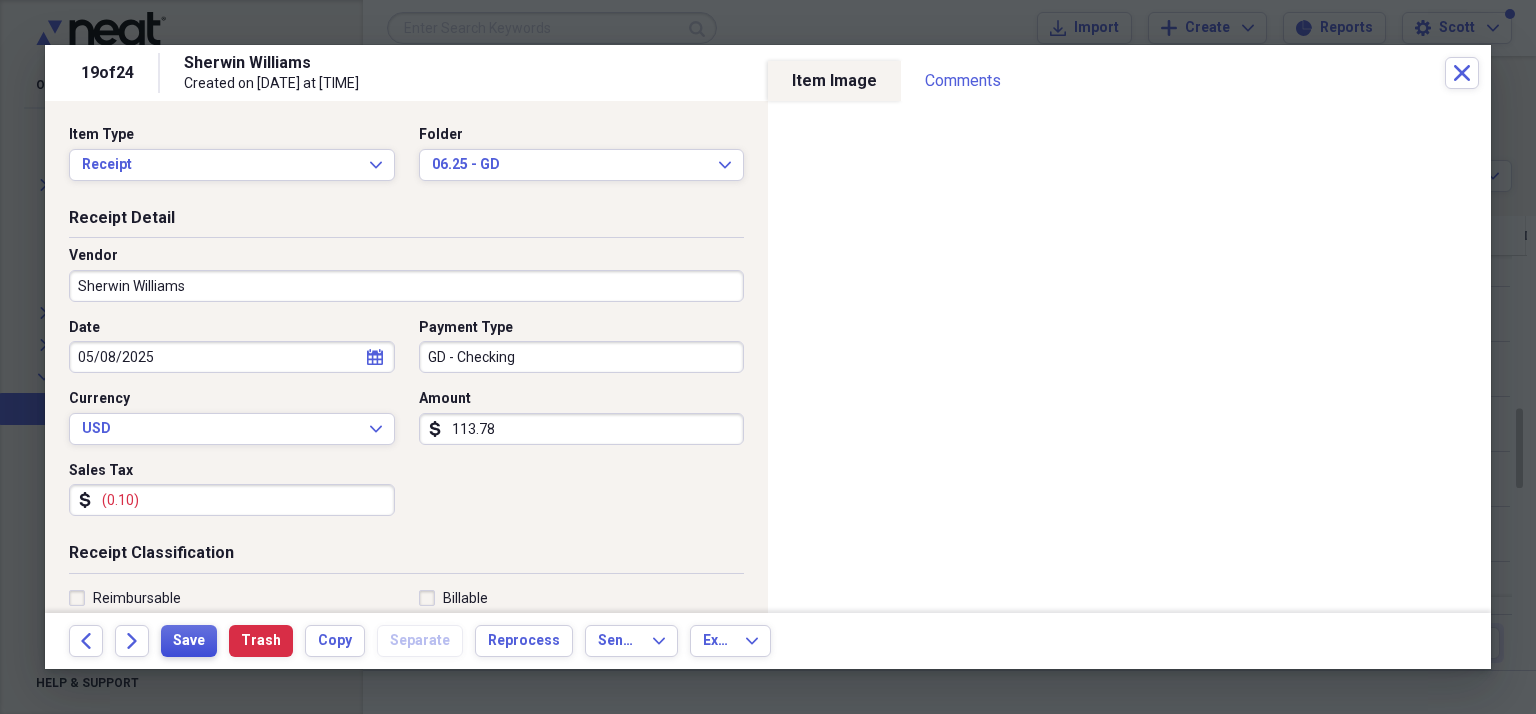click on "Save" at bounding box center [189, 641] 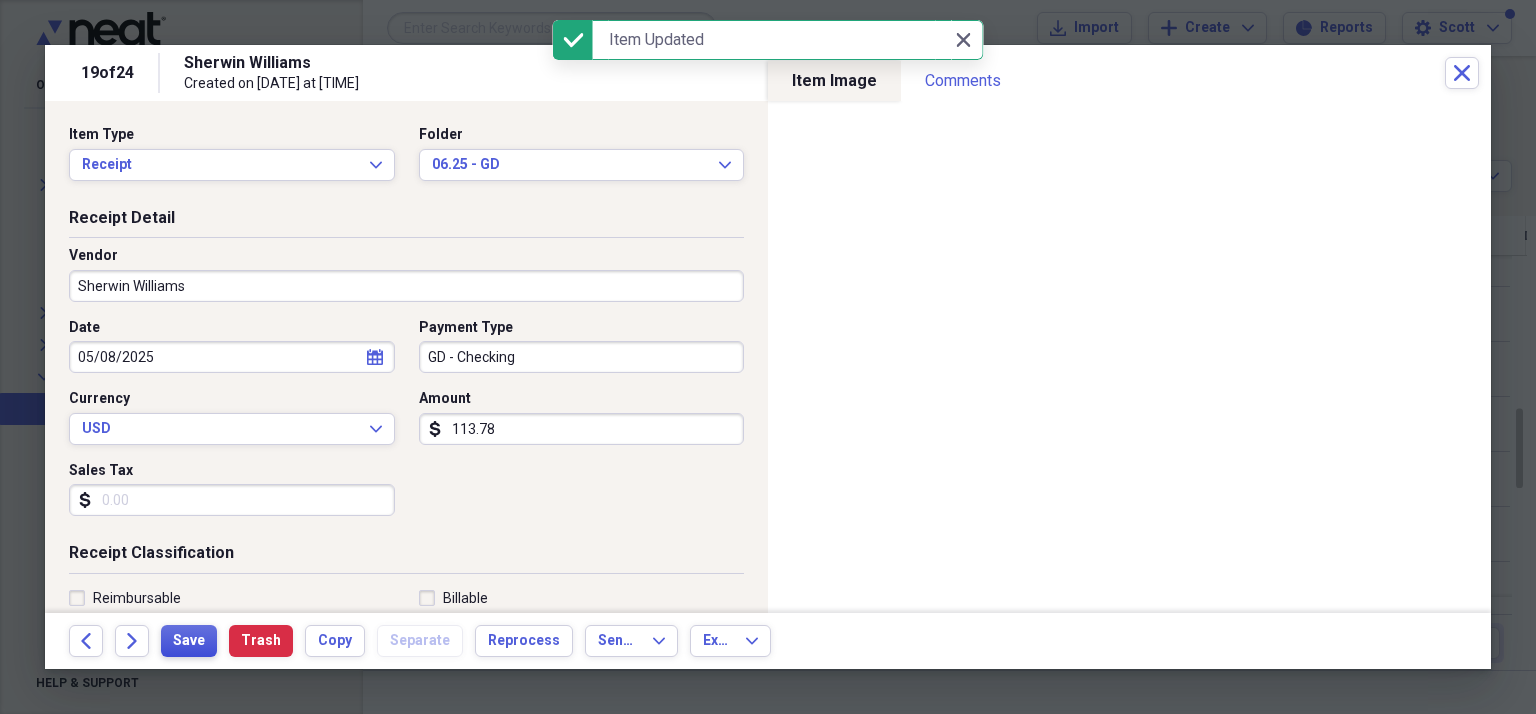type 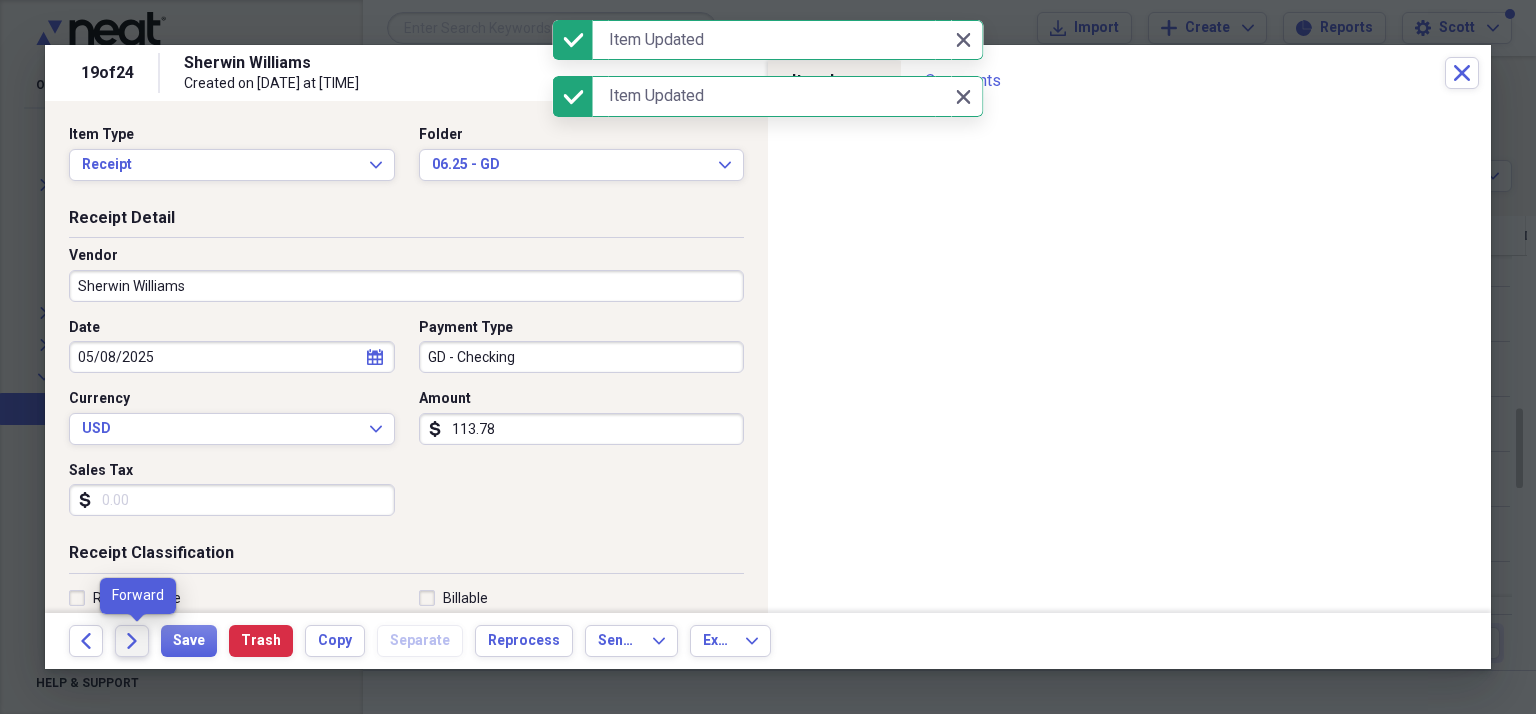 click 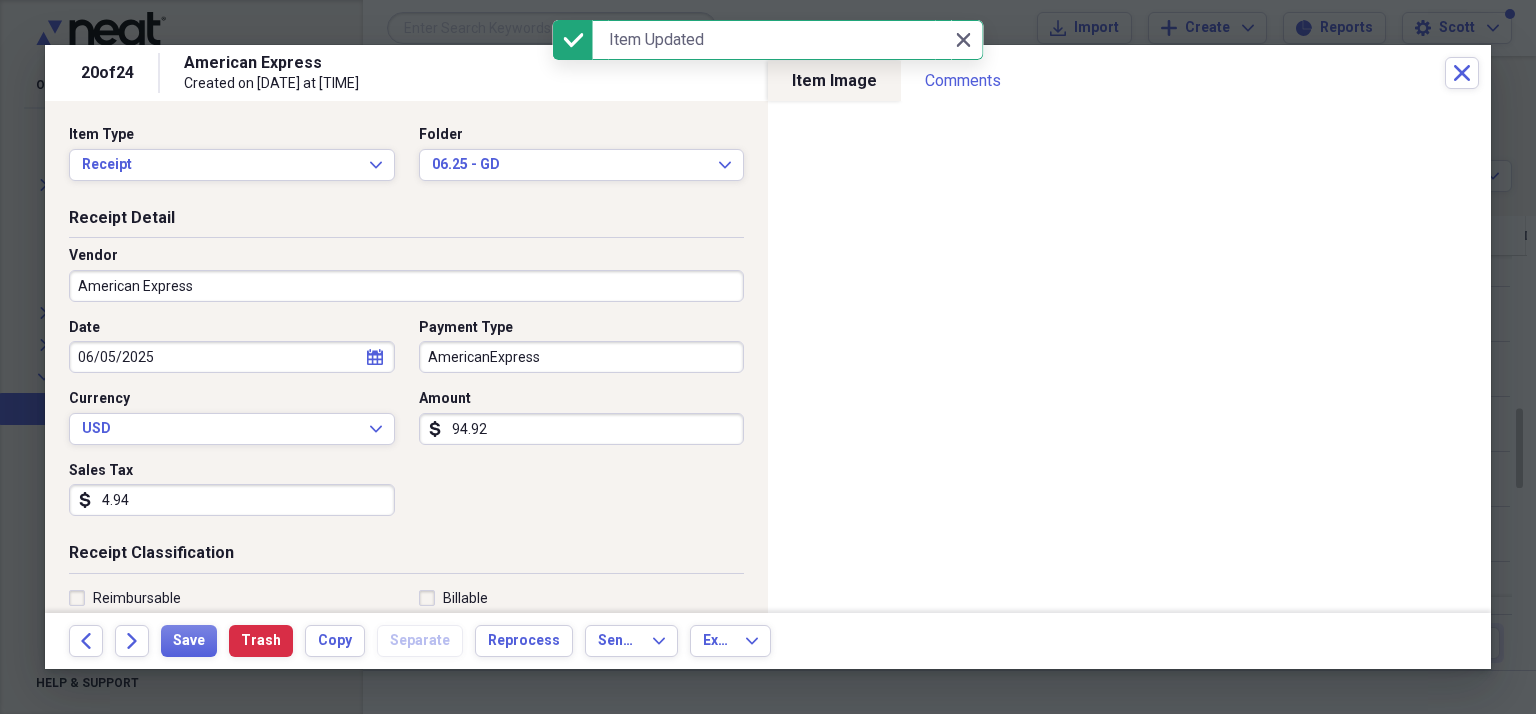 click on "American Express" at bounding box center [406, 286] 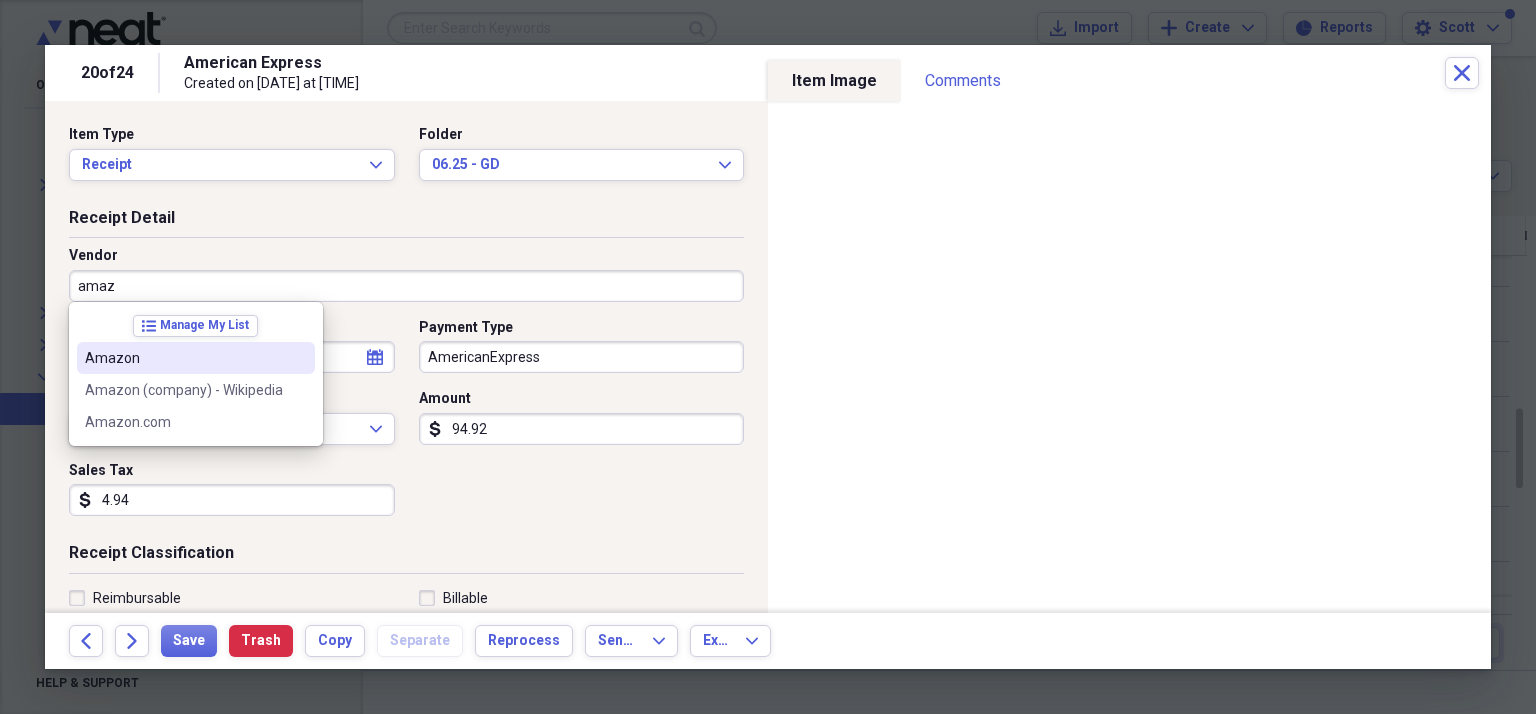 click on "Amazon" at bounding box center (184, 358) 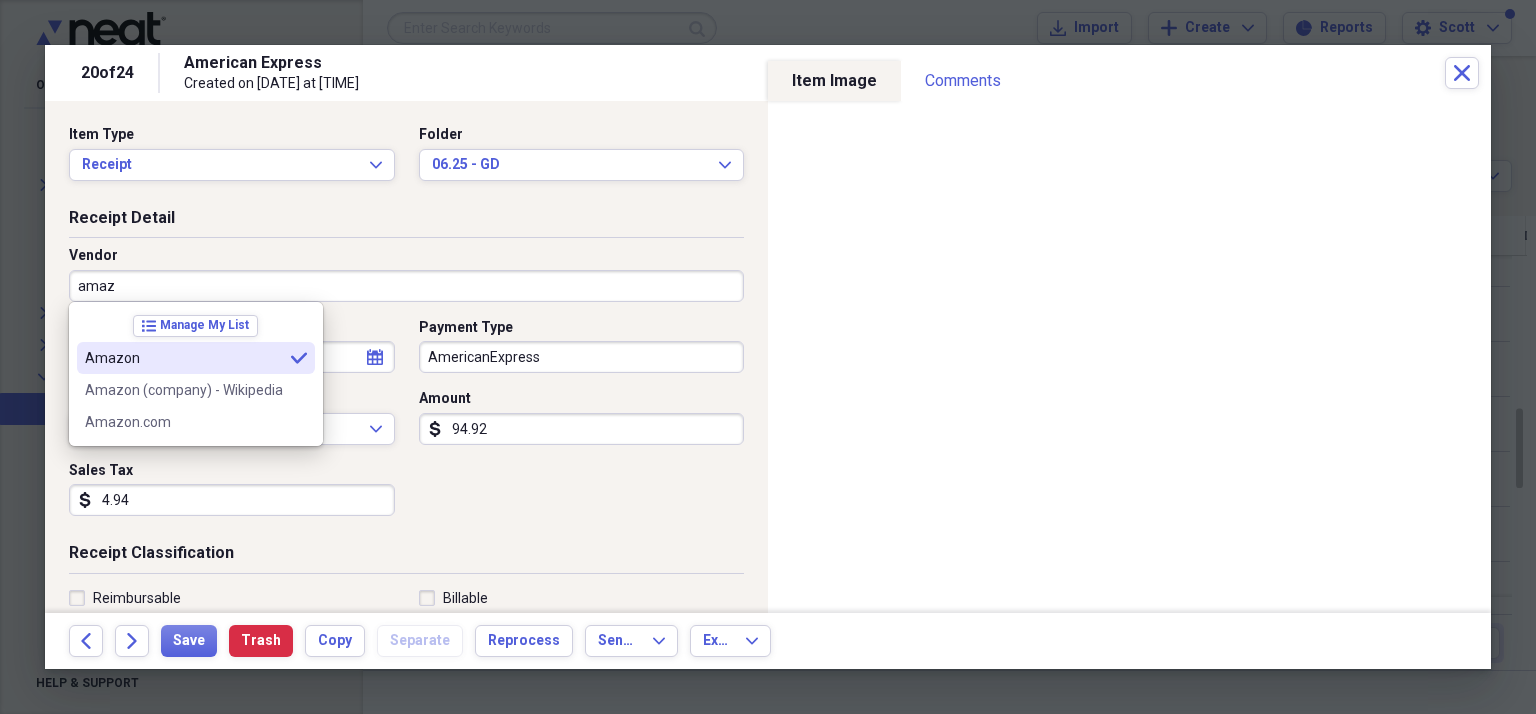 type on "Amazon" 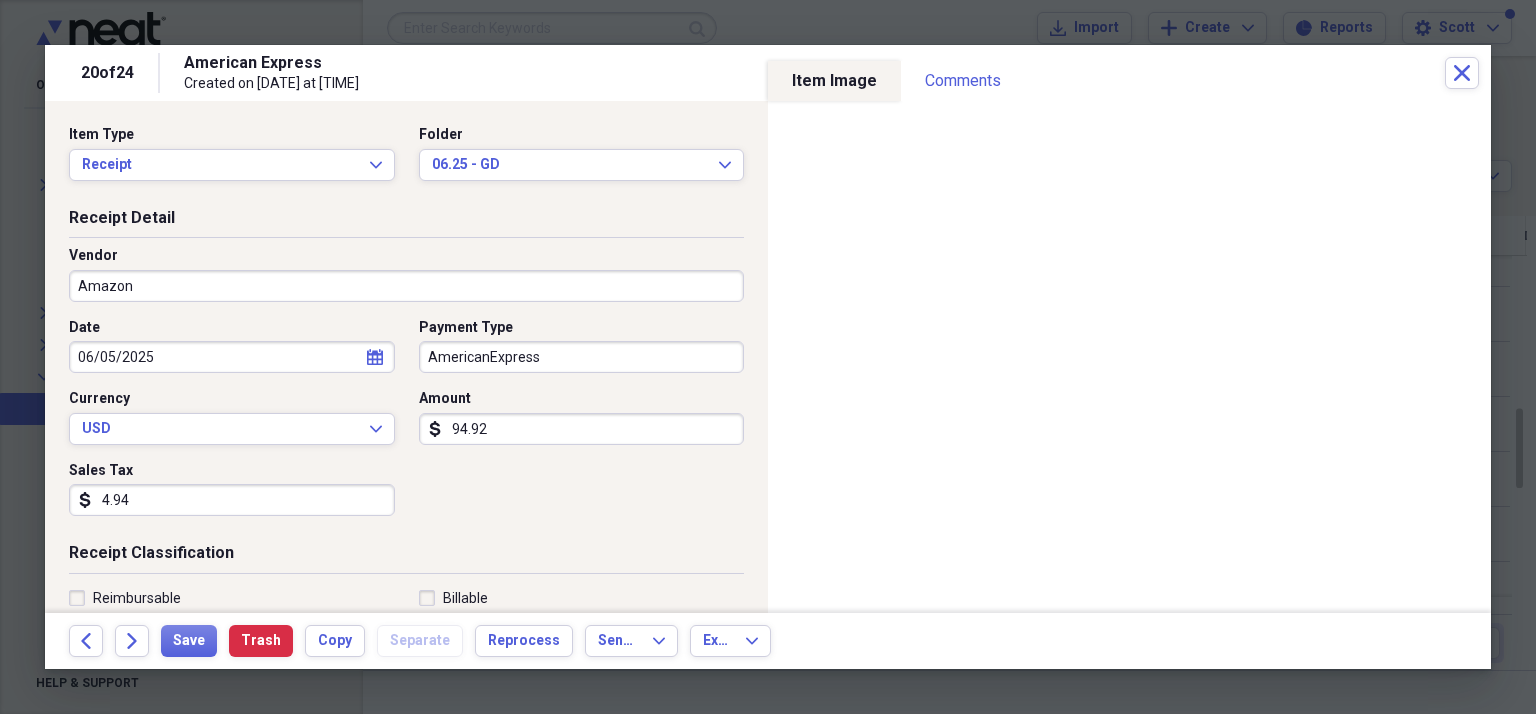 type on "Pet Care" 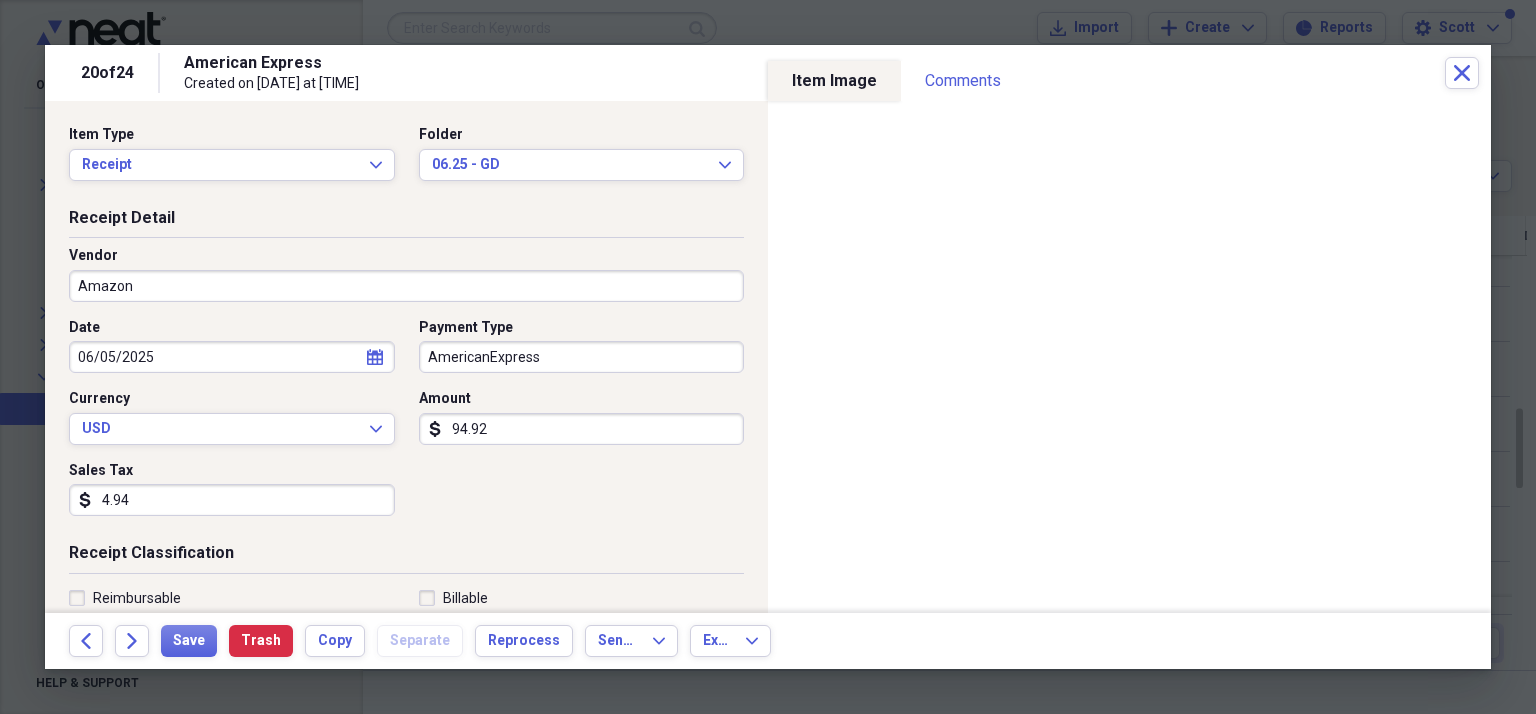 click on "AmericanExpress" at bounding box center (582, 357) 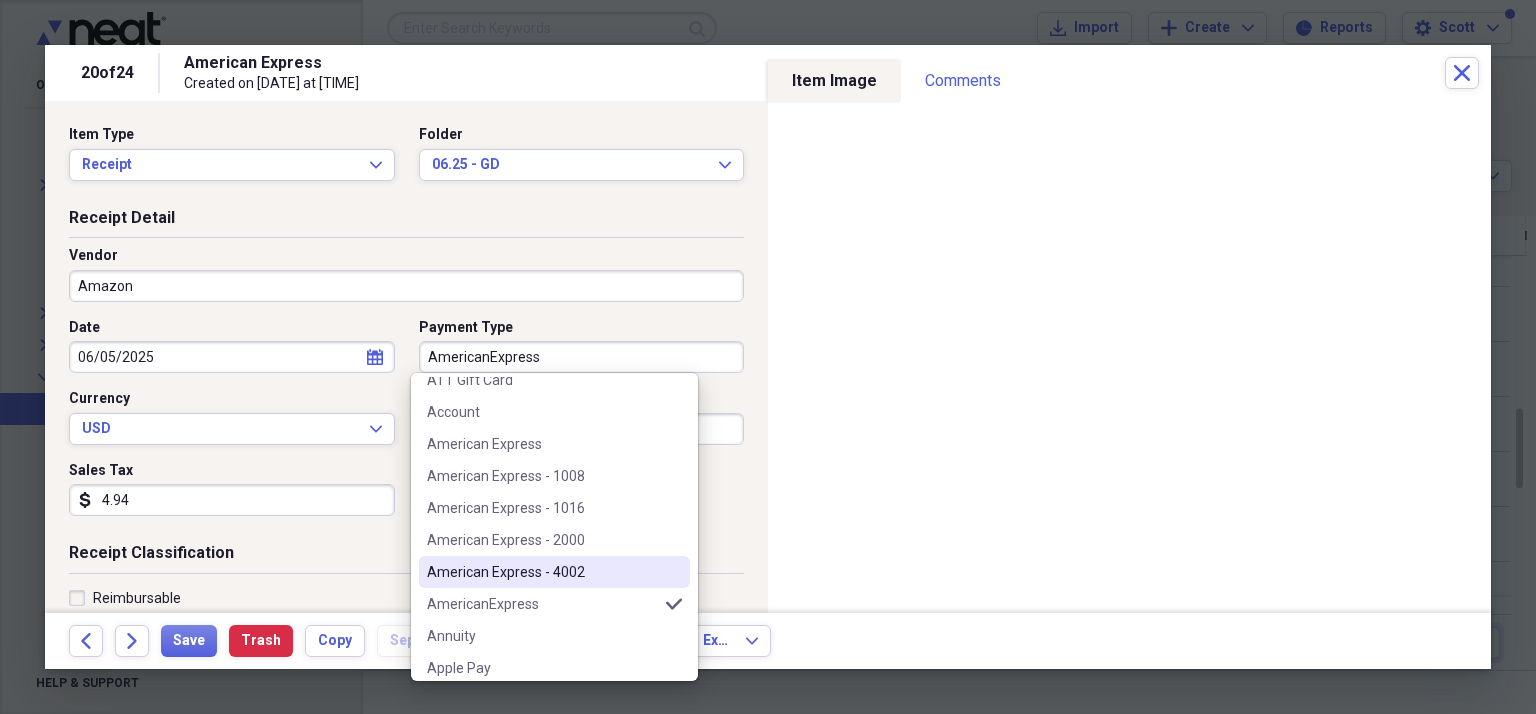 scroll, scrollTop: 200, scrollLeft: 0, axis: vertical 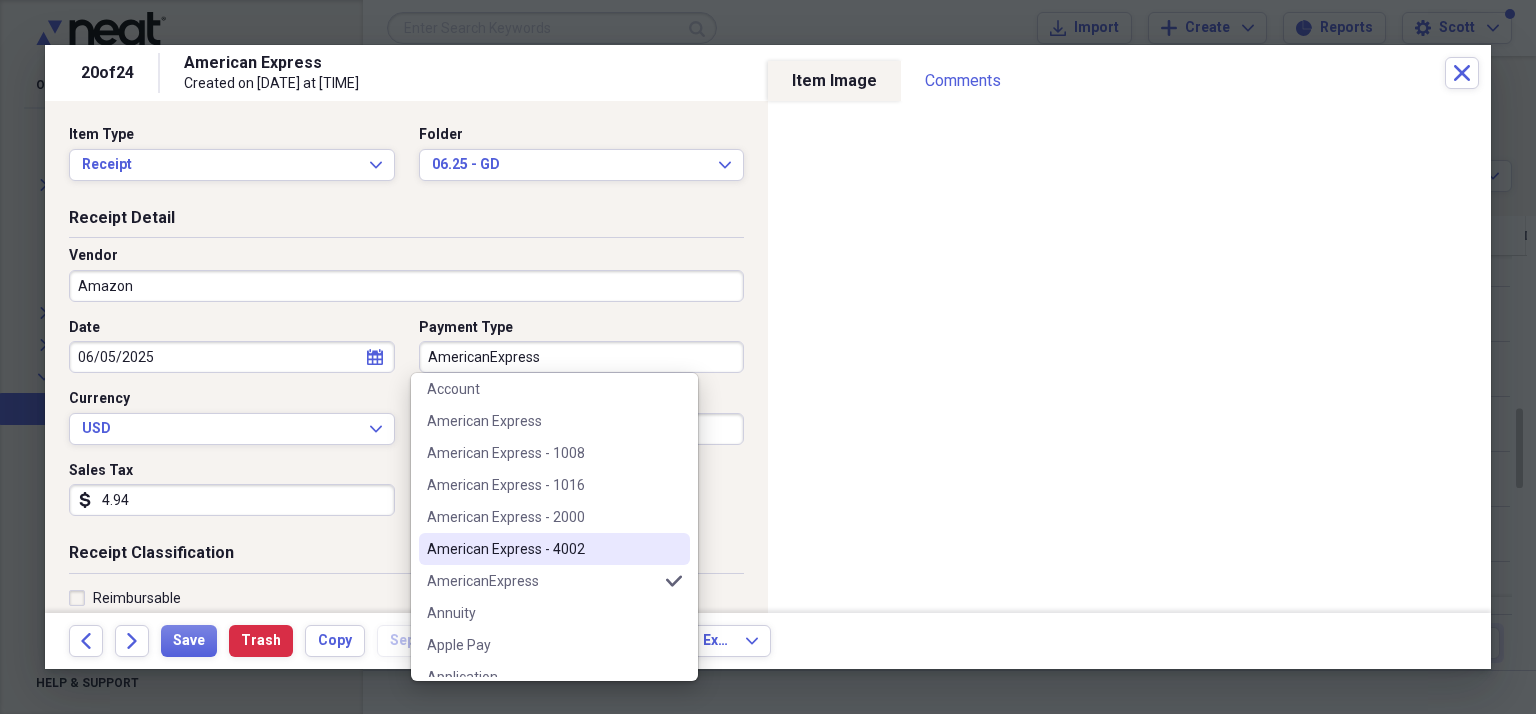 click on "American Express - 4002" at bounding box center (542, 549) 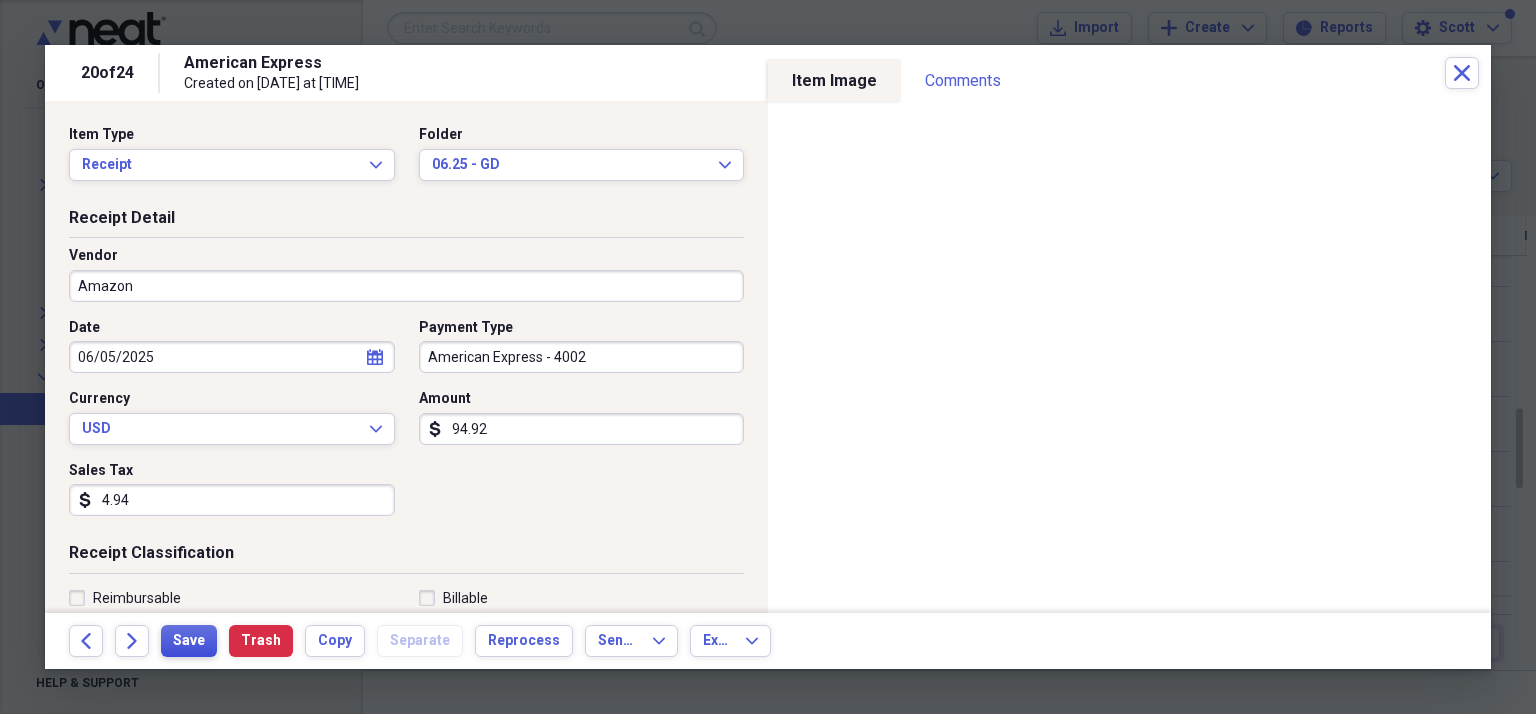 click on "Save" at bounding box center [189, 641] 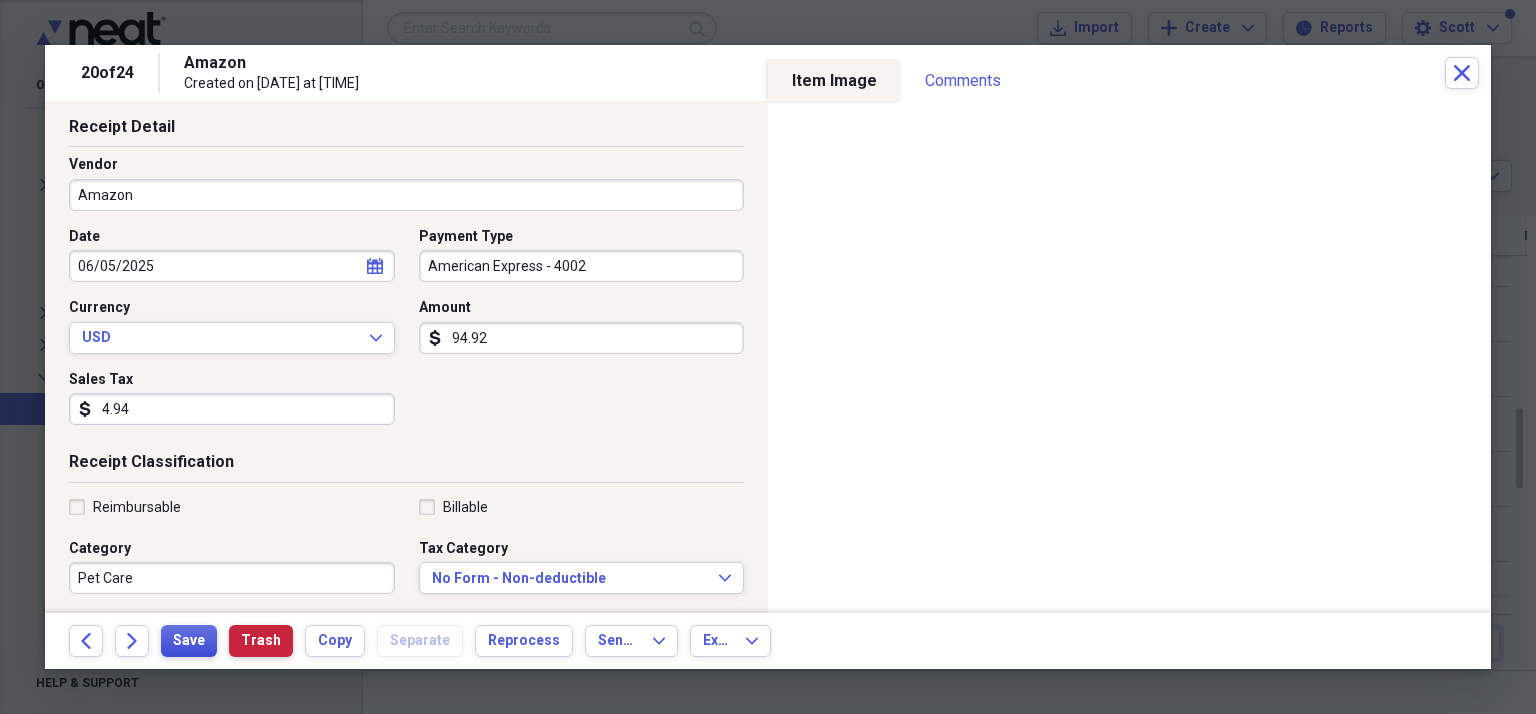 scroll, scrollTop: 100, scrollLeft: 0, axis: vertical 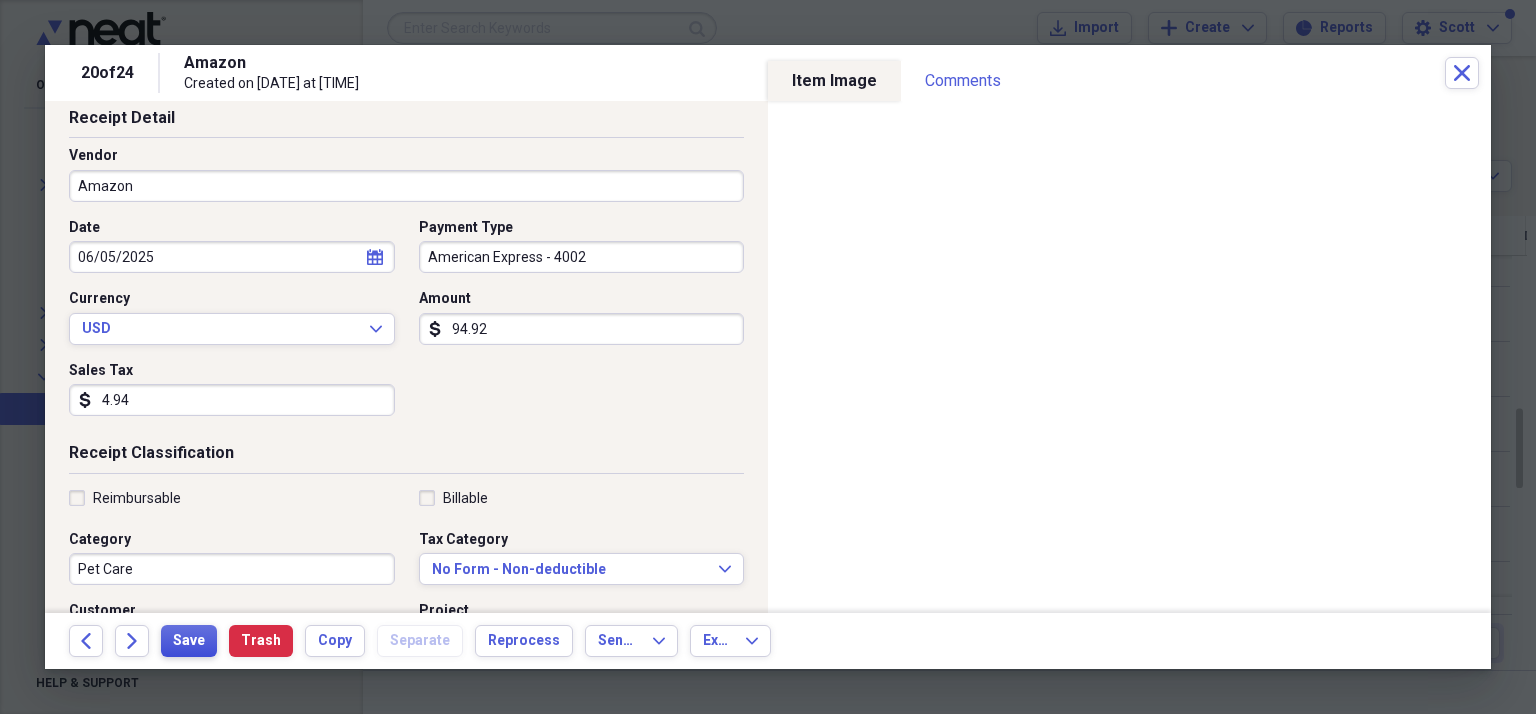 click on "Save" at bounding box center [189, 641] 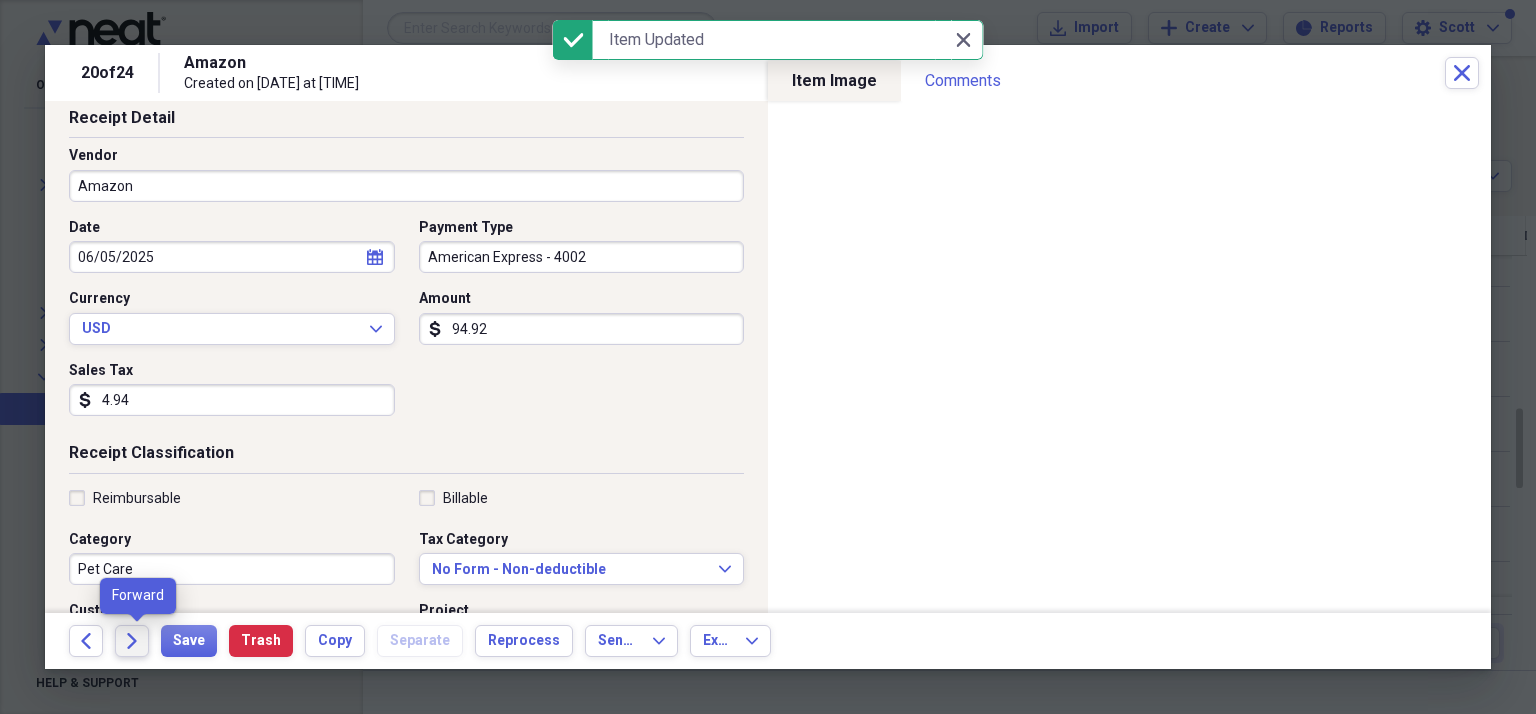 click on "Forward" 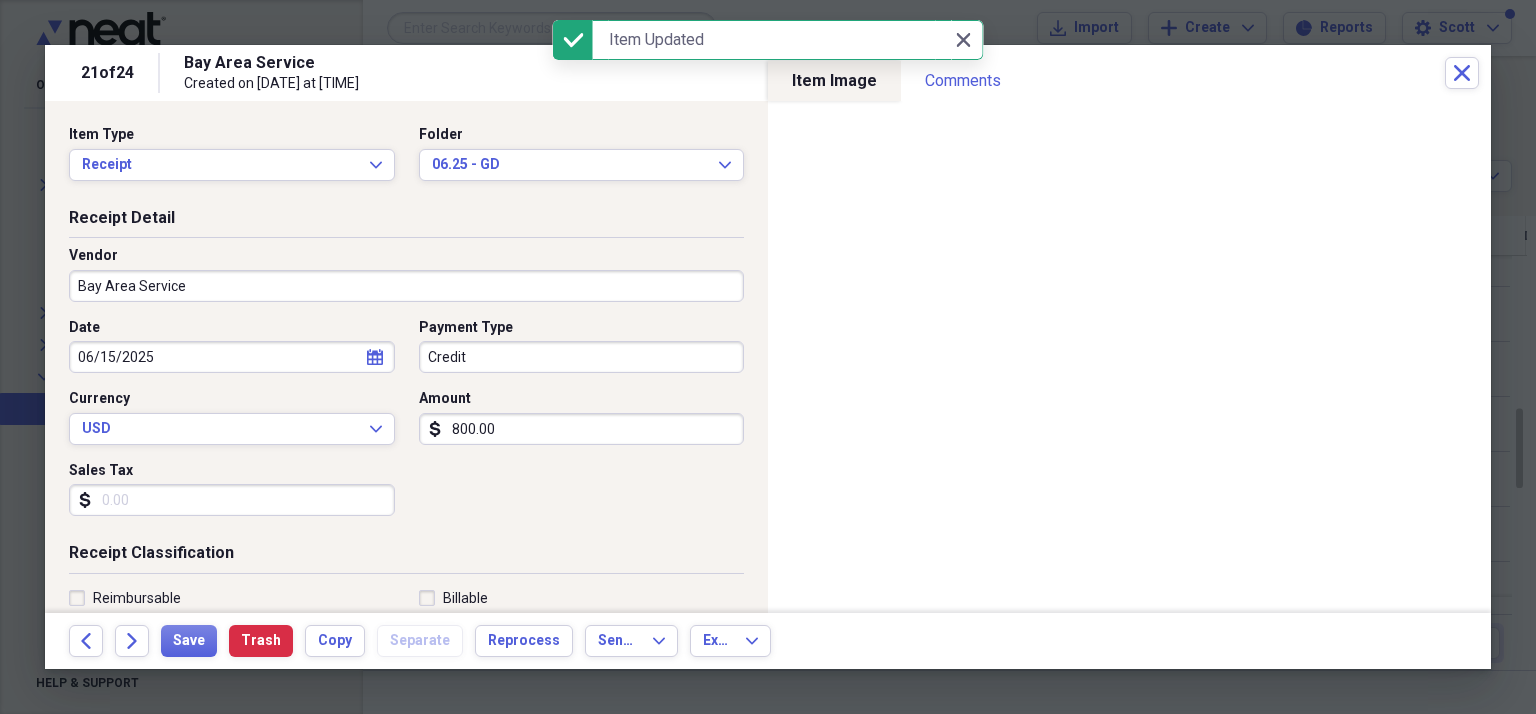 click on "Credit" at bounding box center (582, 357) 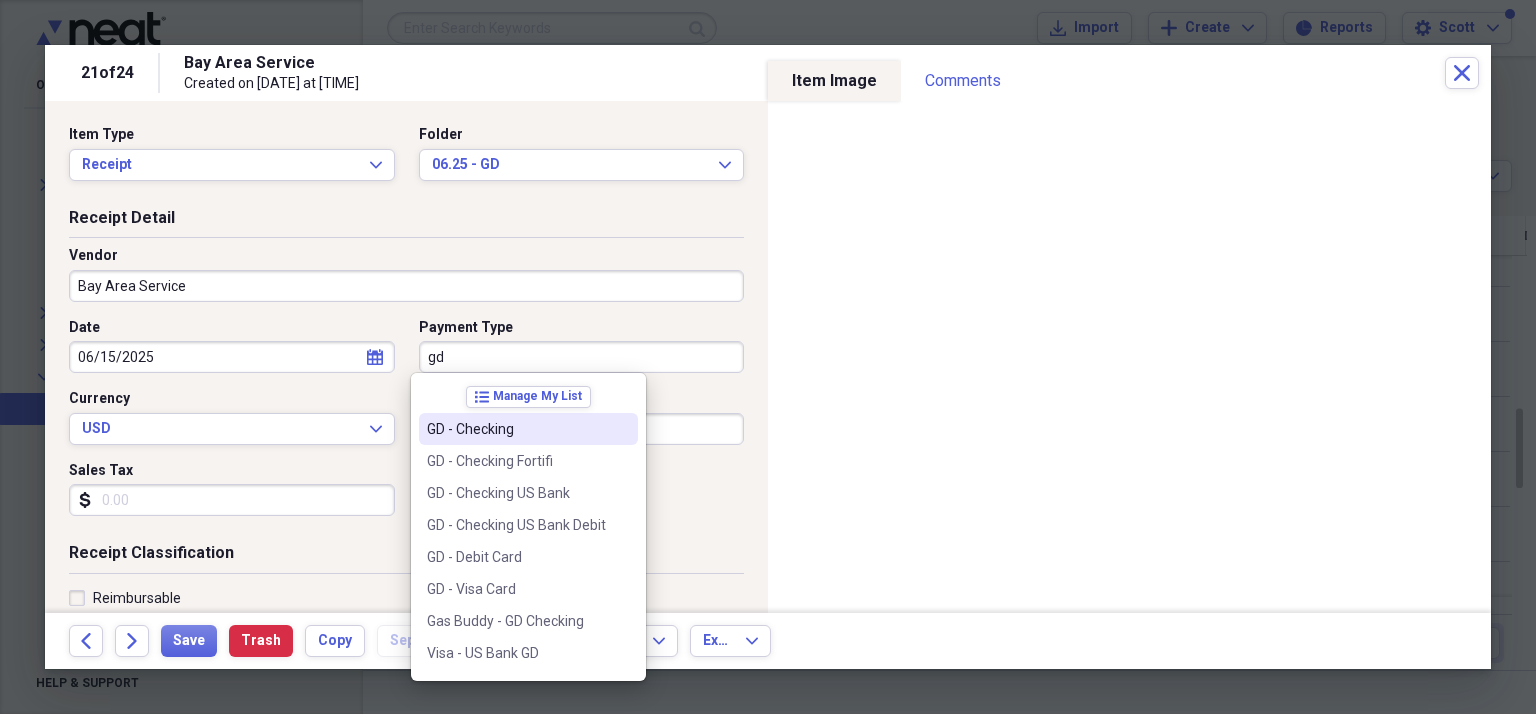 click on "GD - Checking" at bounding box center [516, 429] 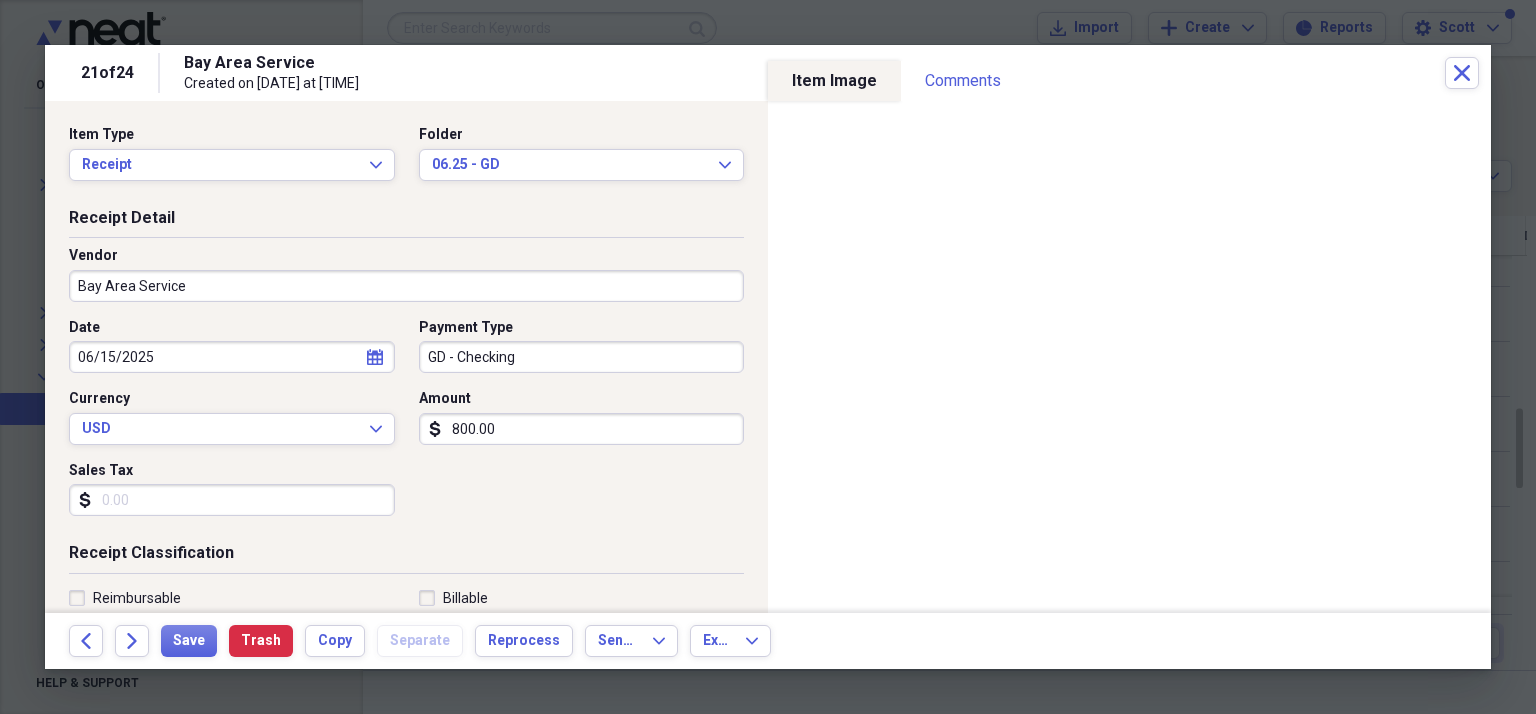 scroll, scrollTop: 100, scrollLeft: 0, axis: vertical 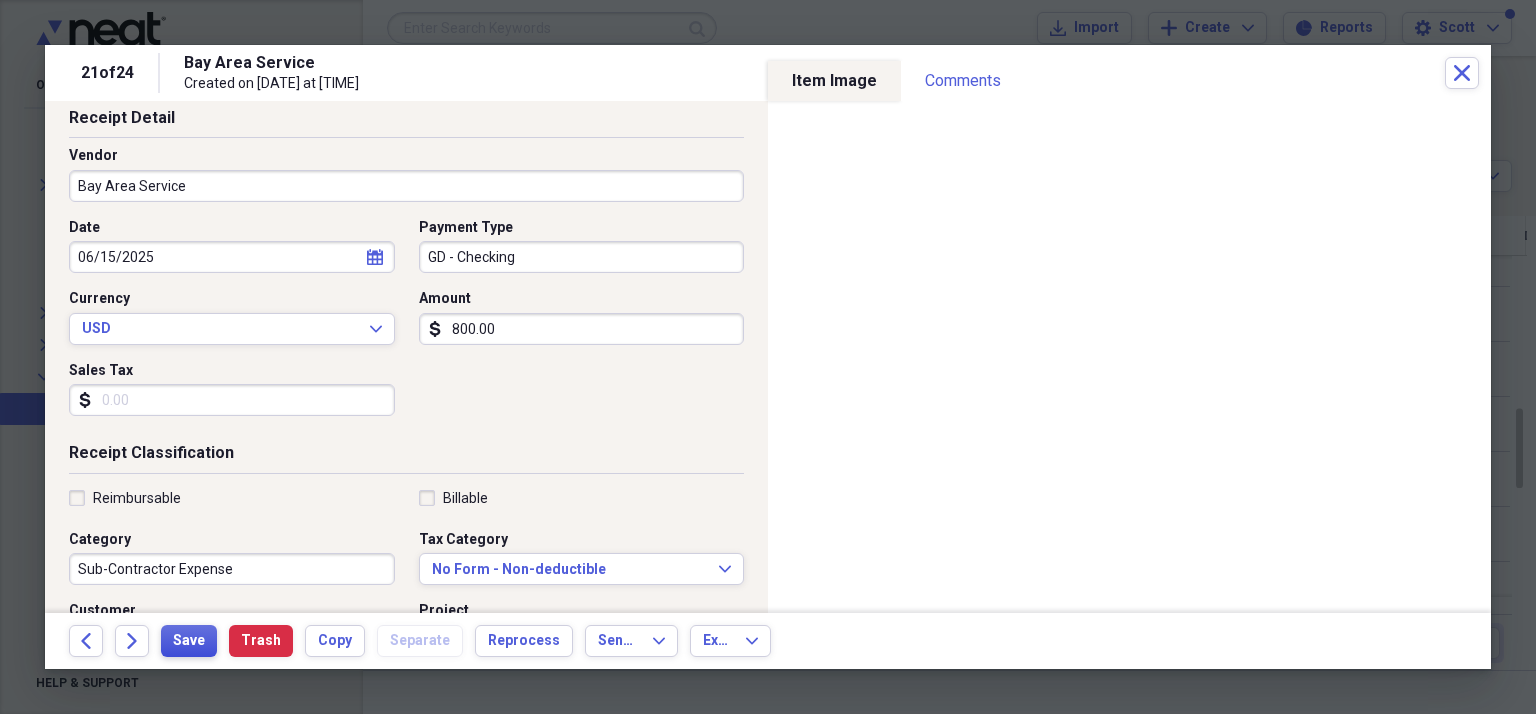 click on "Save" at bounding box center (189, 641) 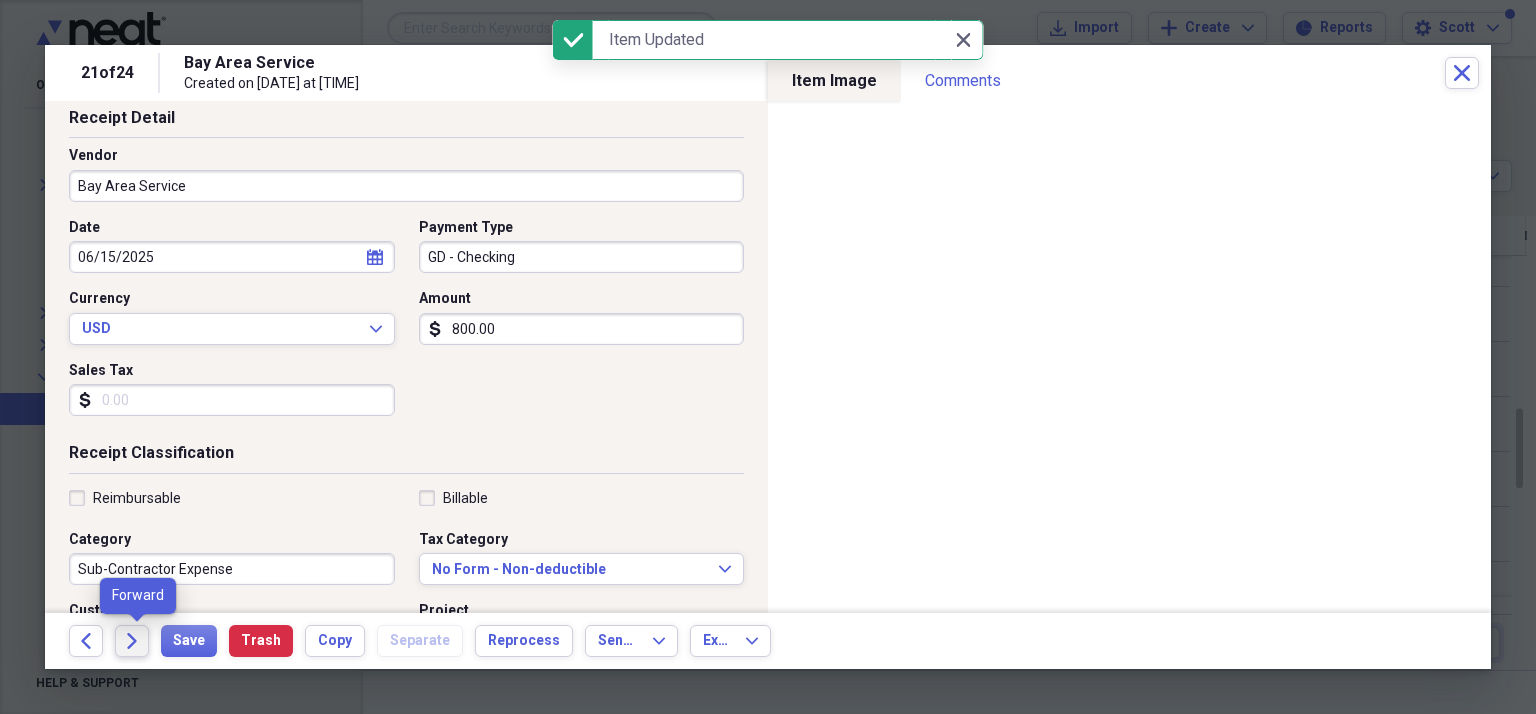 click on "Forward" 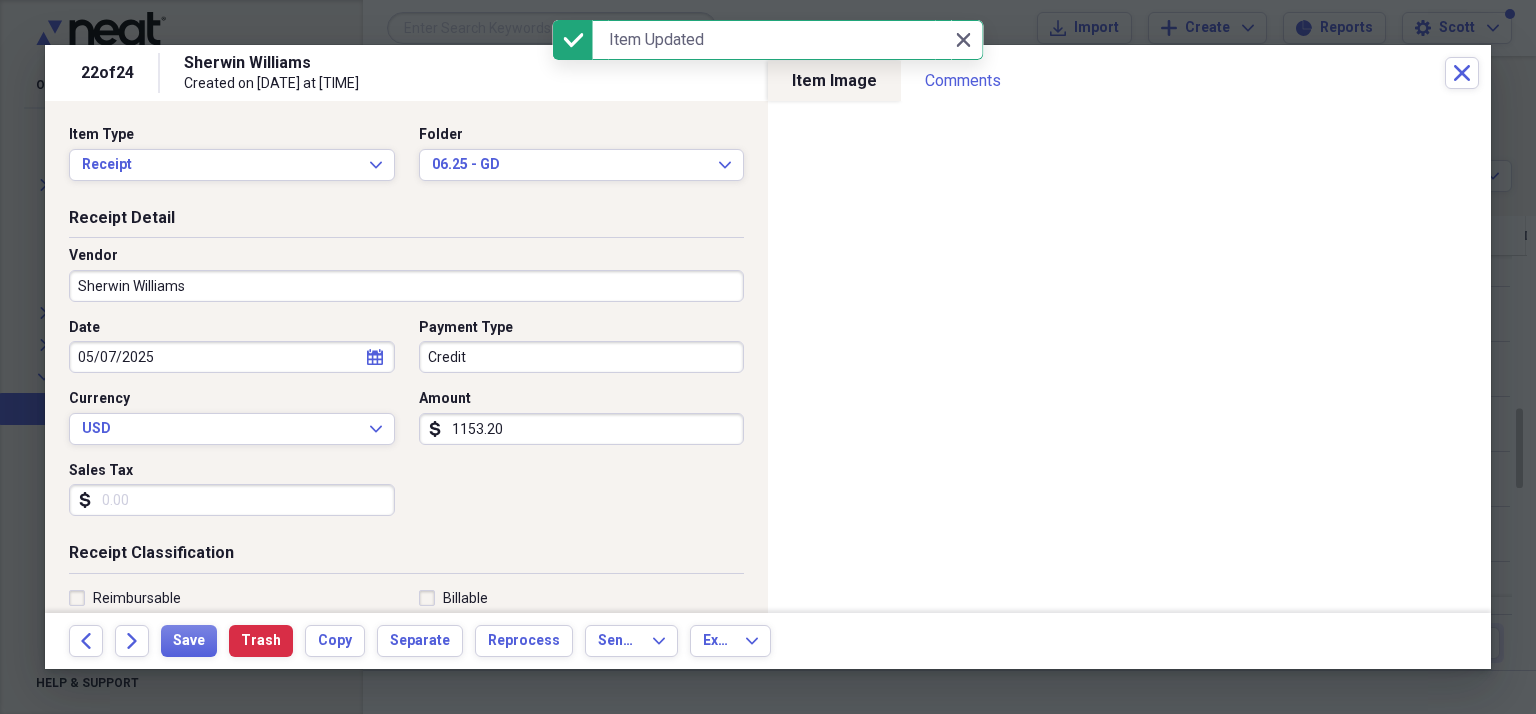 click on "Credit" at bounding box center [582, 357] 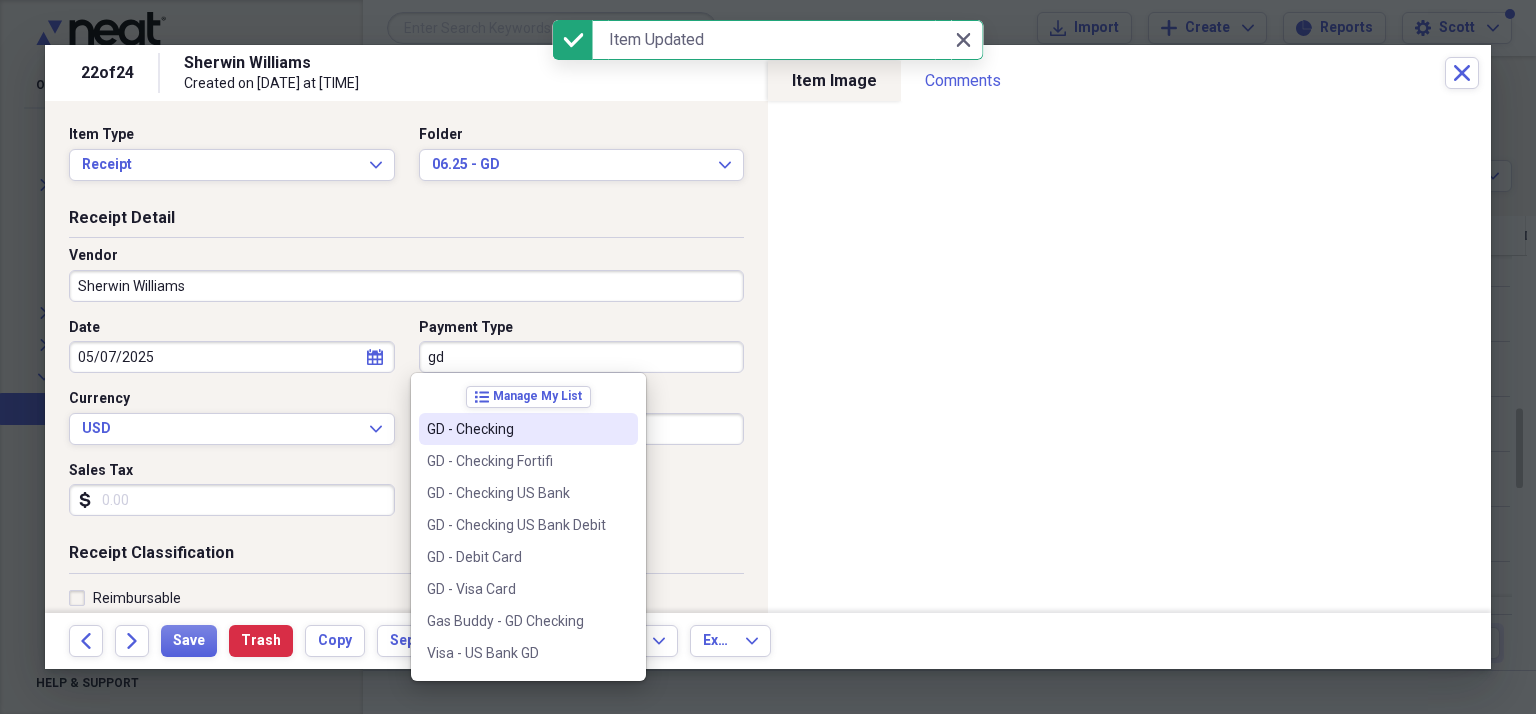 click on "GD - Checking" at bounding box center [516, 429] 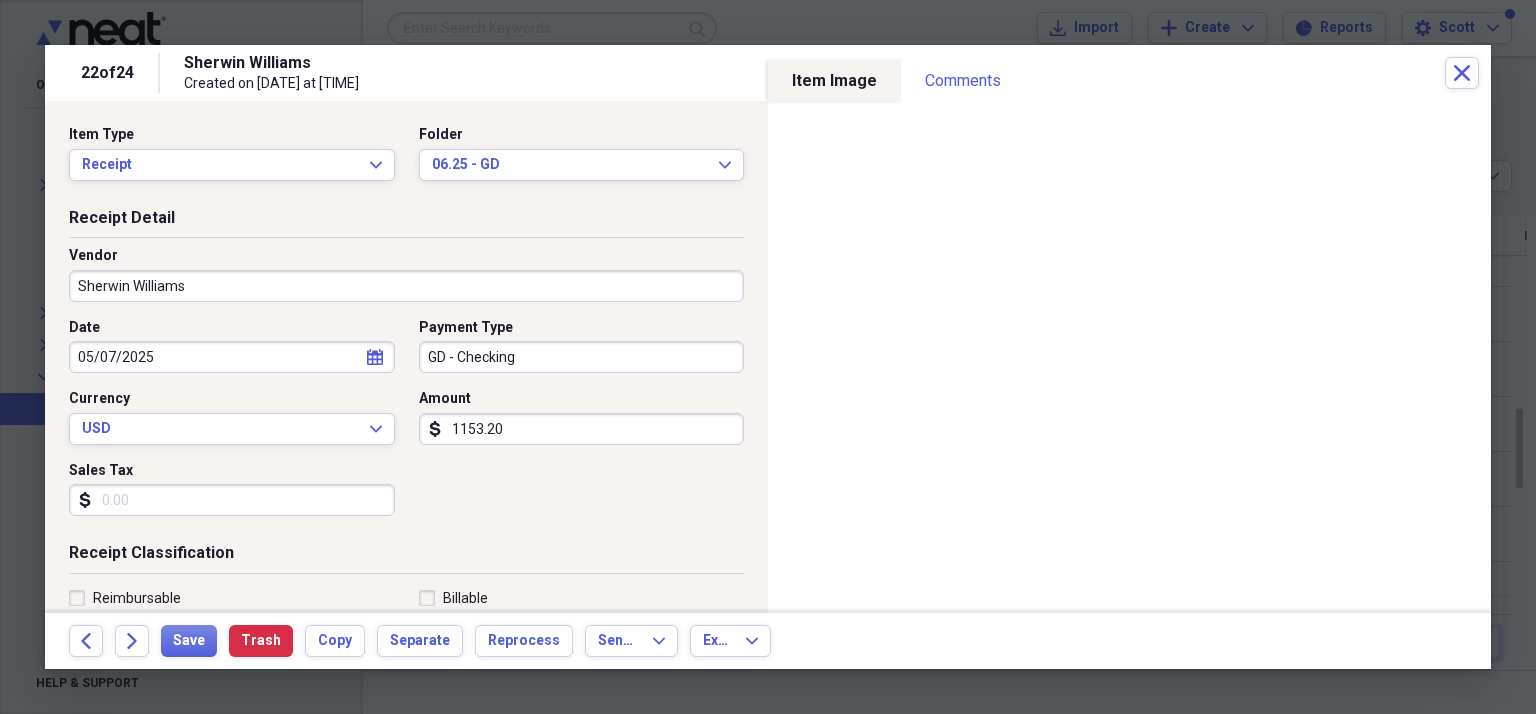 drag, startPoint x: 549, startPoint y: 430, endPoint x: 444, endPoint y: 430, distance: 105 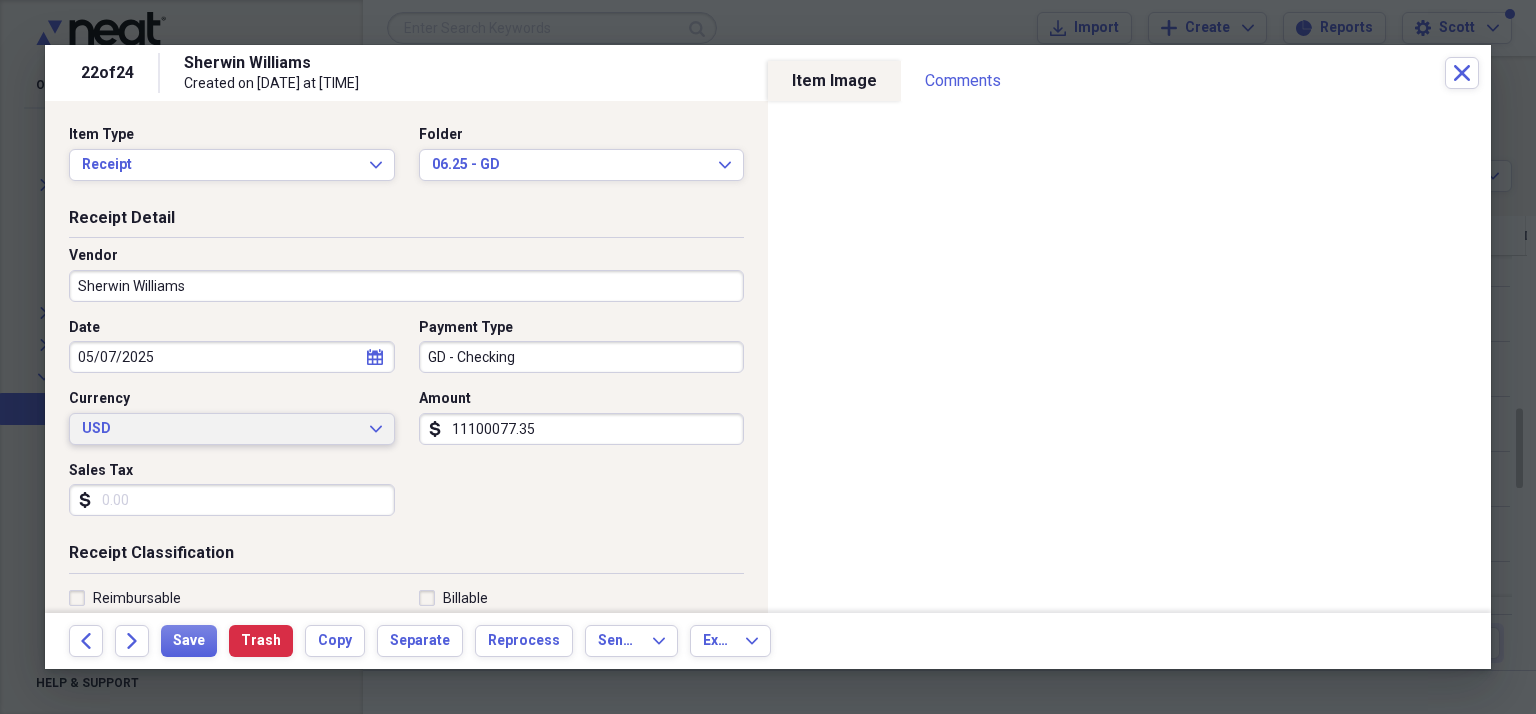 drag, startPoint x: 612, startPoint y: 425, endPoint x: 360, endPoint y: 425, distance: 252 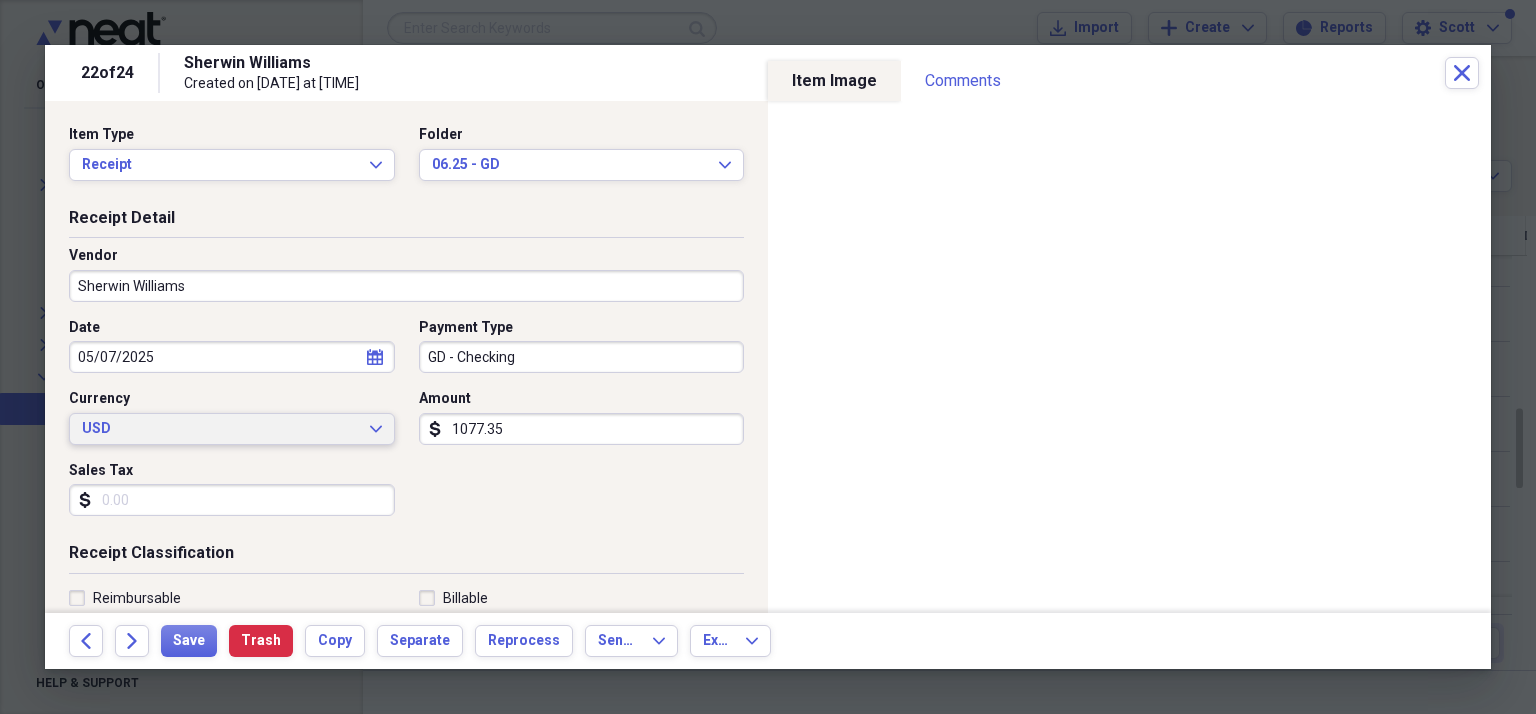 type on "1077.35" 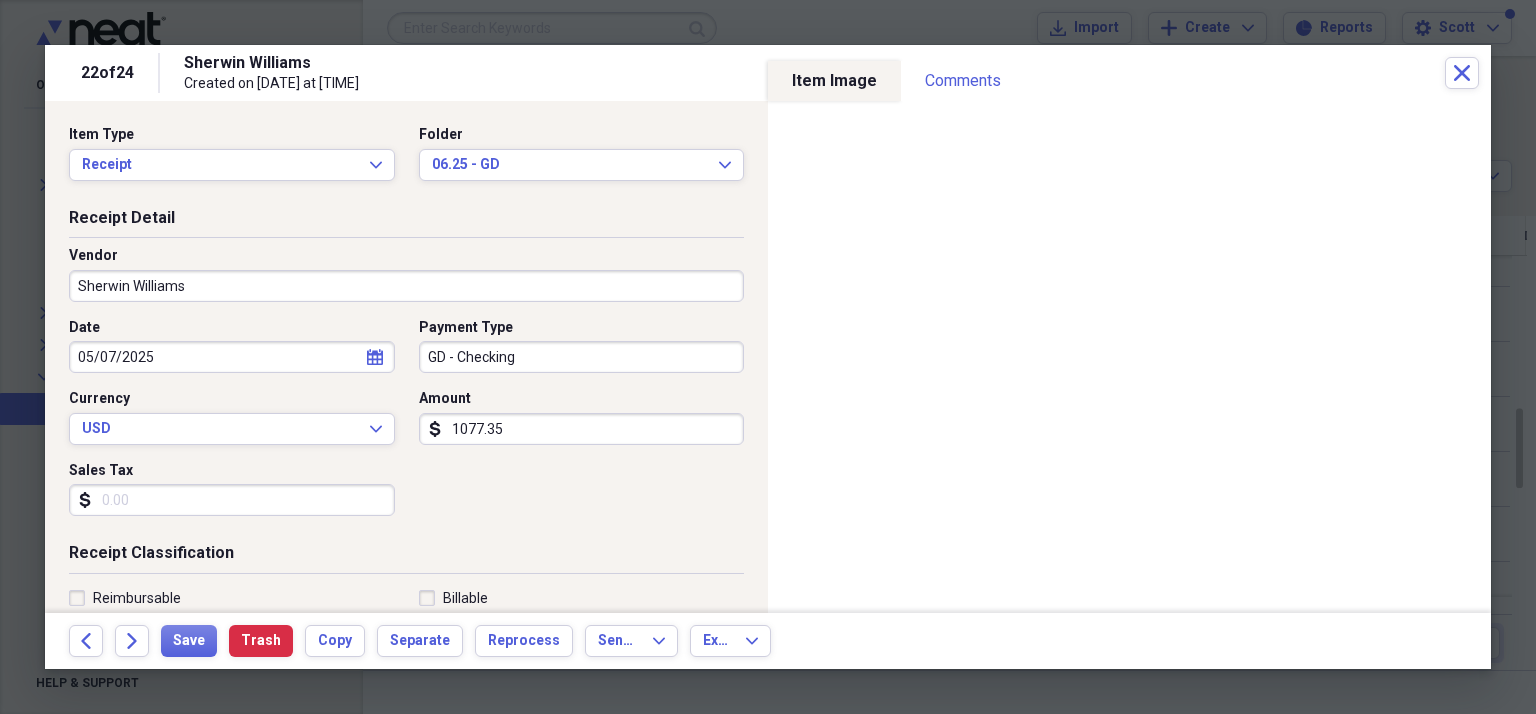 click on "Date [DATE] calendar Calendar Payment Type GD - Checking Currency USD Expand Amount dollar-sign 1077.35 Sales Tax dollar-sign" at bounding box center (406, 425) 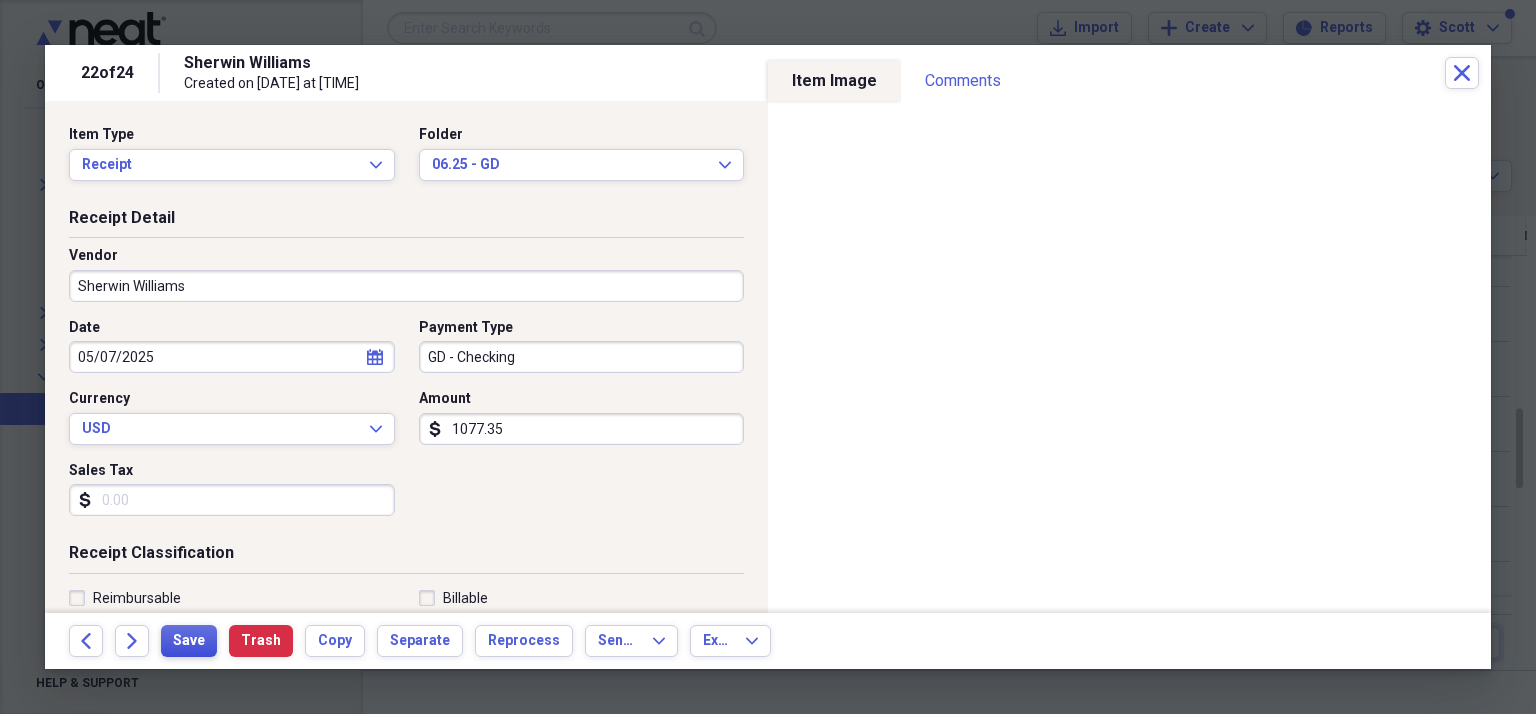 click on "Save" at bounding box center [189, 641] 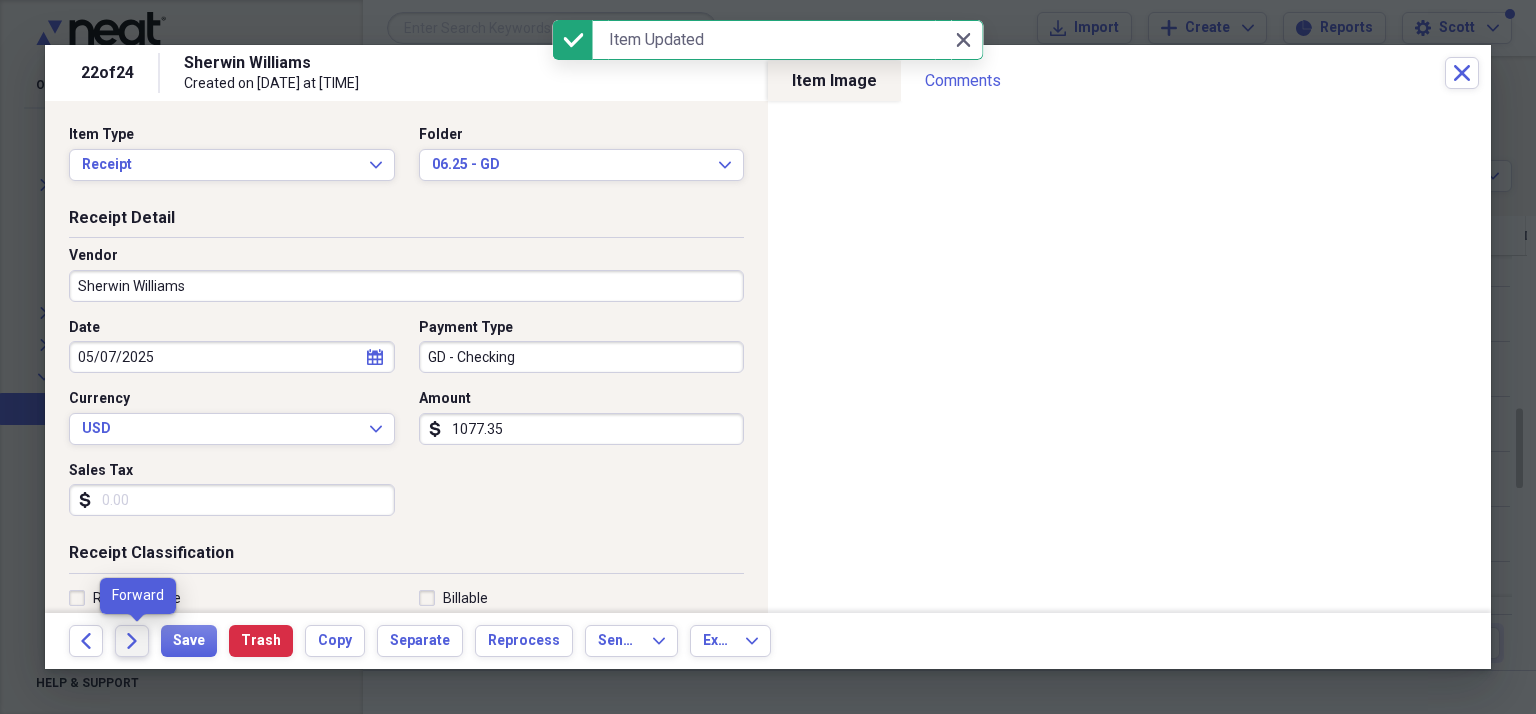 click on "Forward" 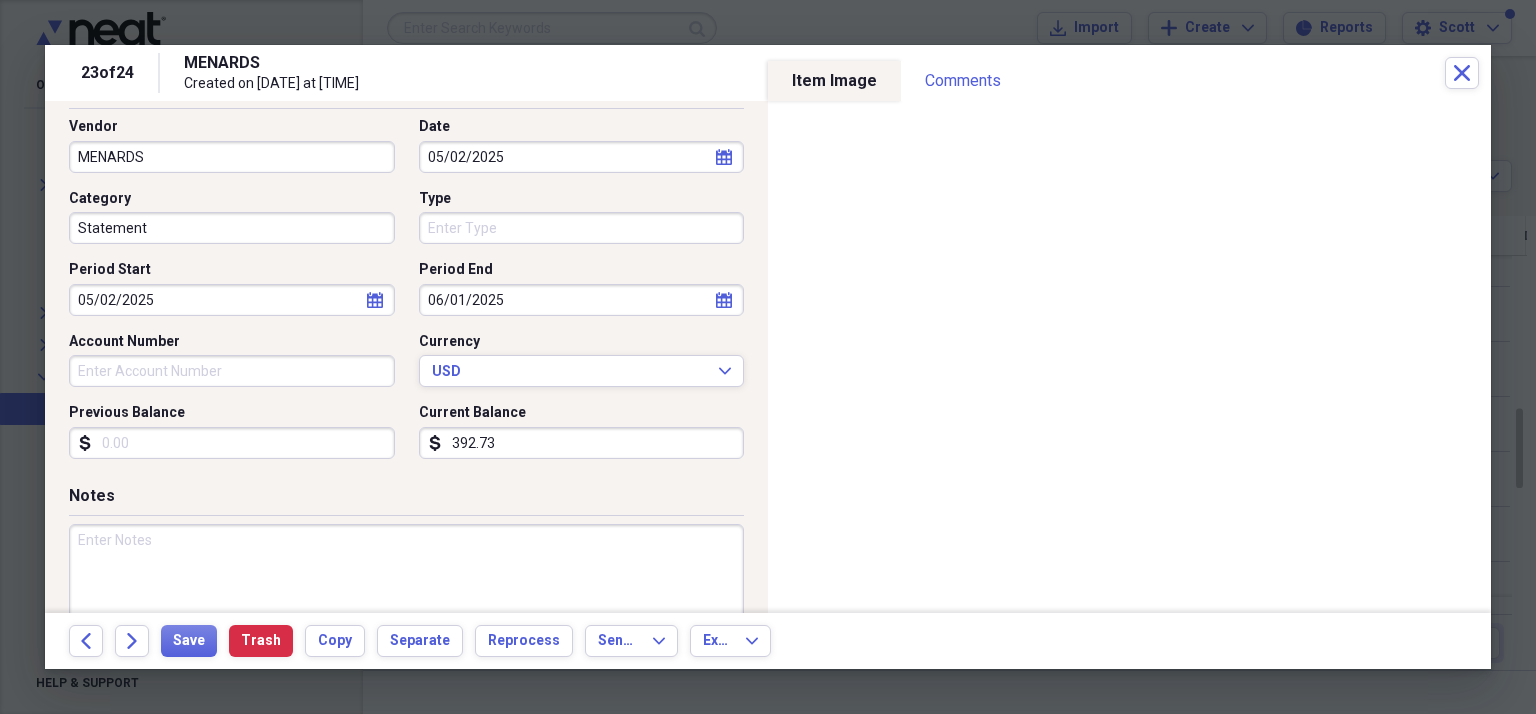 scroll, scrollTop: 96, scrollLeft: 0, axis: vertical 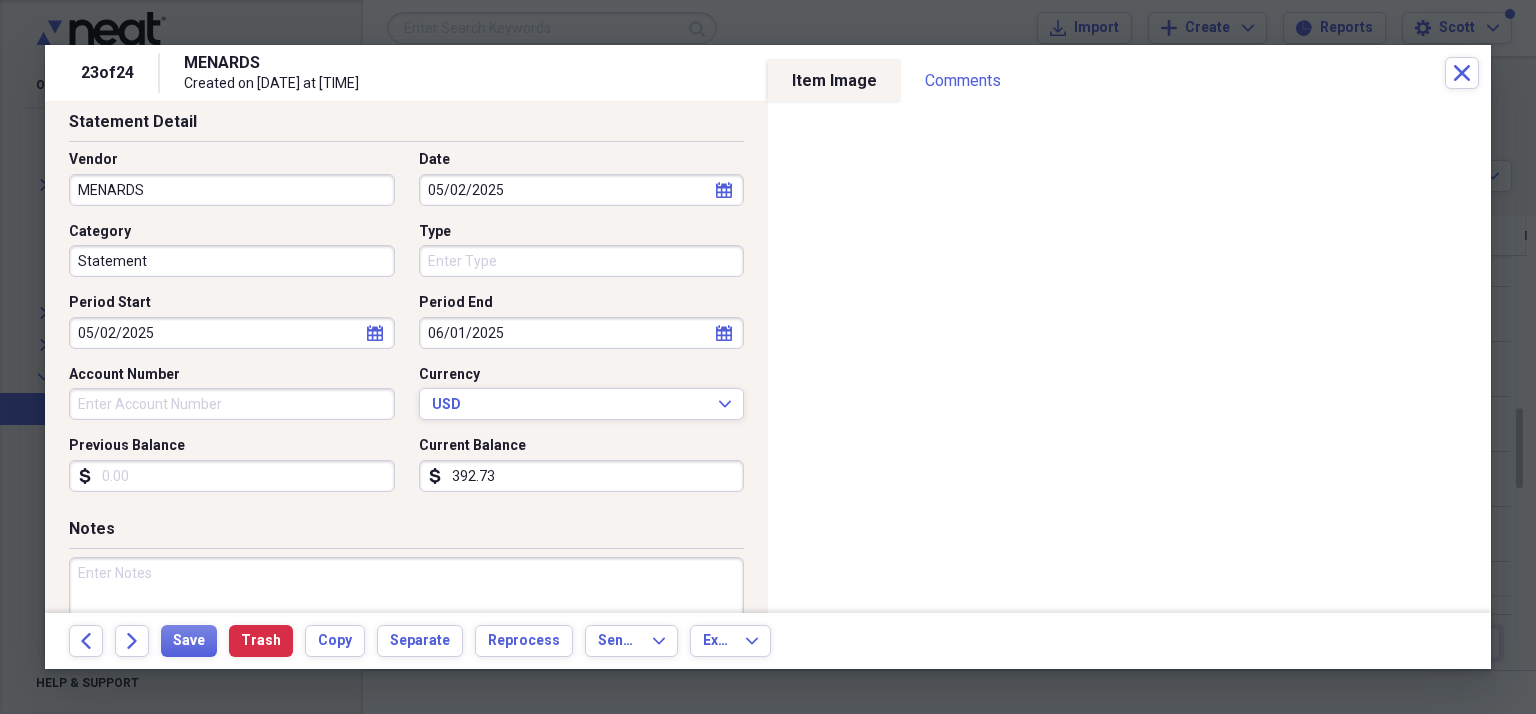 click on "05/02/2025" at bounding box center [582, 190] 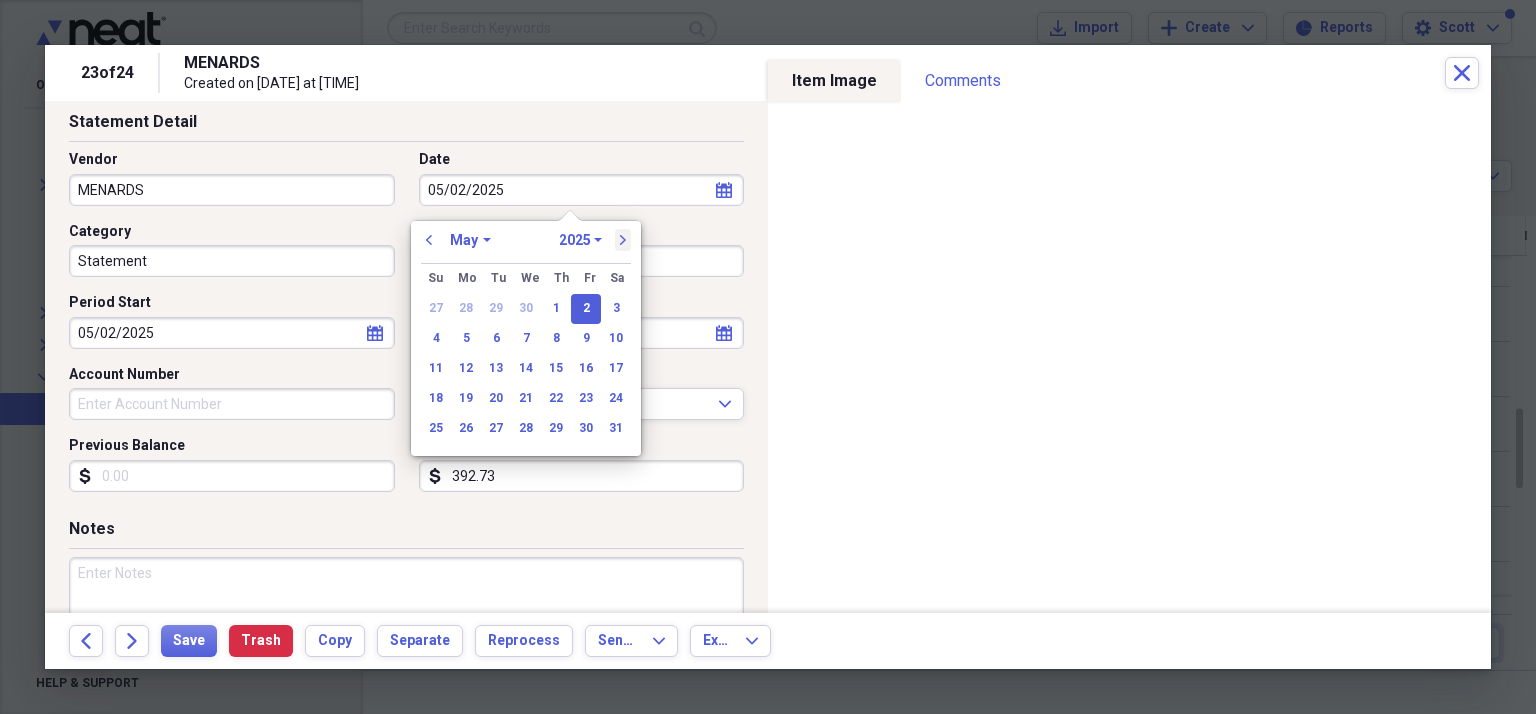 click on "next" at bounding box center [623, 240] 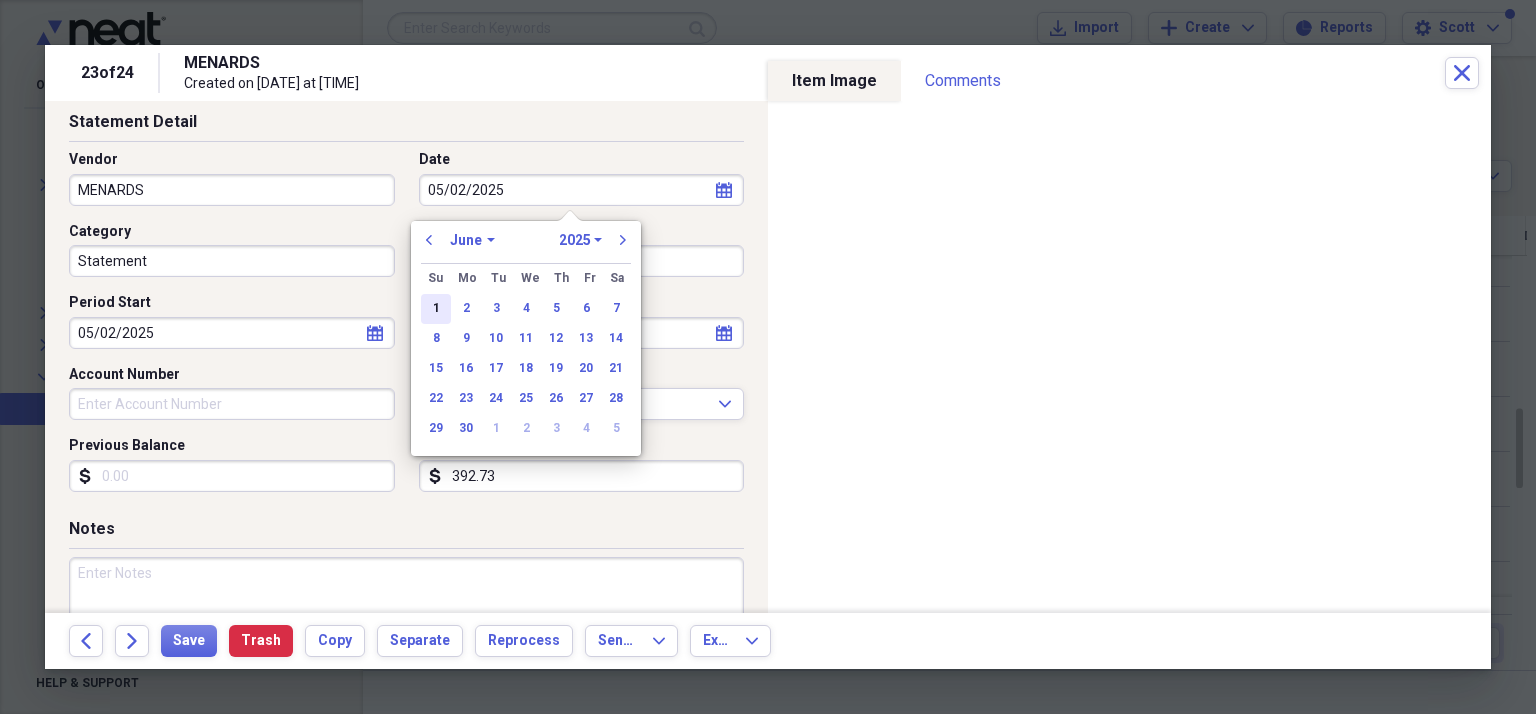 click on "1" at bounding box center (436, 309) 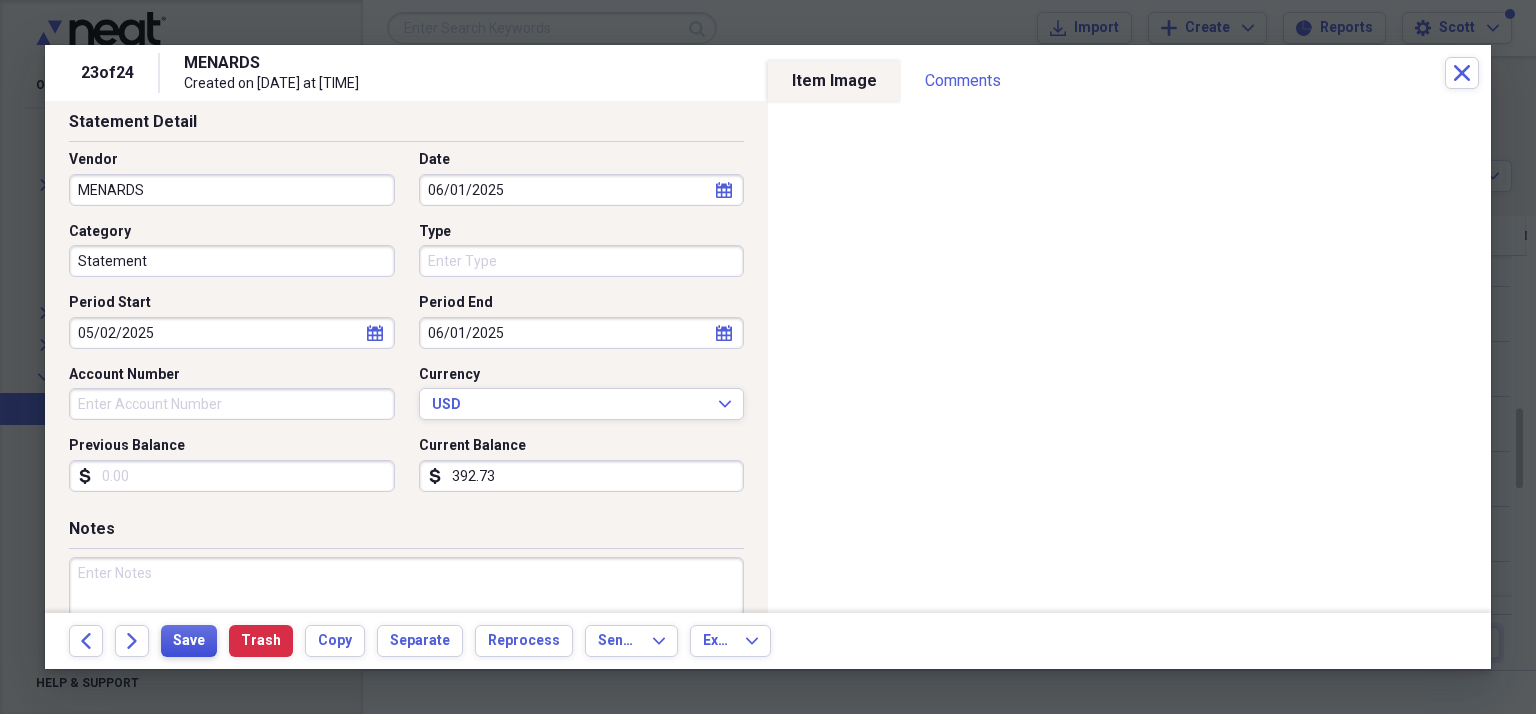 click on "Save" at bounding box center (189, 641) 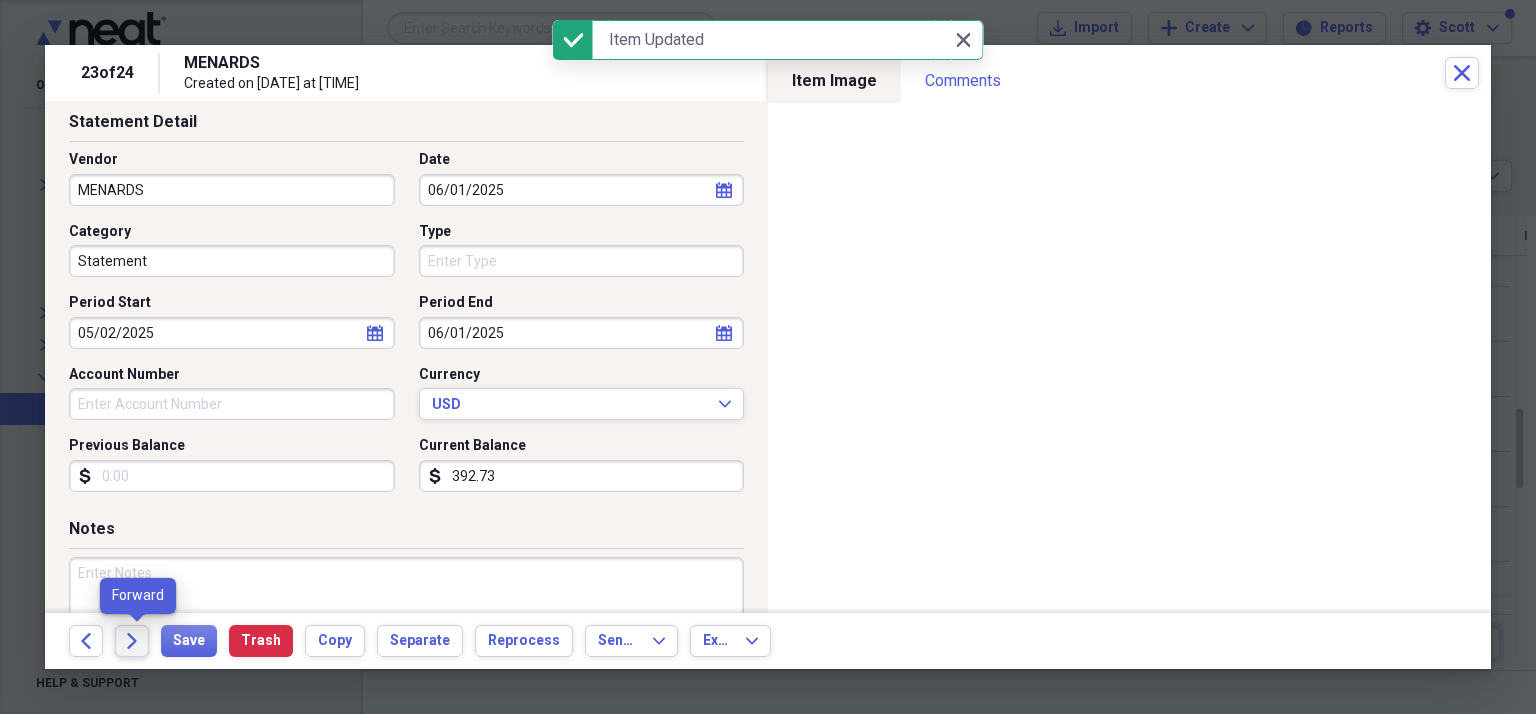 click on "Forward" 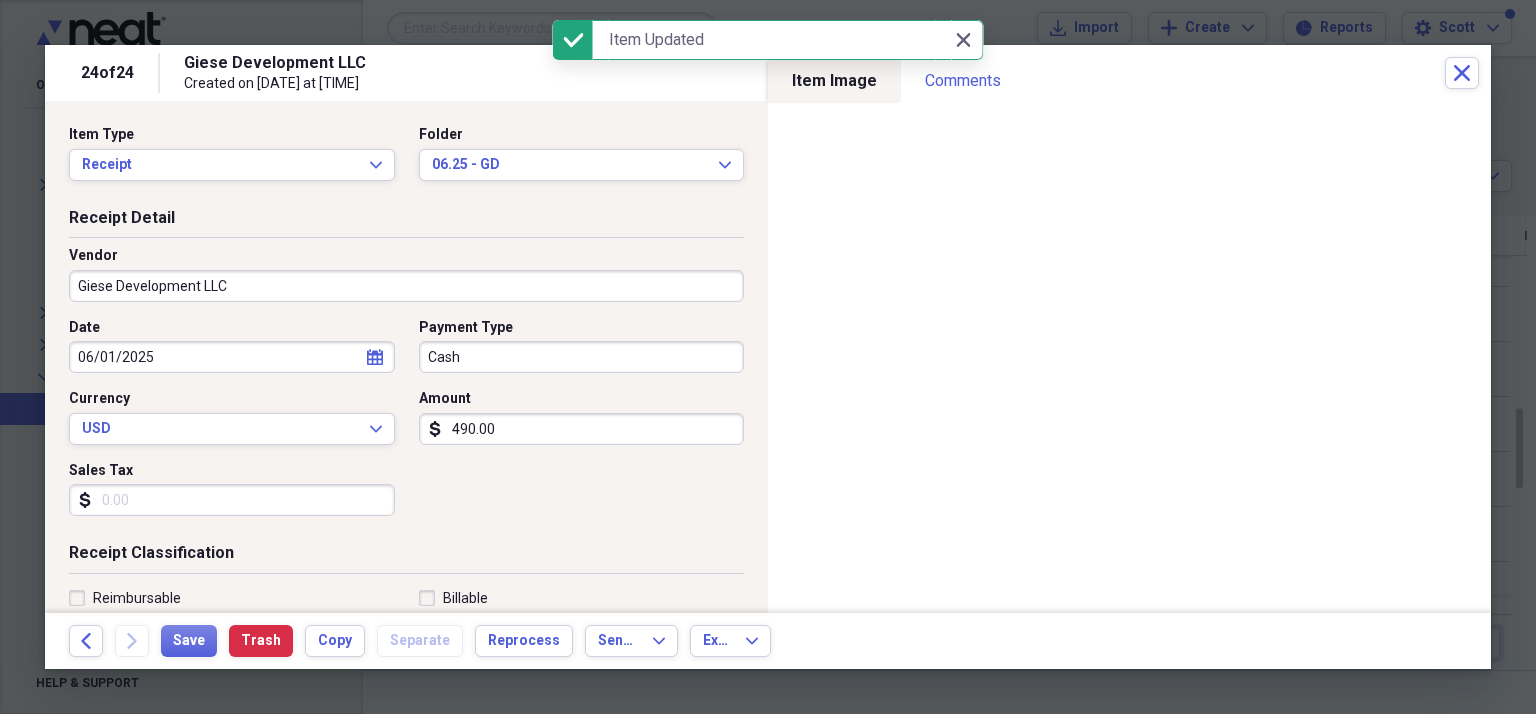 click on "Giese Development LLC" at bounding box center (406, 286) 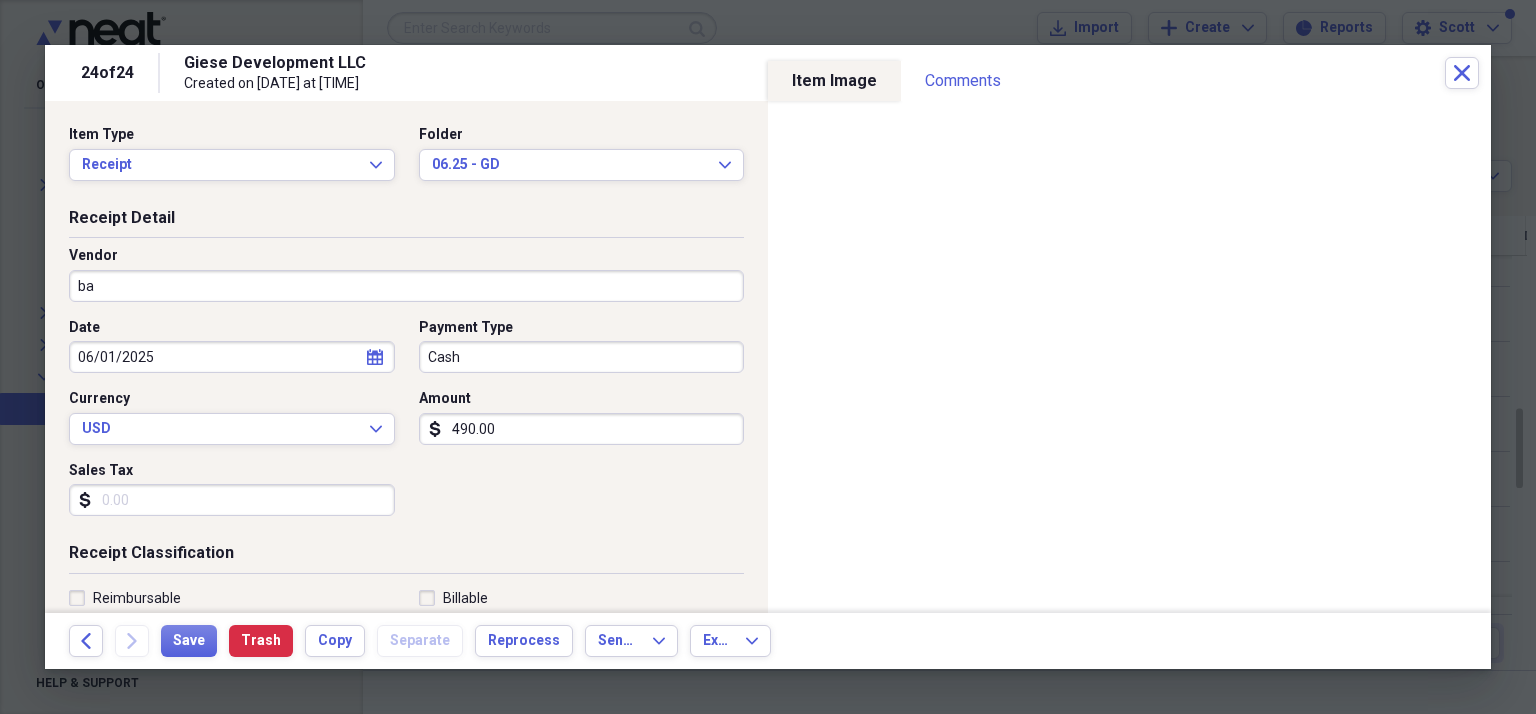 type on "b" 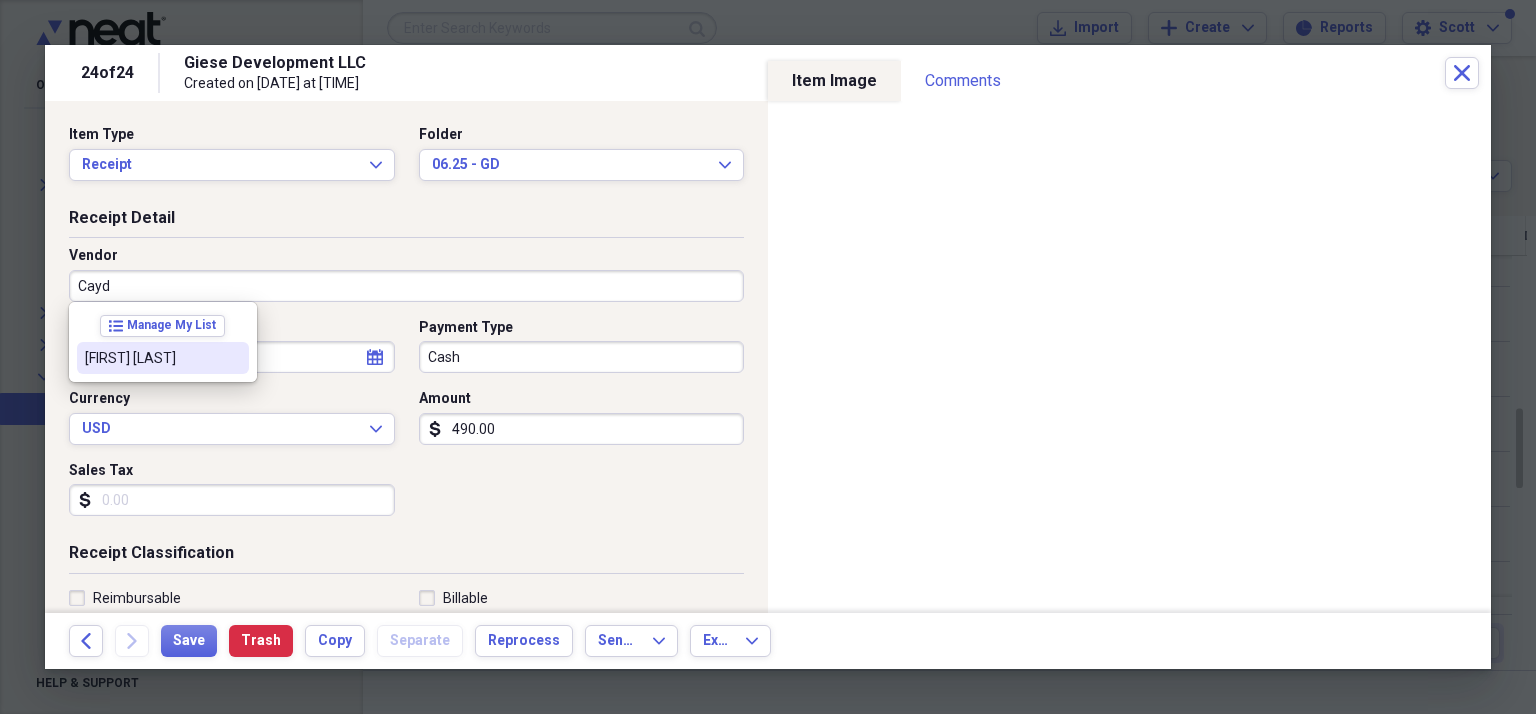 click on "[FIRST] [LAST]" at bounding box center [151, 358] 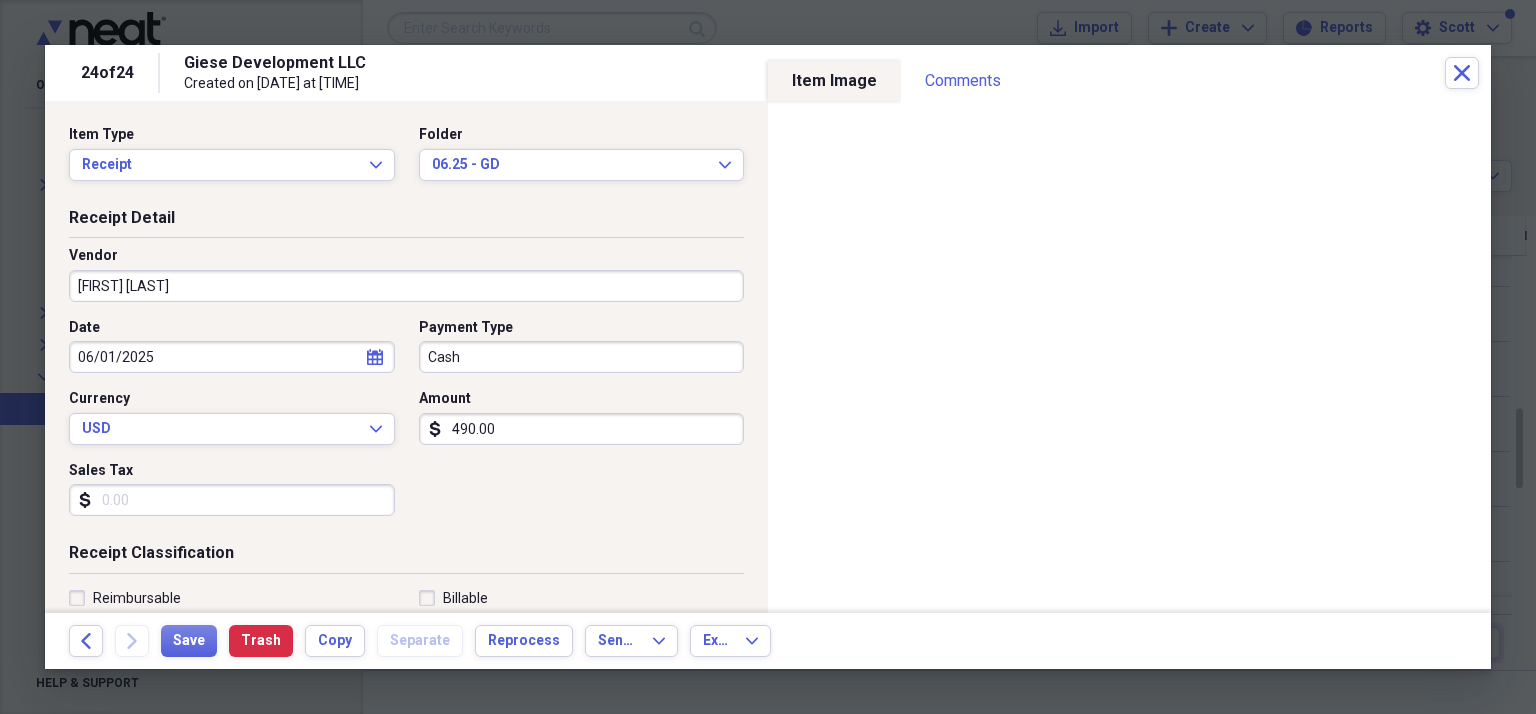 type on "Sub-Contractor Expense" 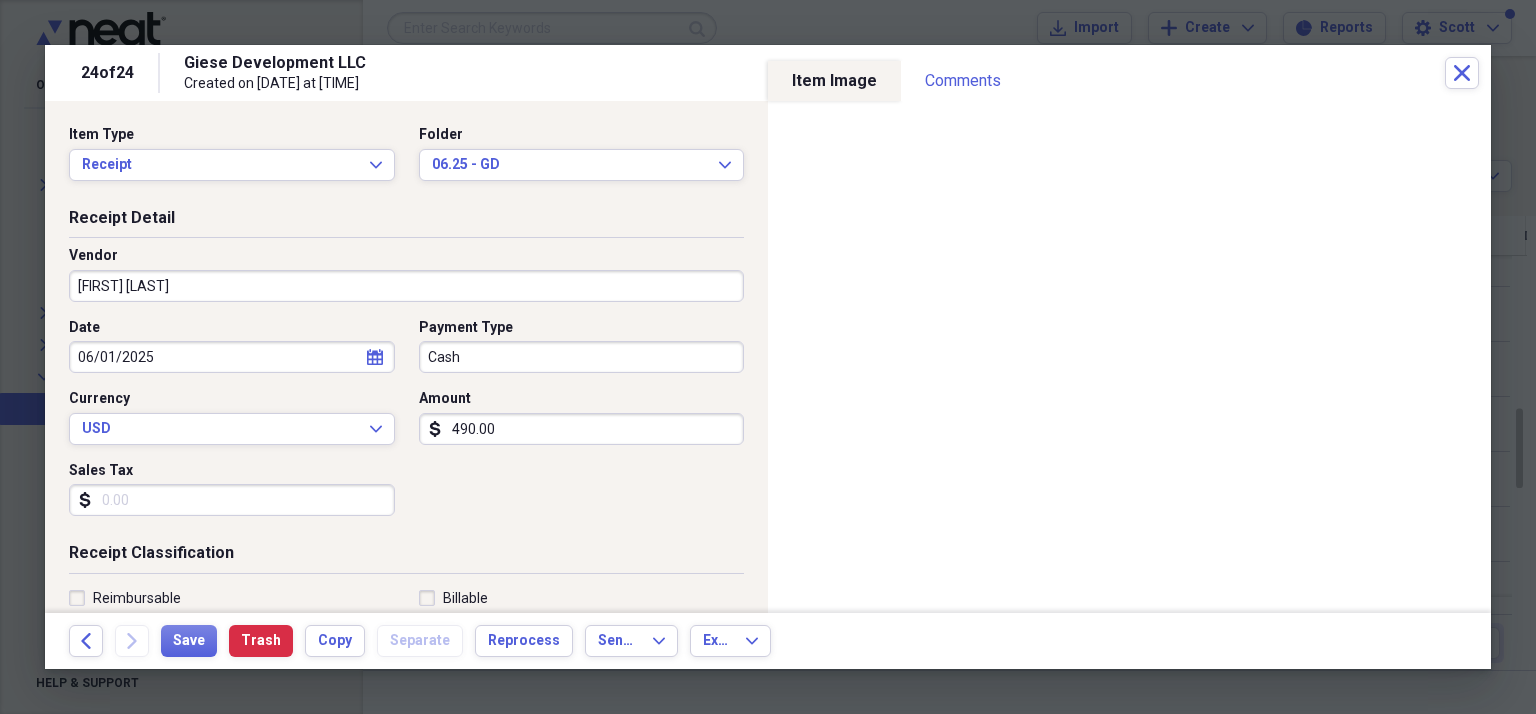 click on "Cash" at bounding box center (582, 357) 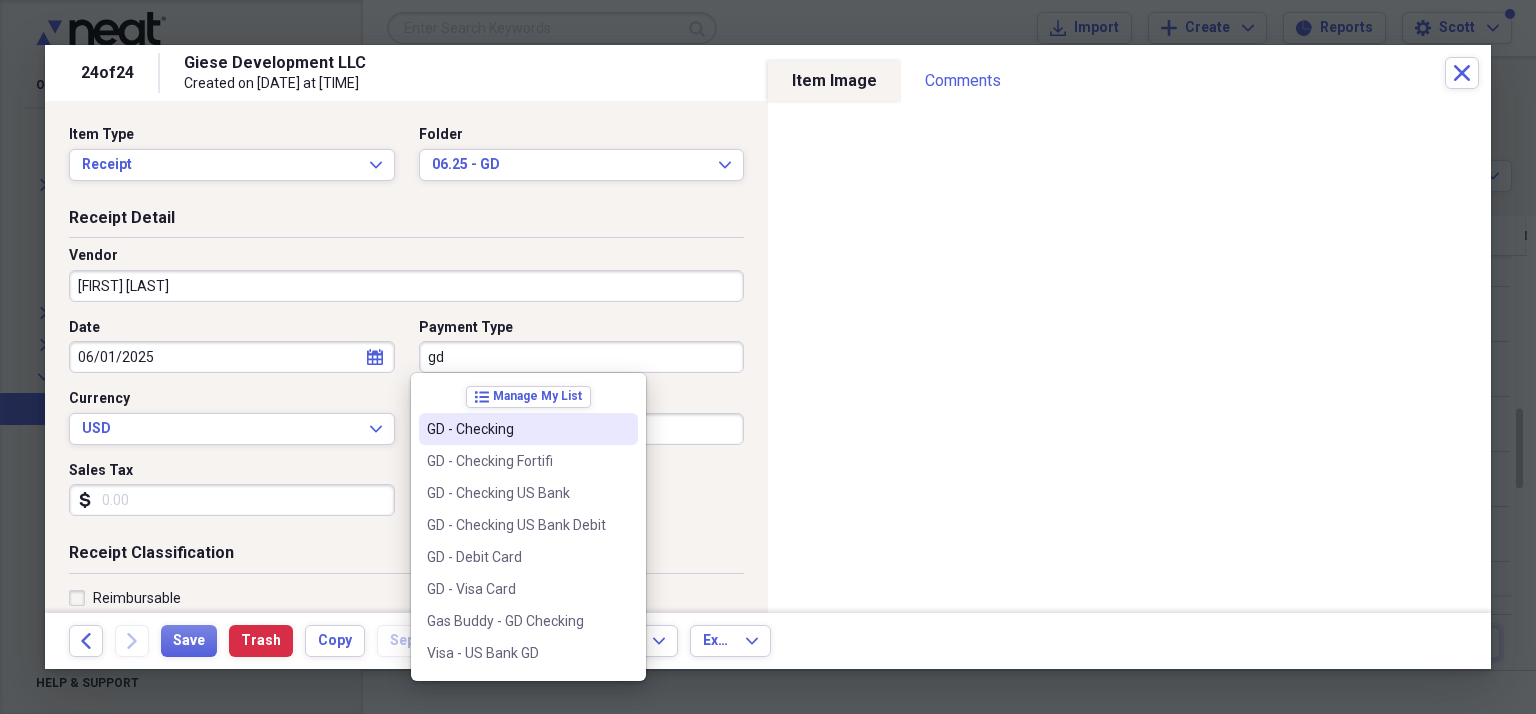 click on "GD - Checking" at bounding box center (516, 429) 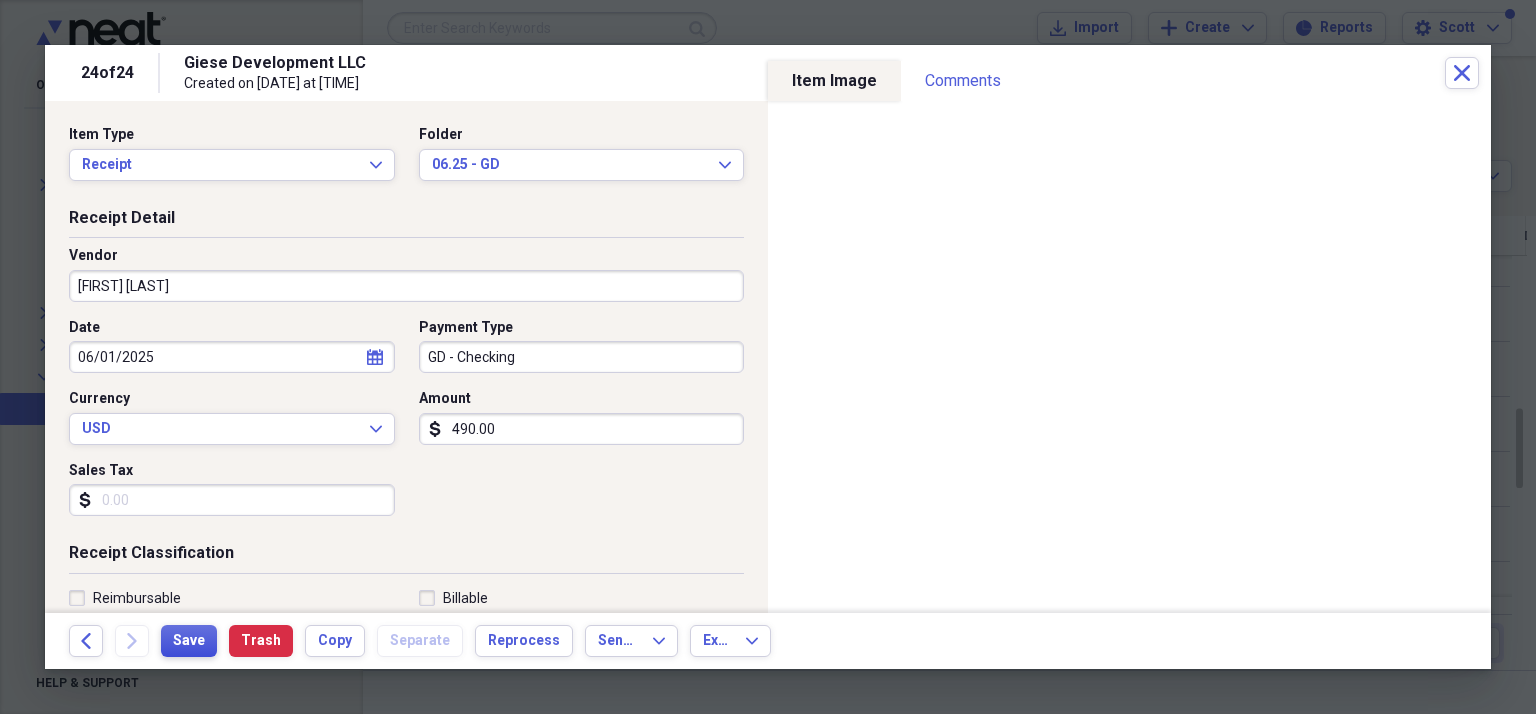 click on "Save" at bounding box center (189, 641) 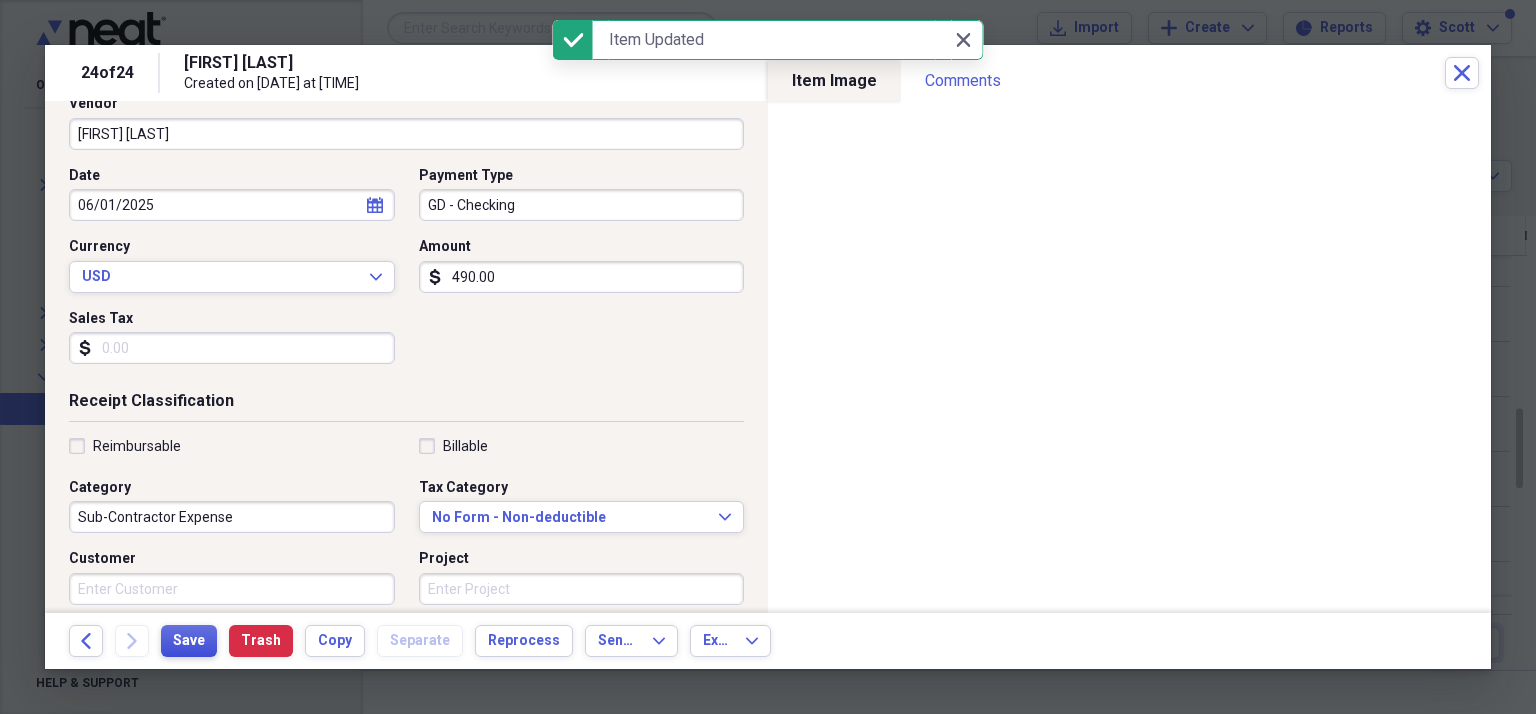 scroll, scrollTop: 200, scrollLeft: 0, axis: vertical 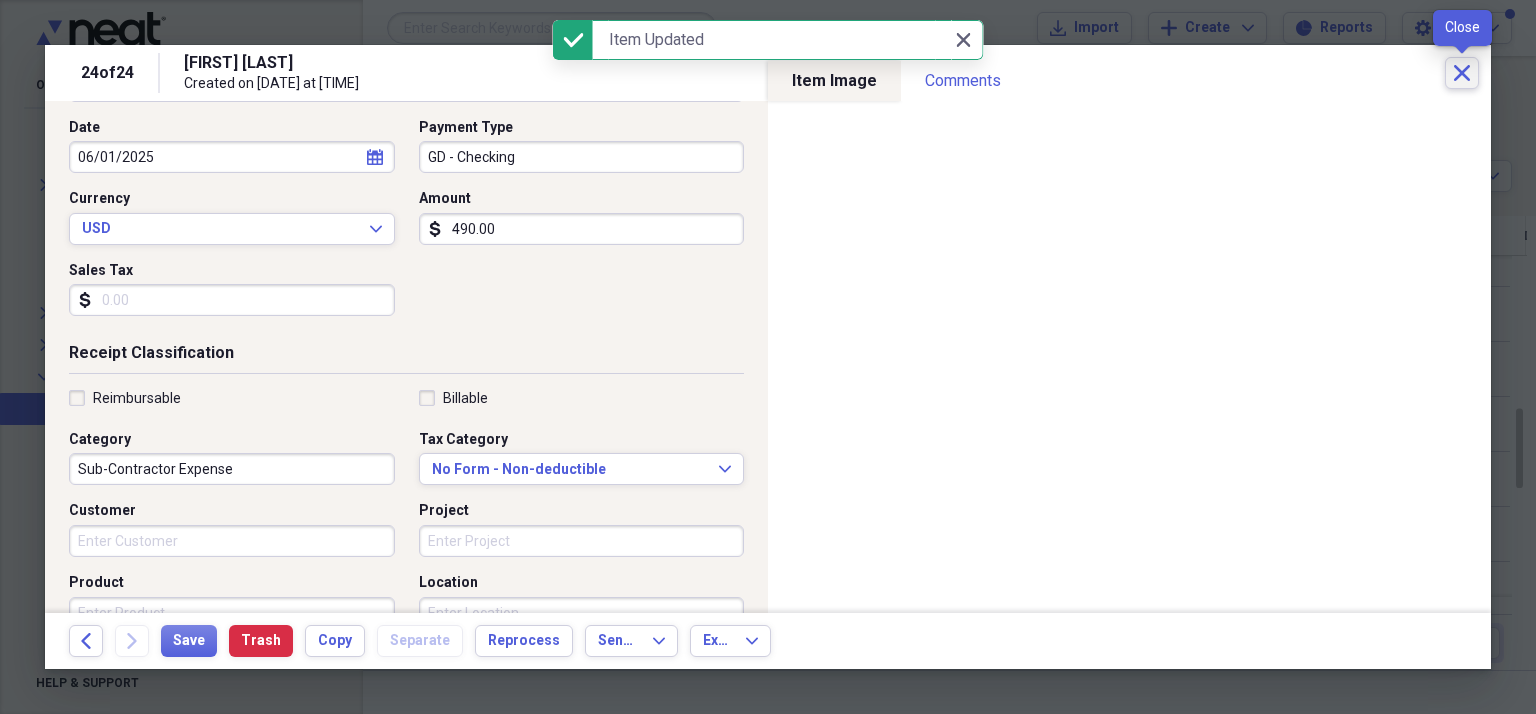 click on "Close" at bounding box center (1462, 73) 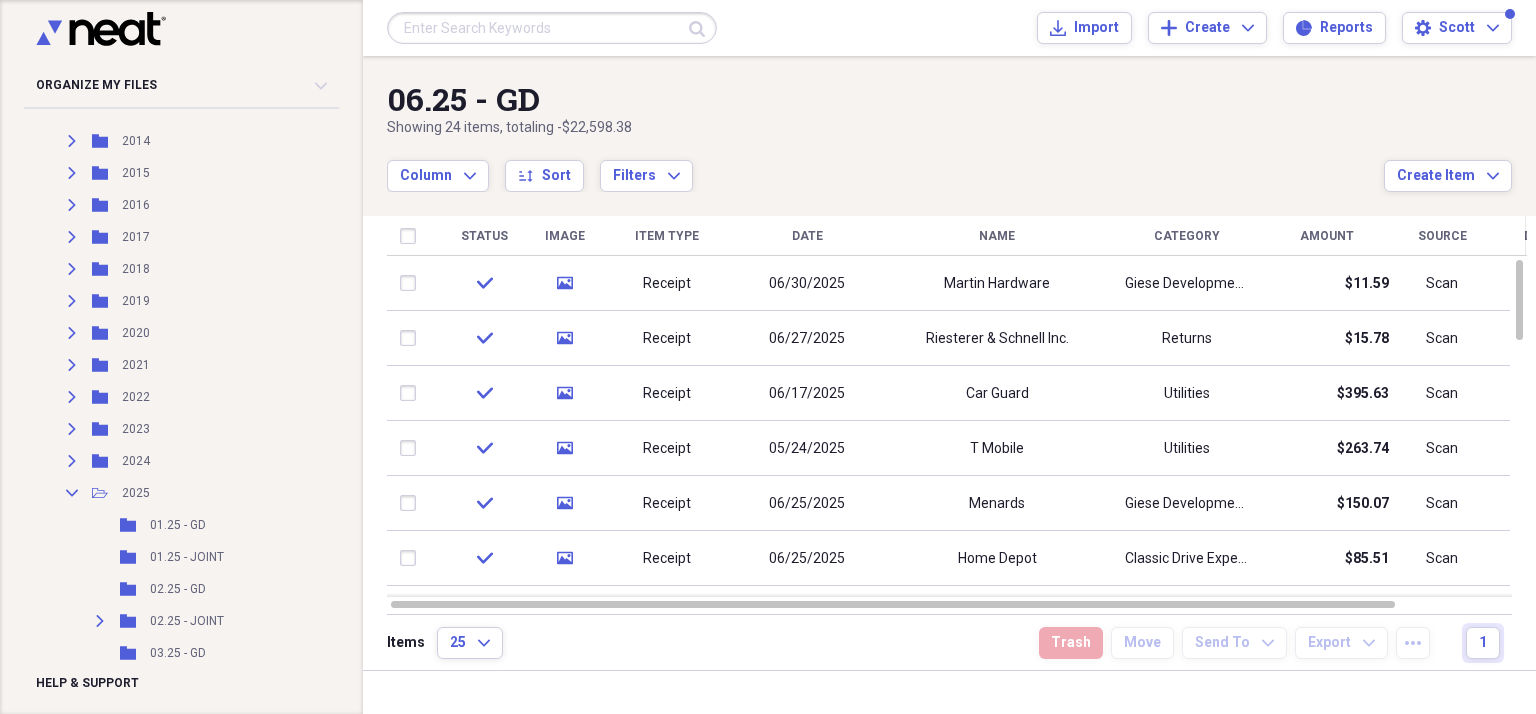 scroll, scrollTop: 1464, scrollLeft: 0, axis: vertical 